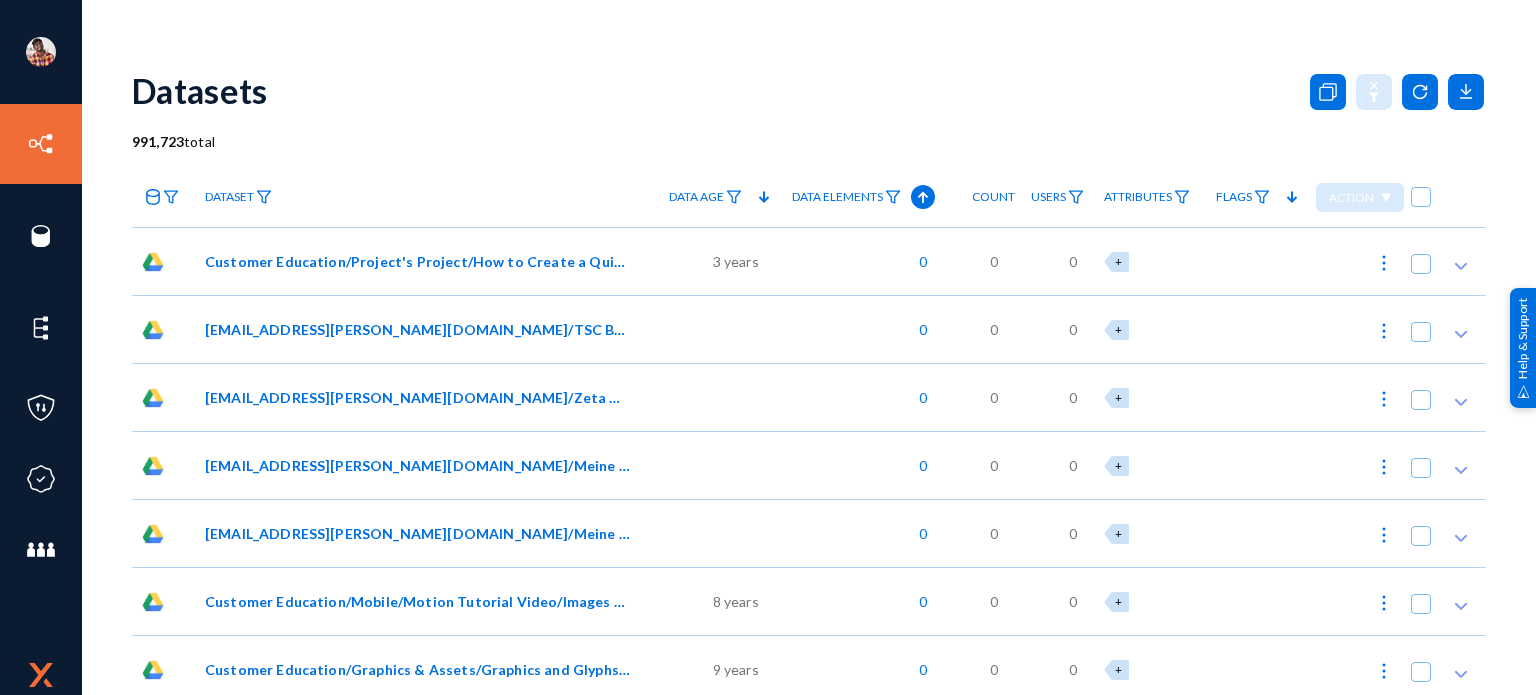 scroll, scrollTop: 0, scrollLeft: 0, axis: both 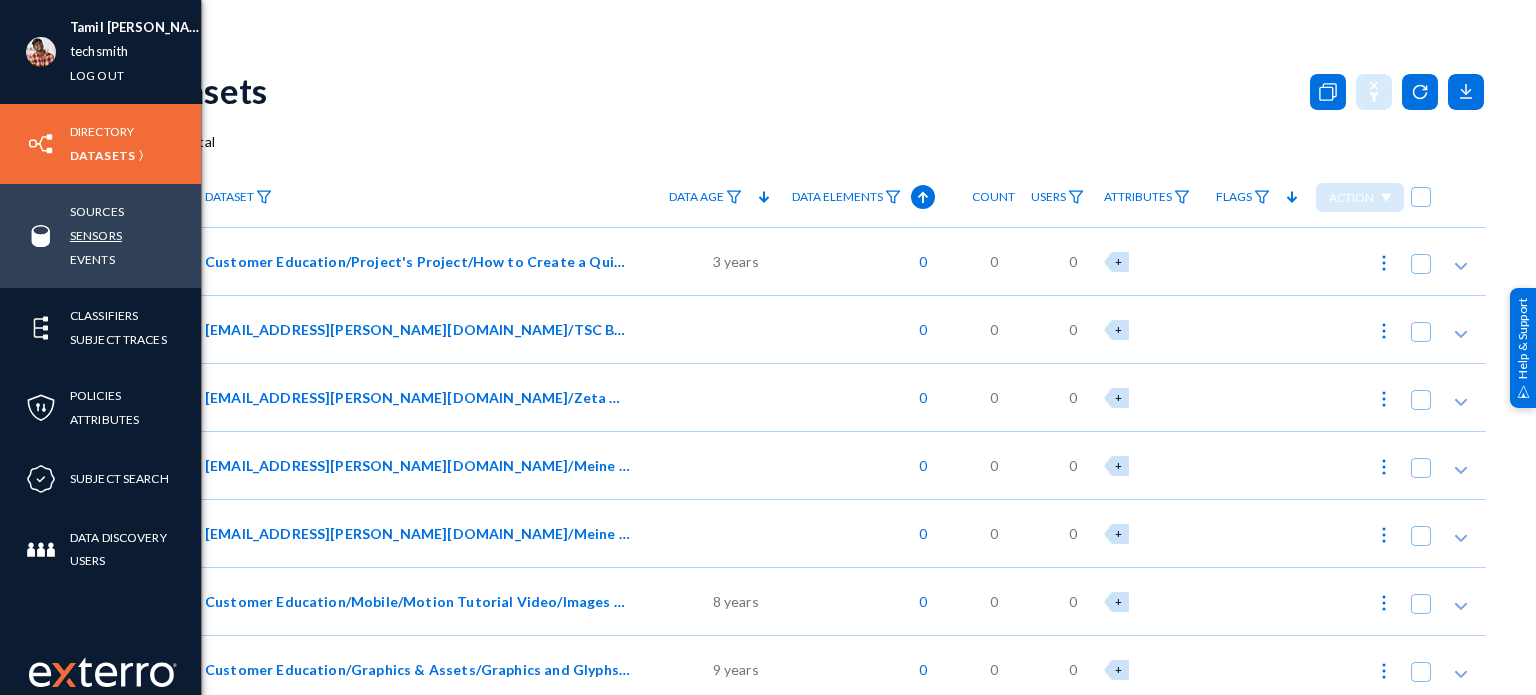 click on "Sensors" at bounding box center [96, 235] 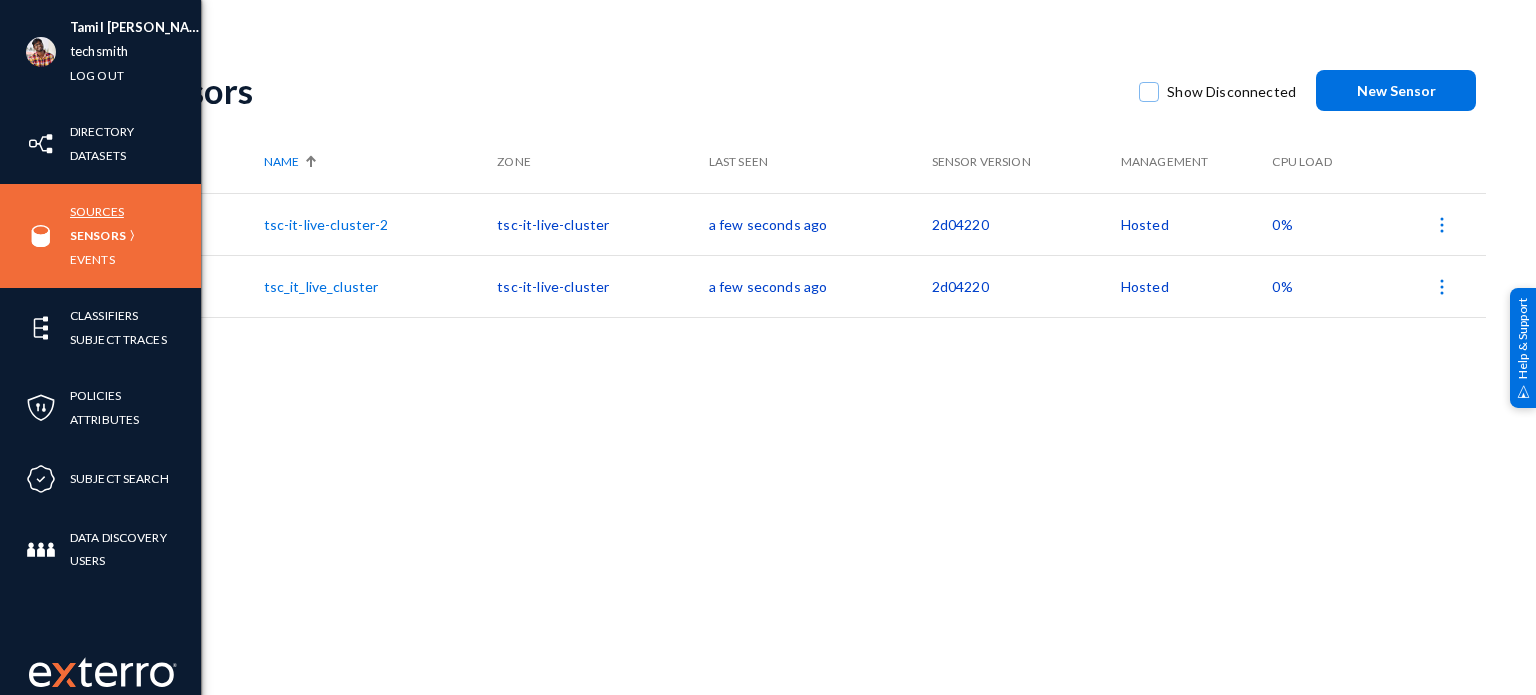 click on "Sources" at bounding box center (97, 211) 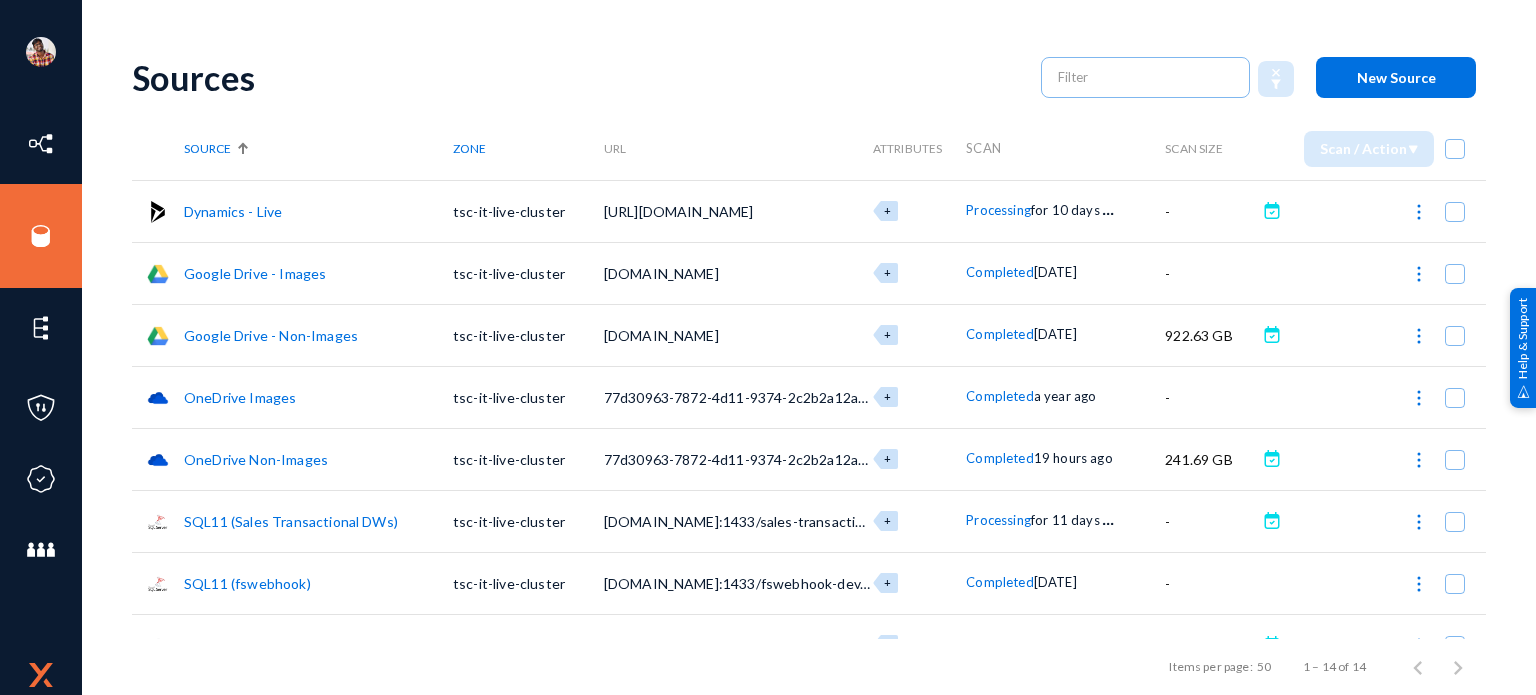 scroll, scrollTop: 0, scrollLeft: 0, axis: both 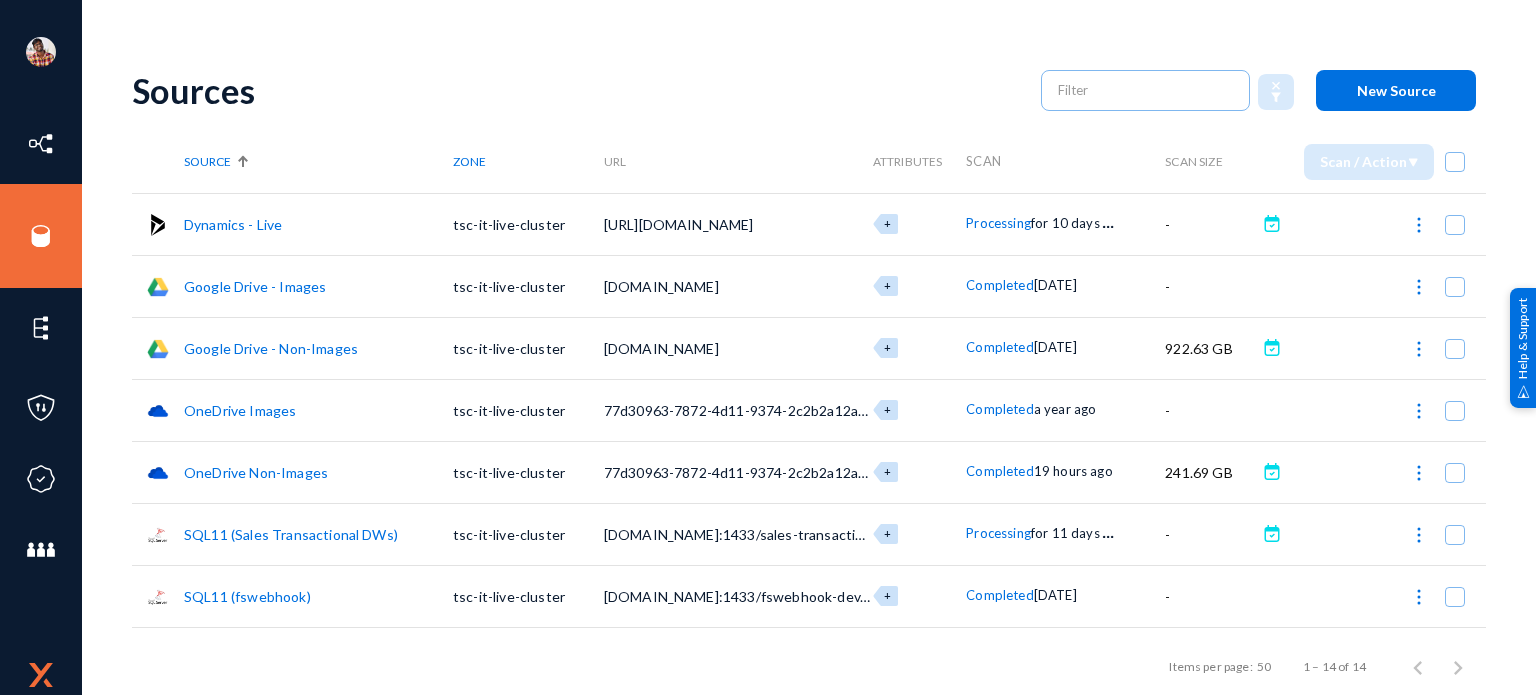 click 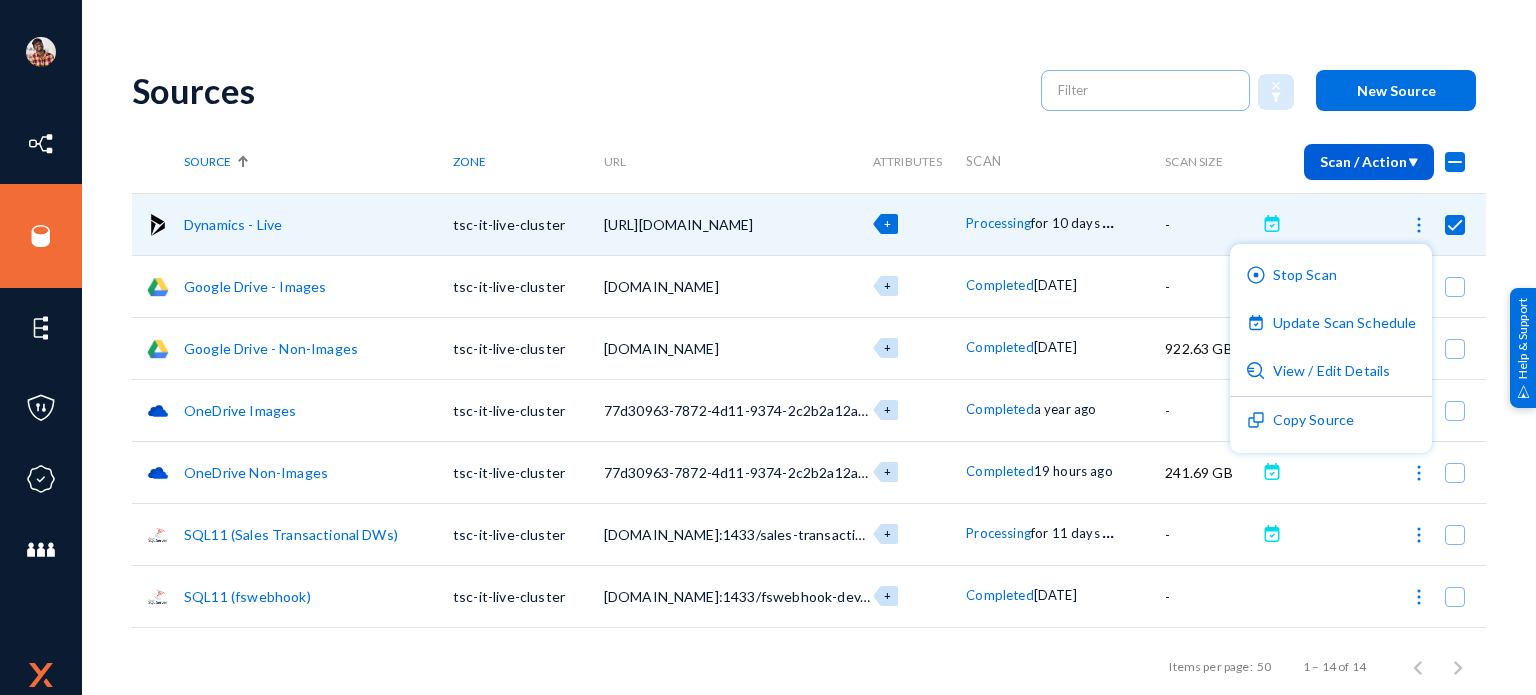 click at bounding box center (768, 347) 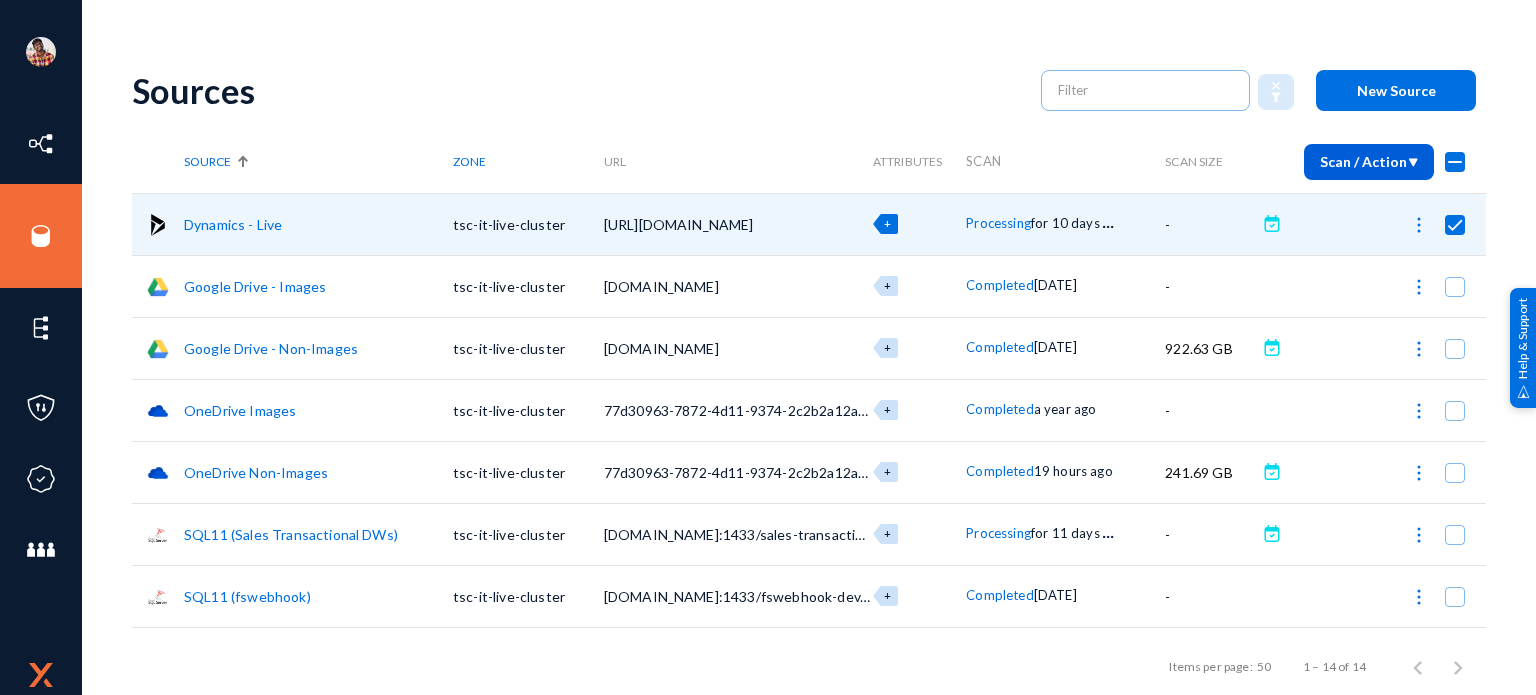 checkbox on "false" 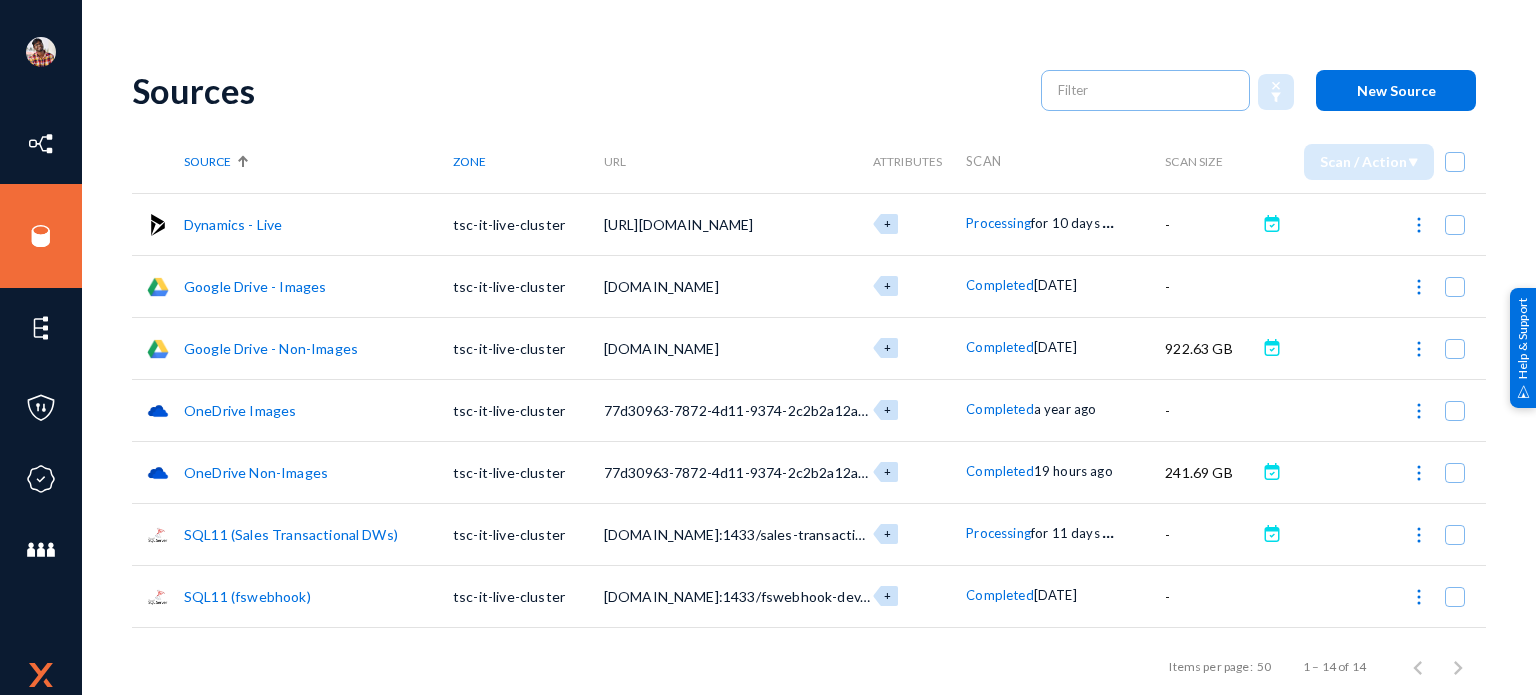 click on "Dynamics - Live" 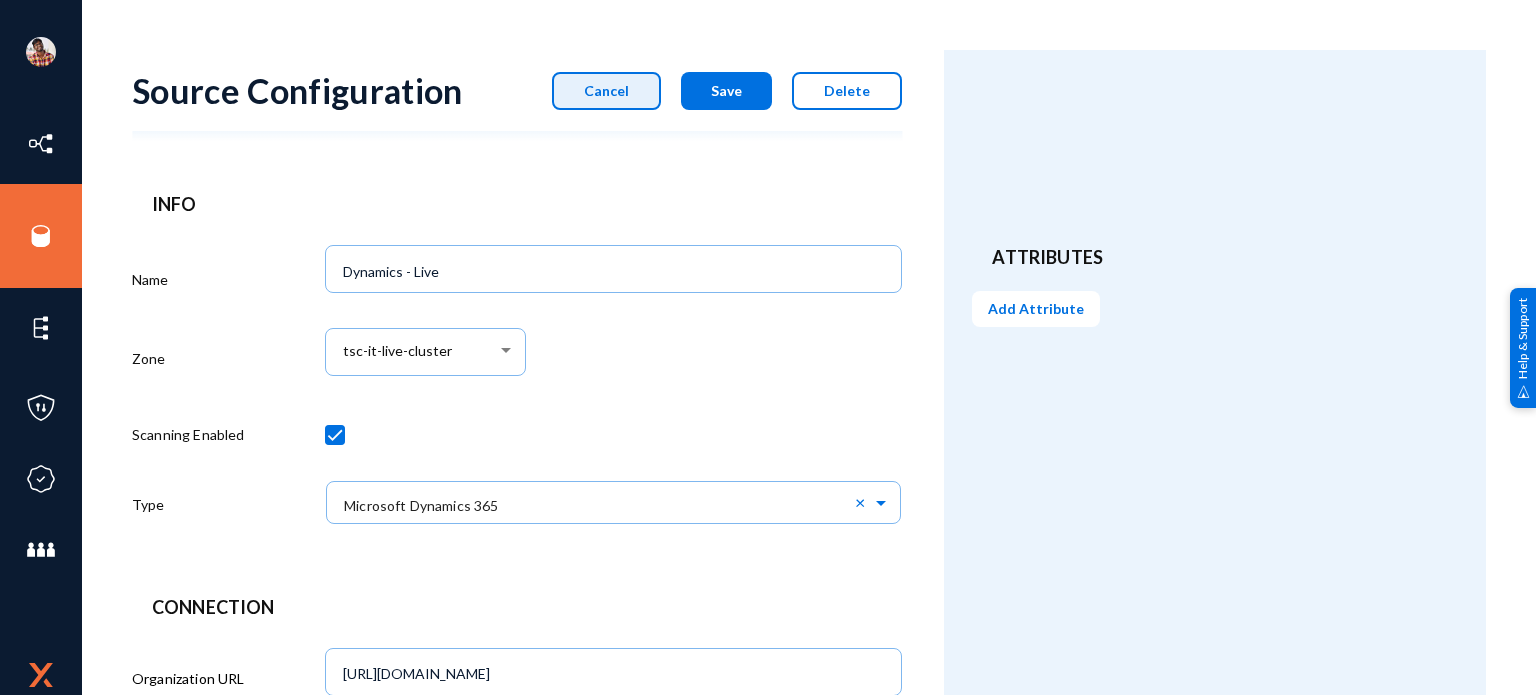 click on "Cancel" 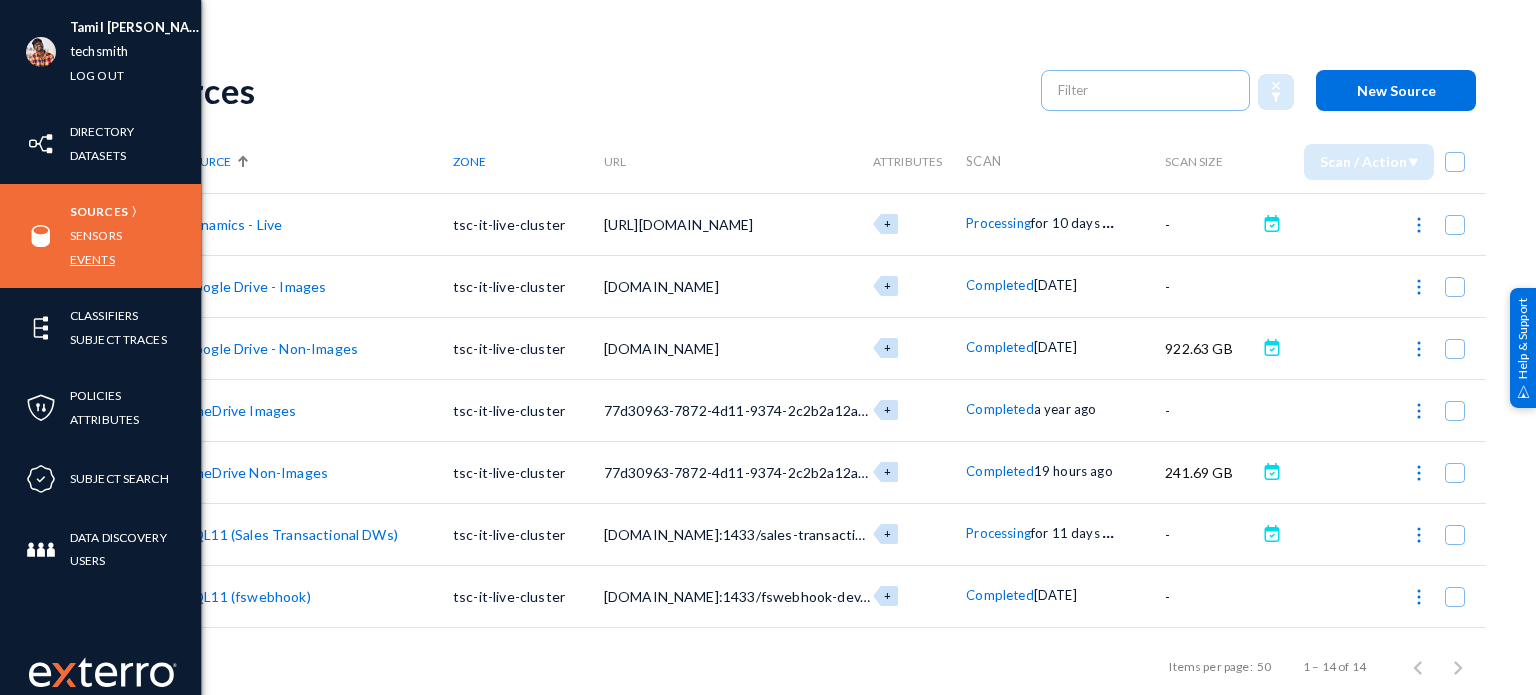 click on "Events" at bounding box center [92, 259] 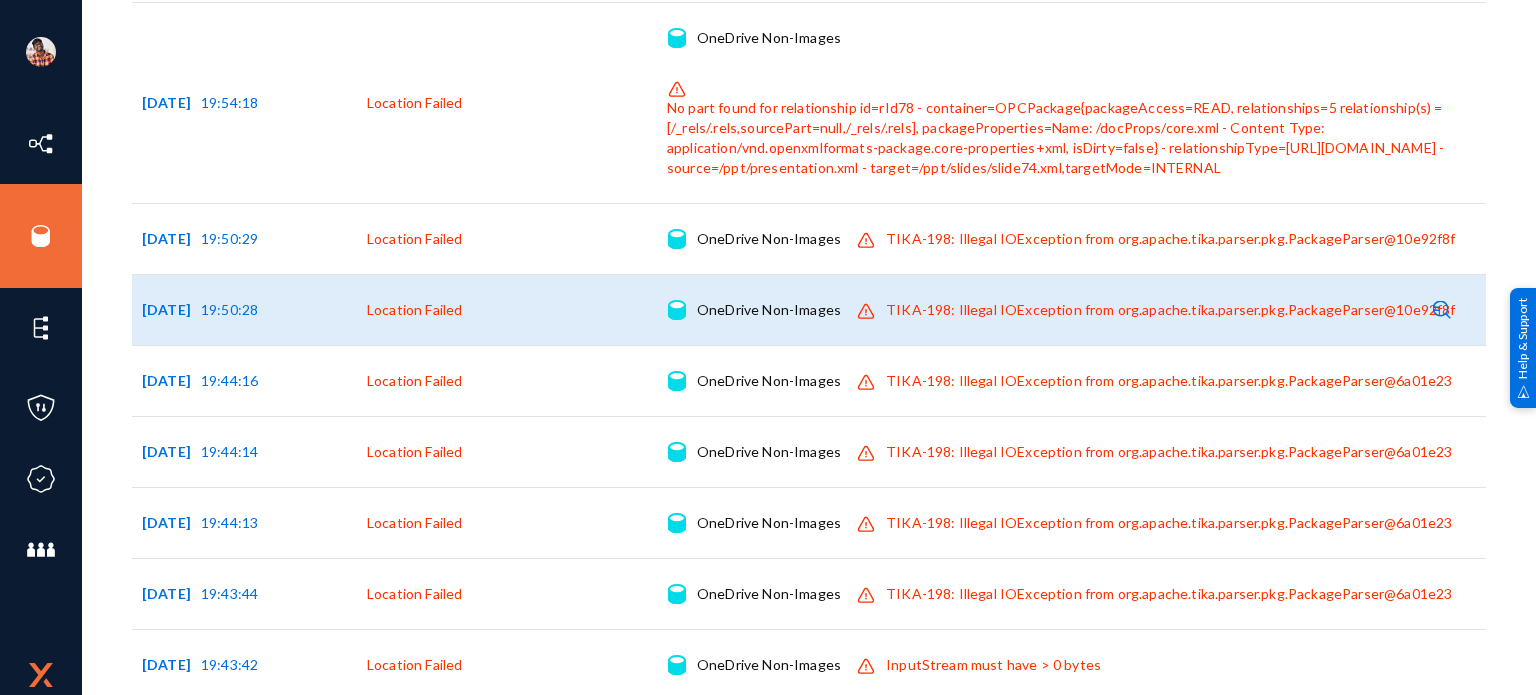 scroll, scrollTop: 0, scrollLeft: 0, axis: both 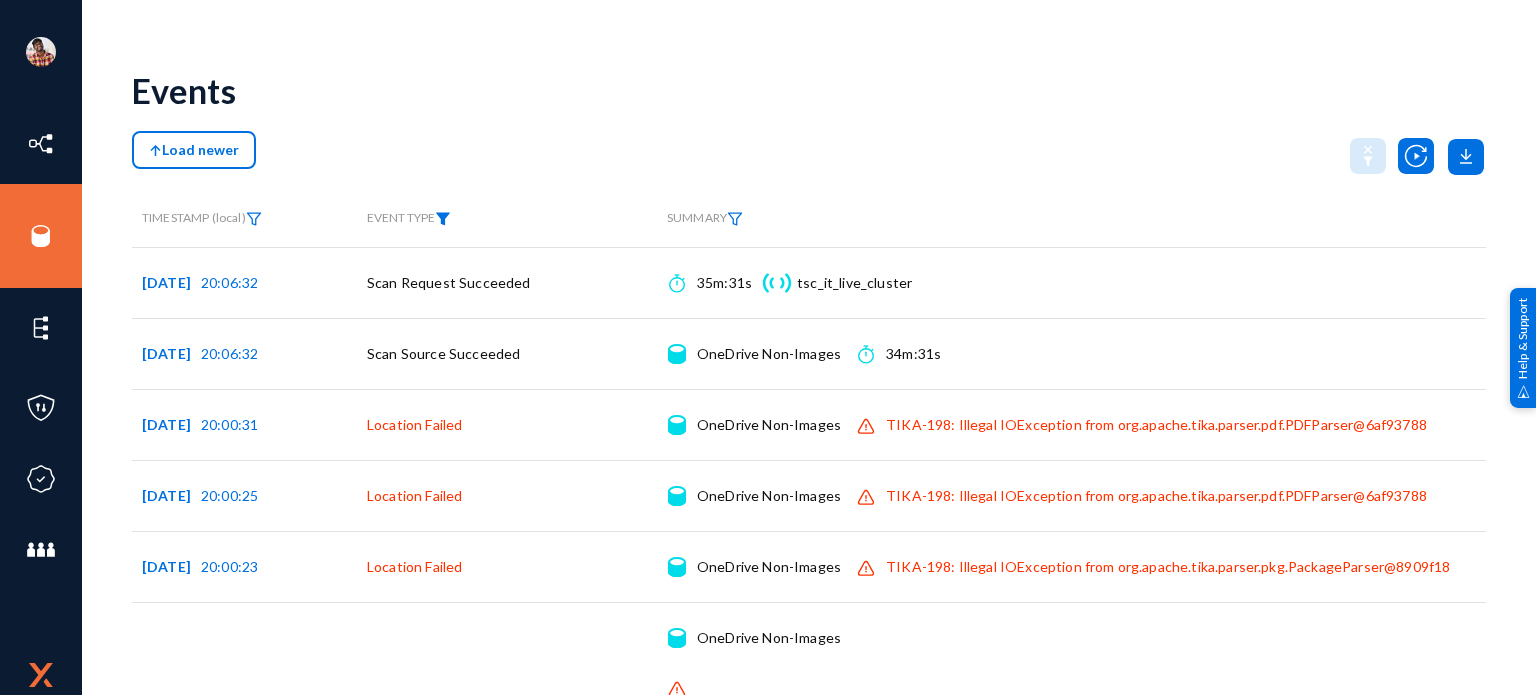 click 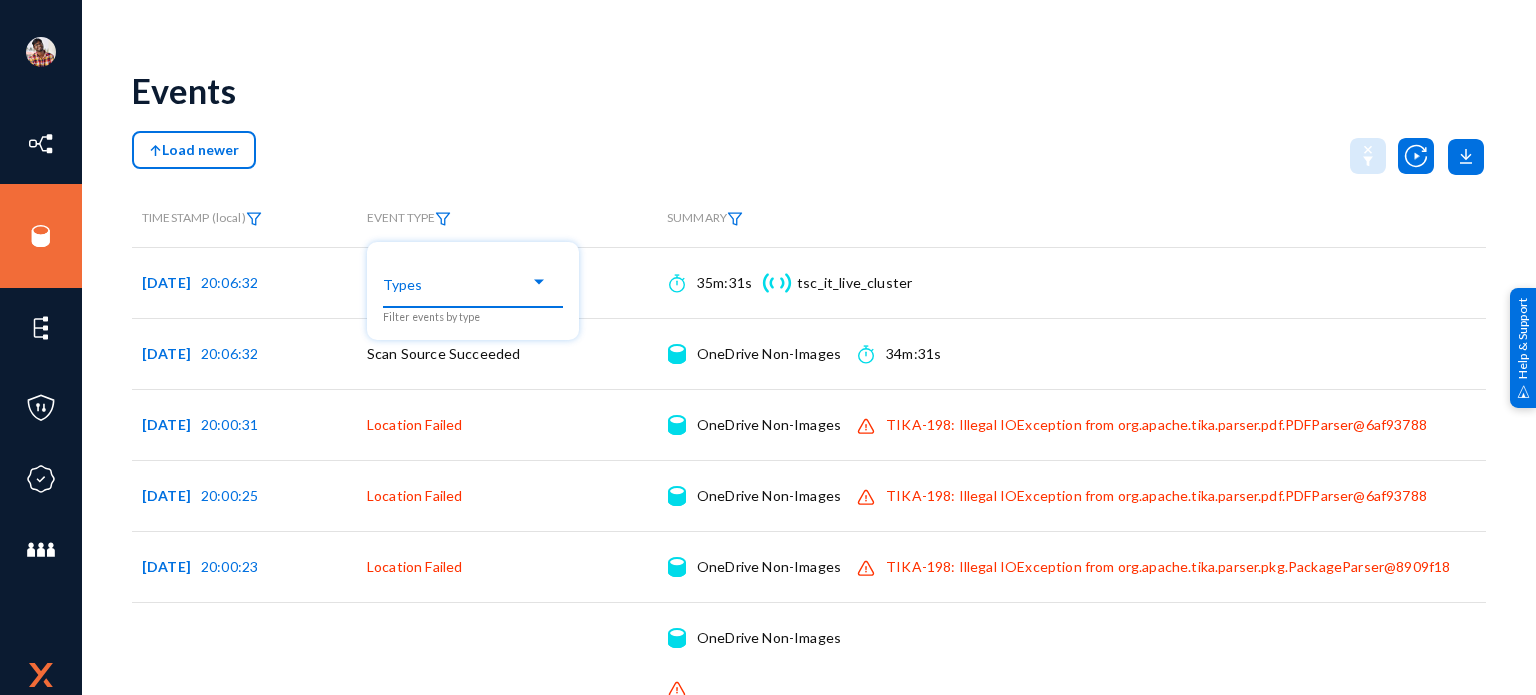 click at bounding box center (473, 285) 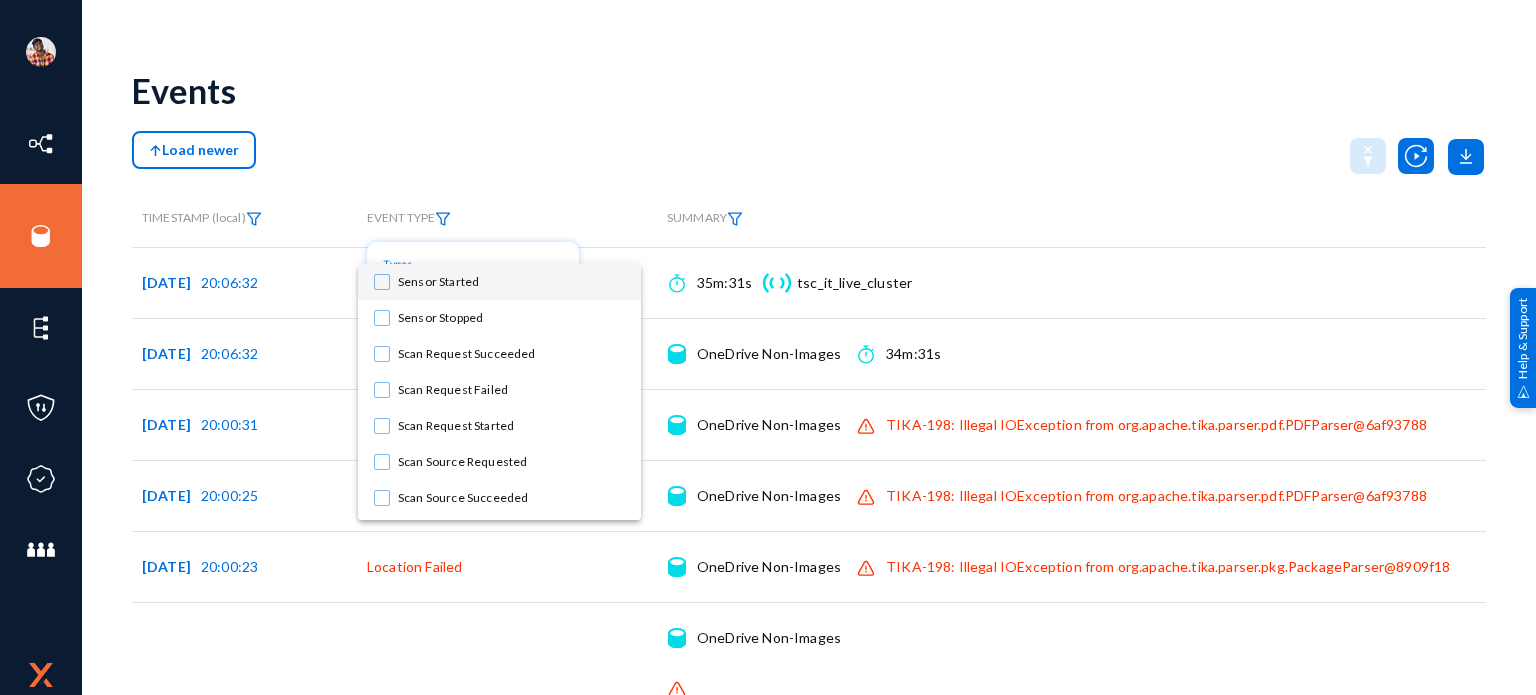 click at bounding box center (768, 347) 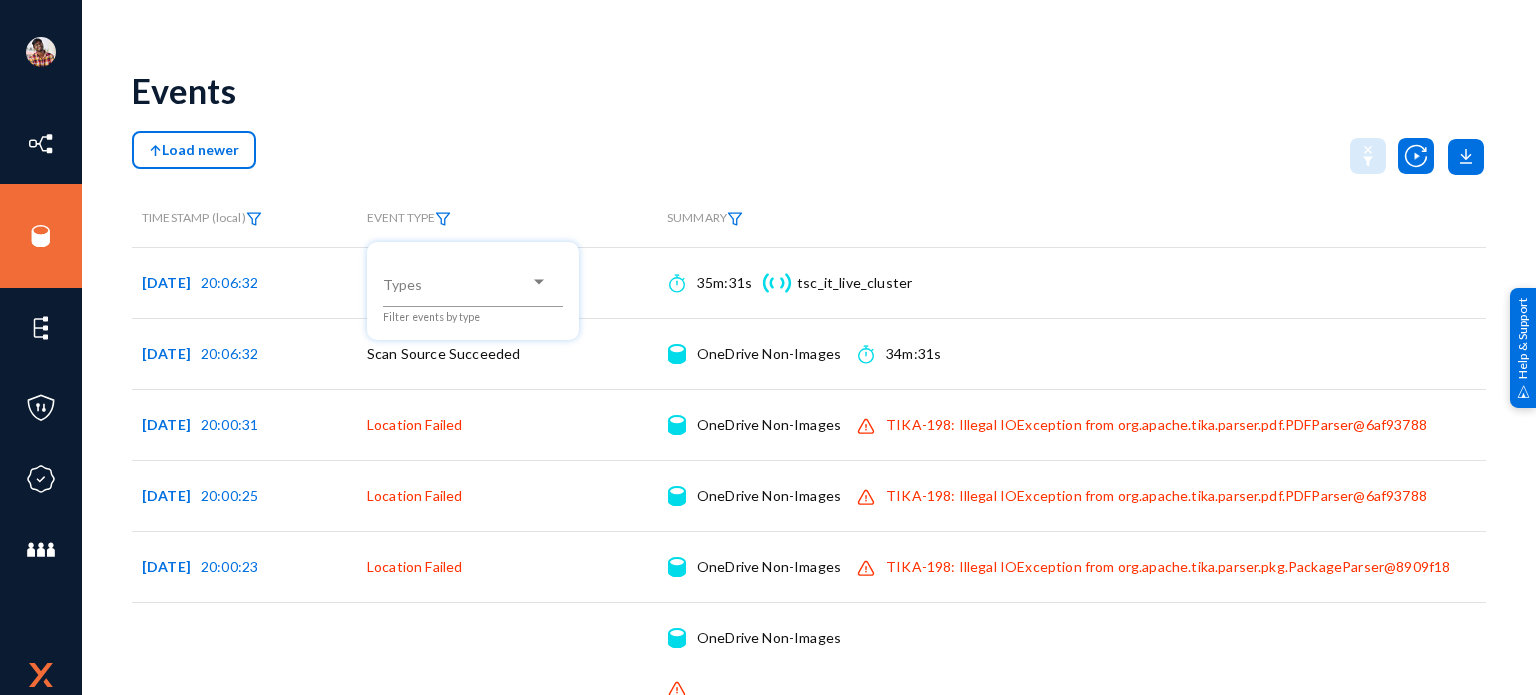 click at bounding box center (768, 347) 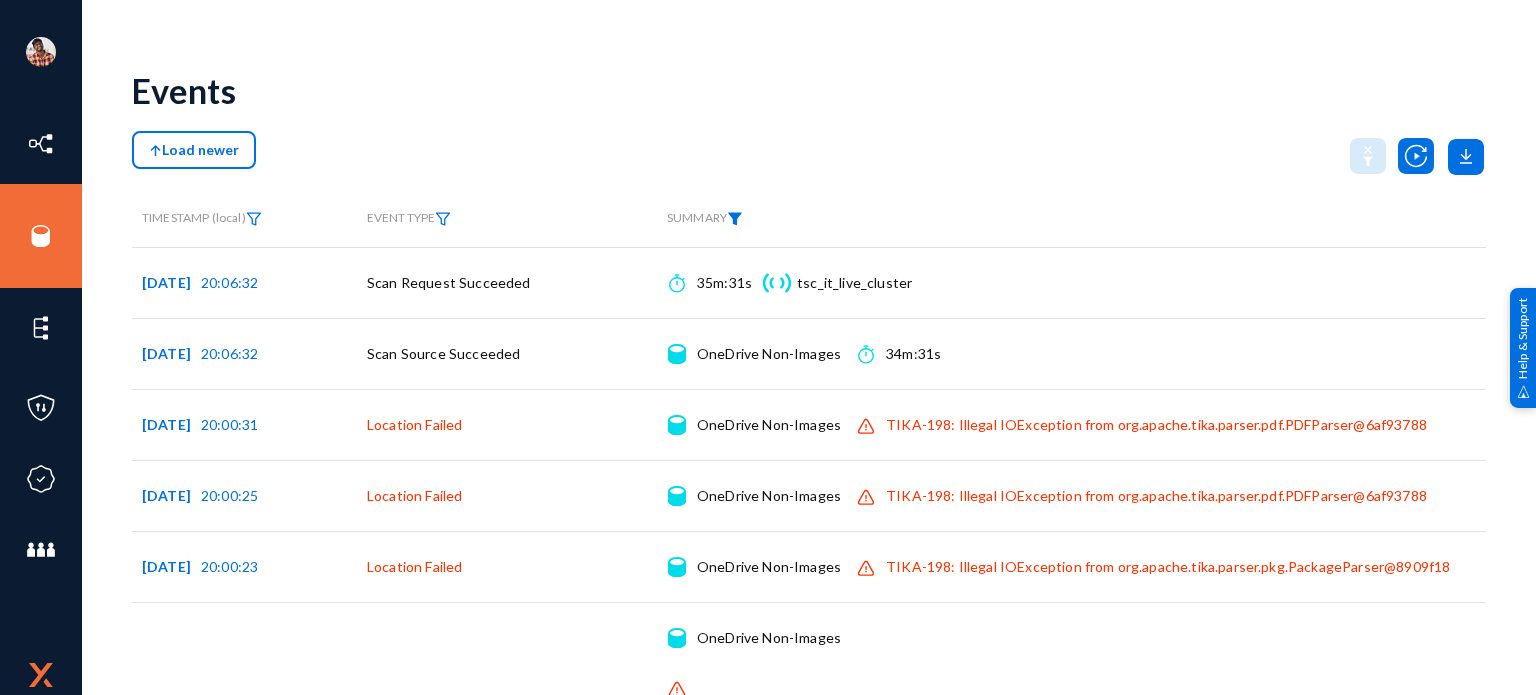 click 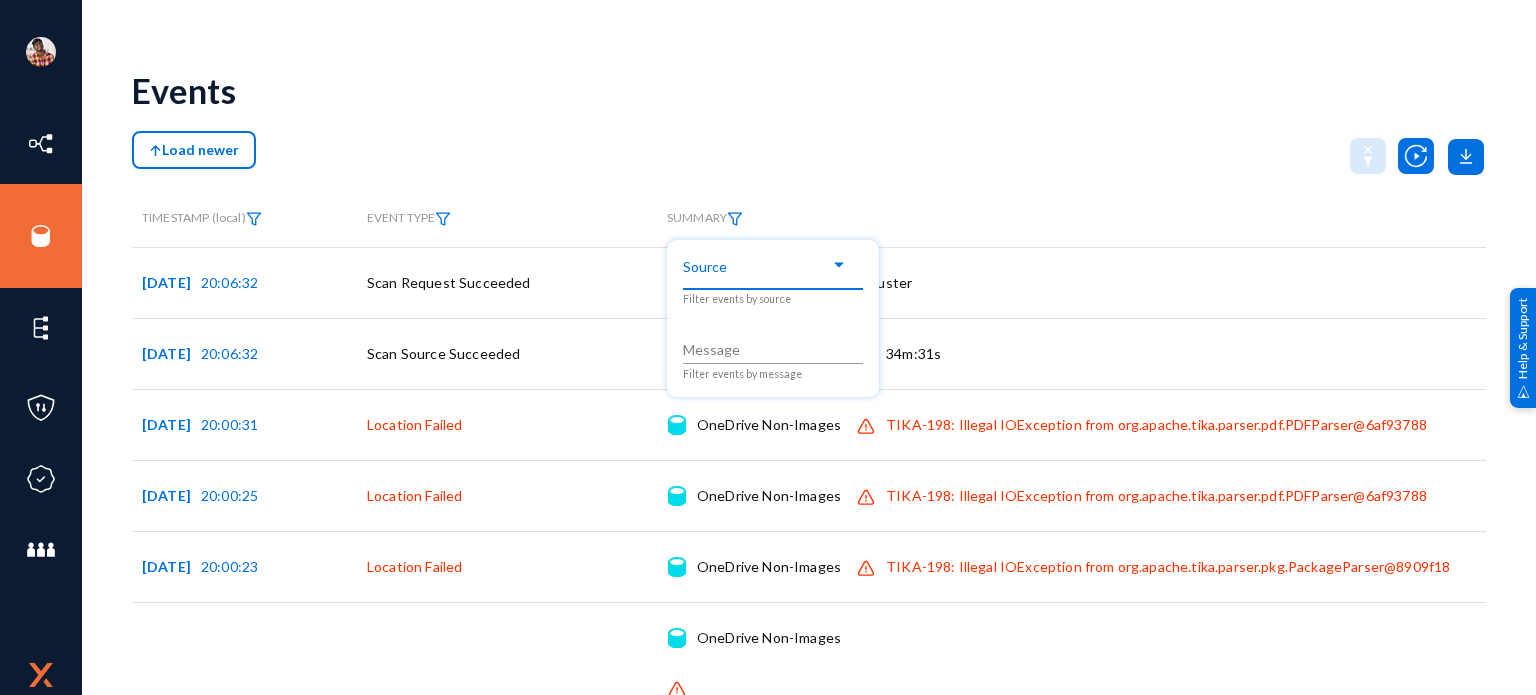 click at bounding box center (764, 265) 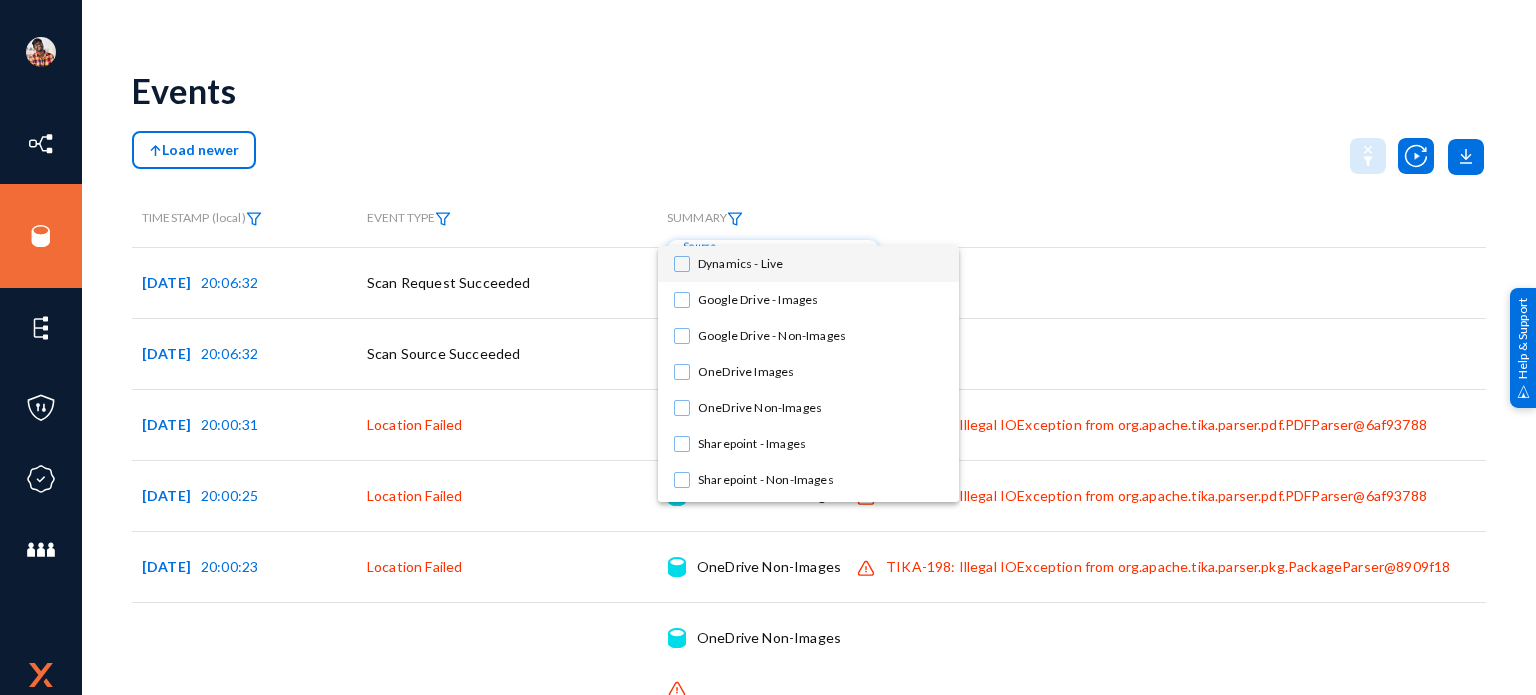 click at bounding box center [682, 264] 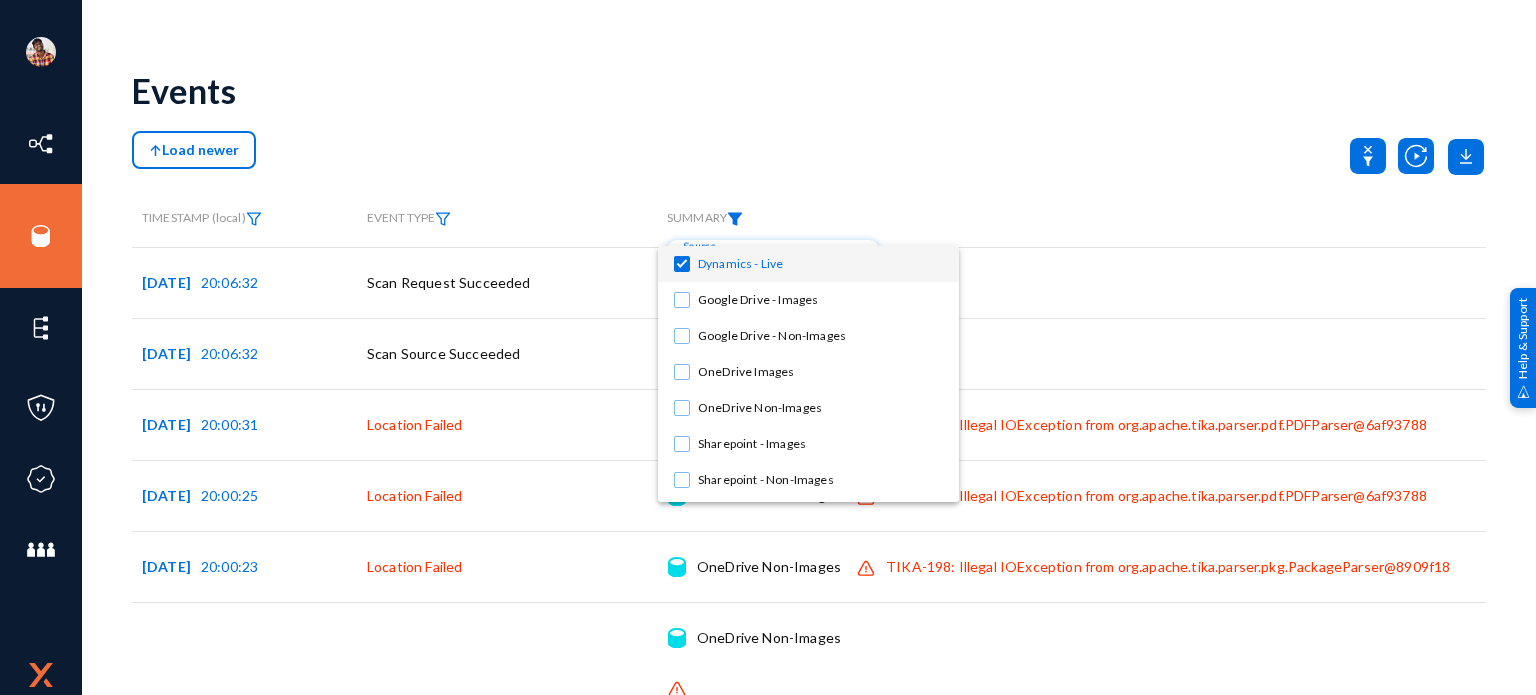 click at bounding box center (768, 347) 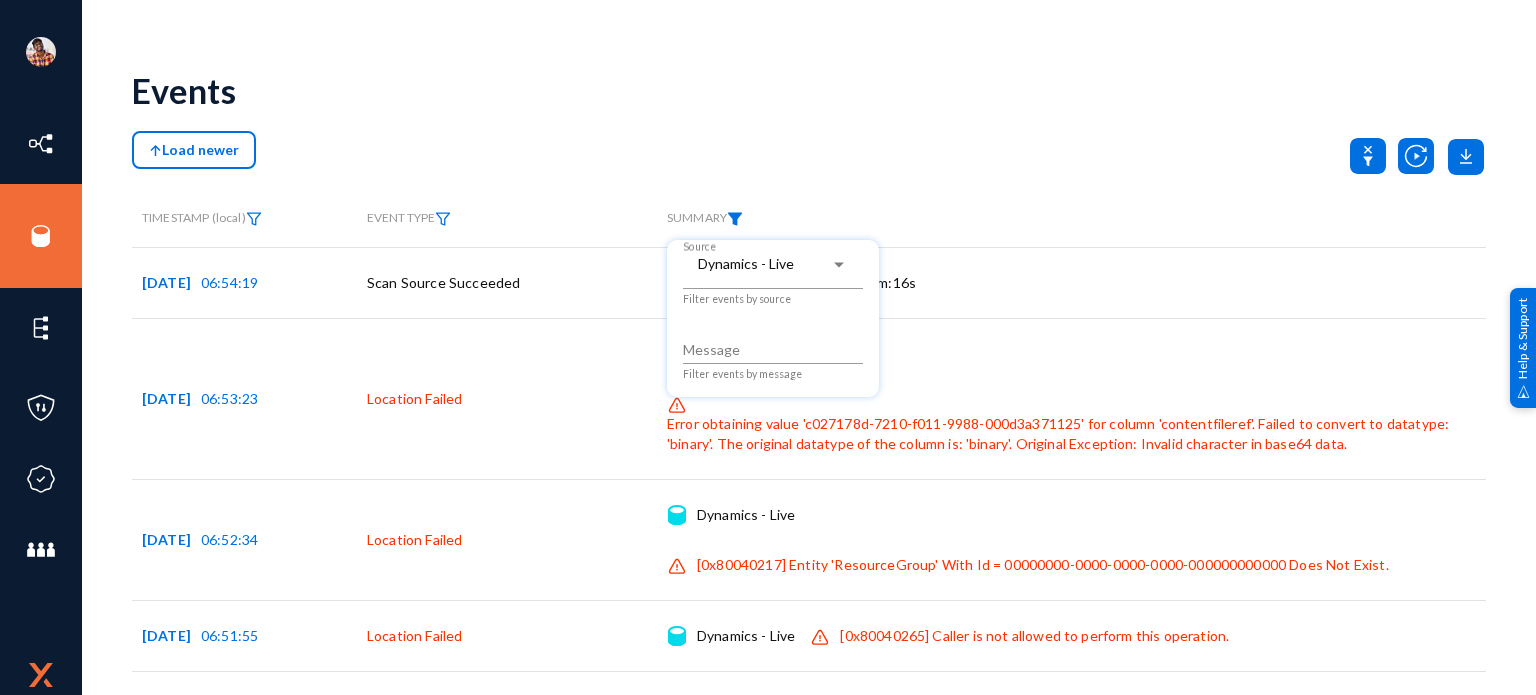 click at bounding box center [768, 347] 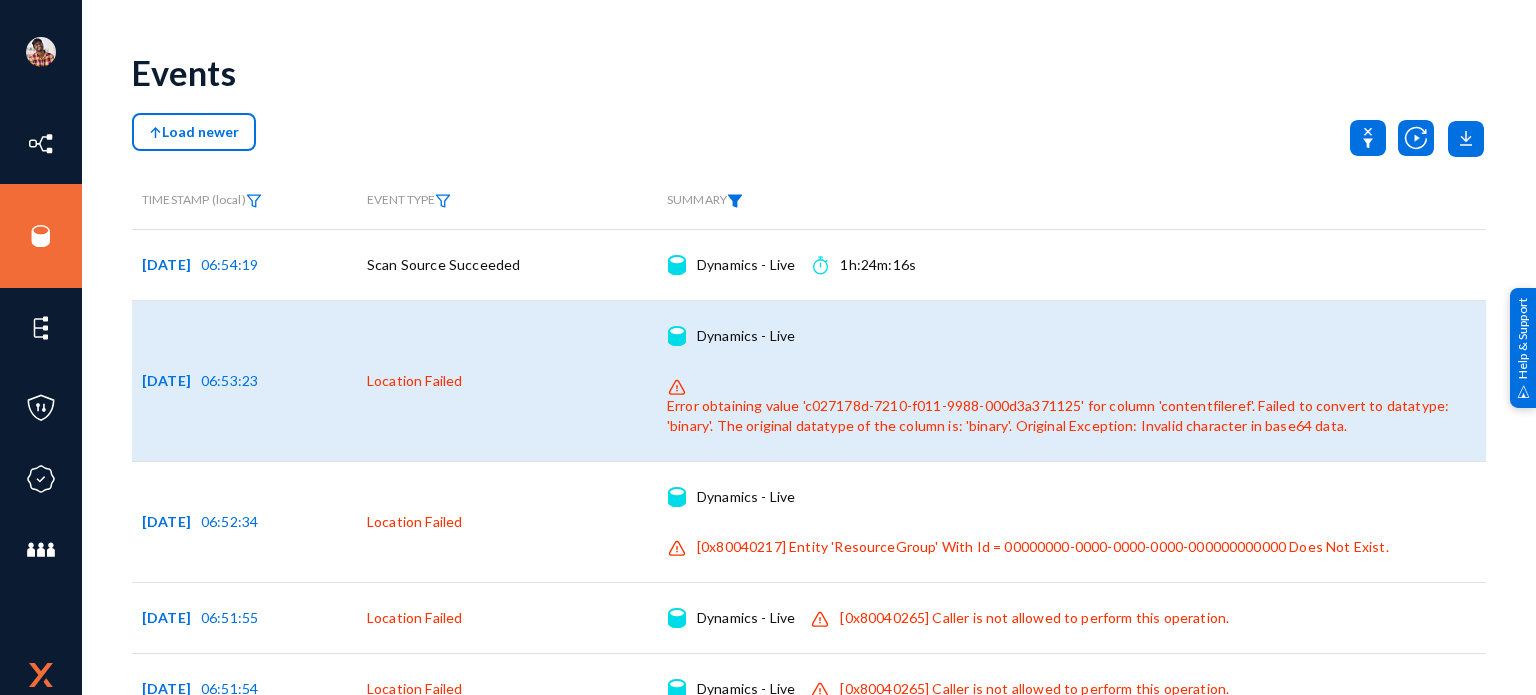 scroll, scrollTop: 0, scrollLeft: 0, axis: both 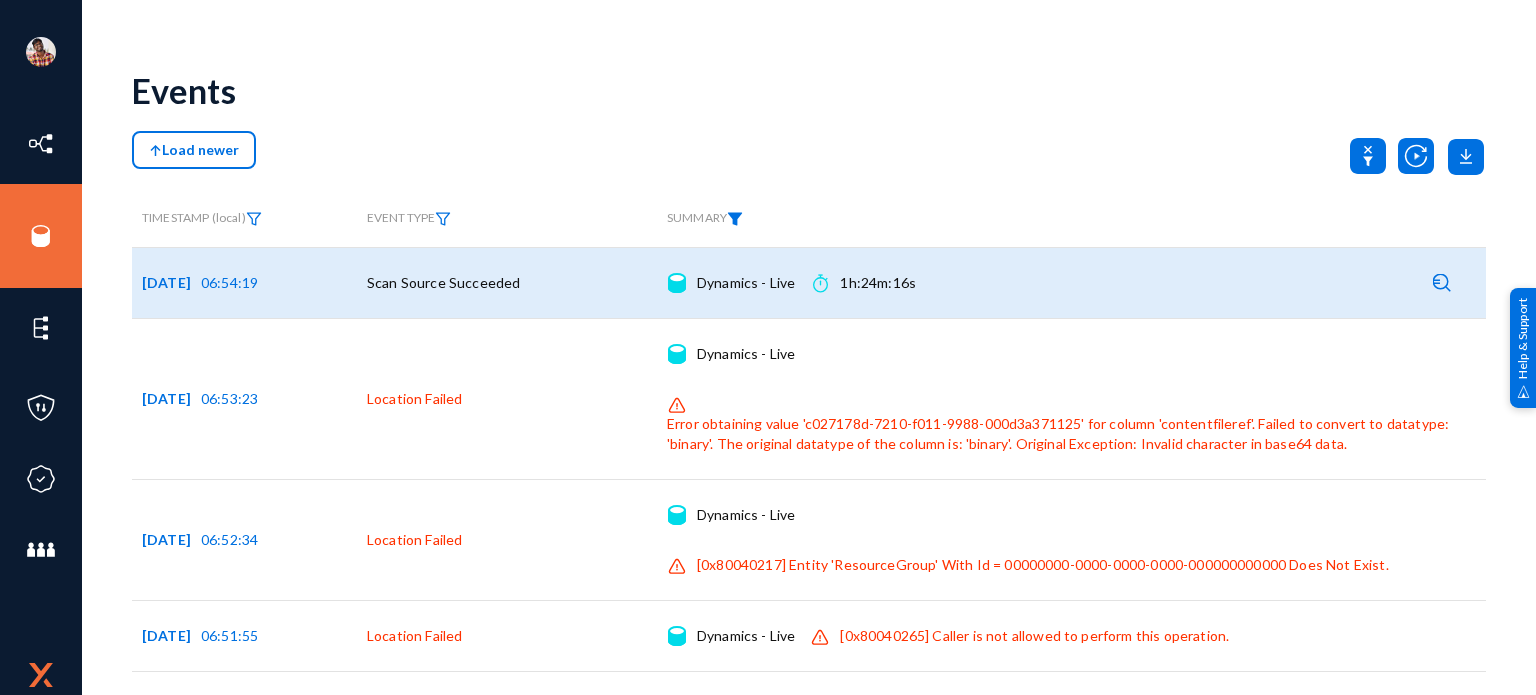 drag, startPoint x: 932, startPoint y: 279, endPoint x: 838, endPoint y: 291, distance: 94.76286 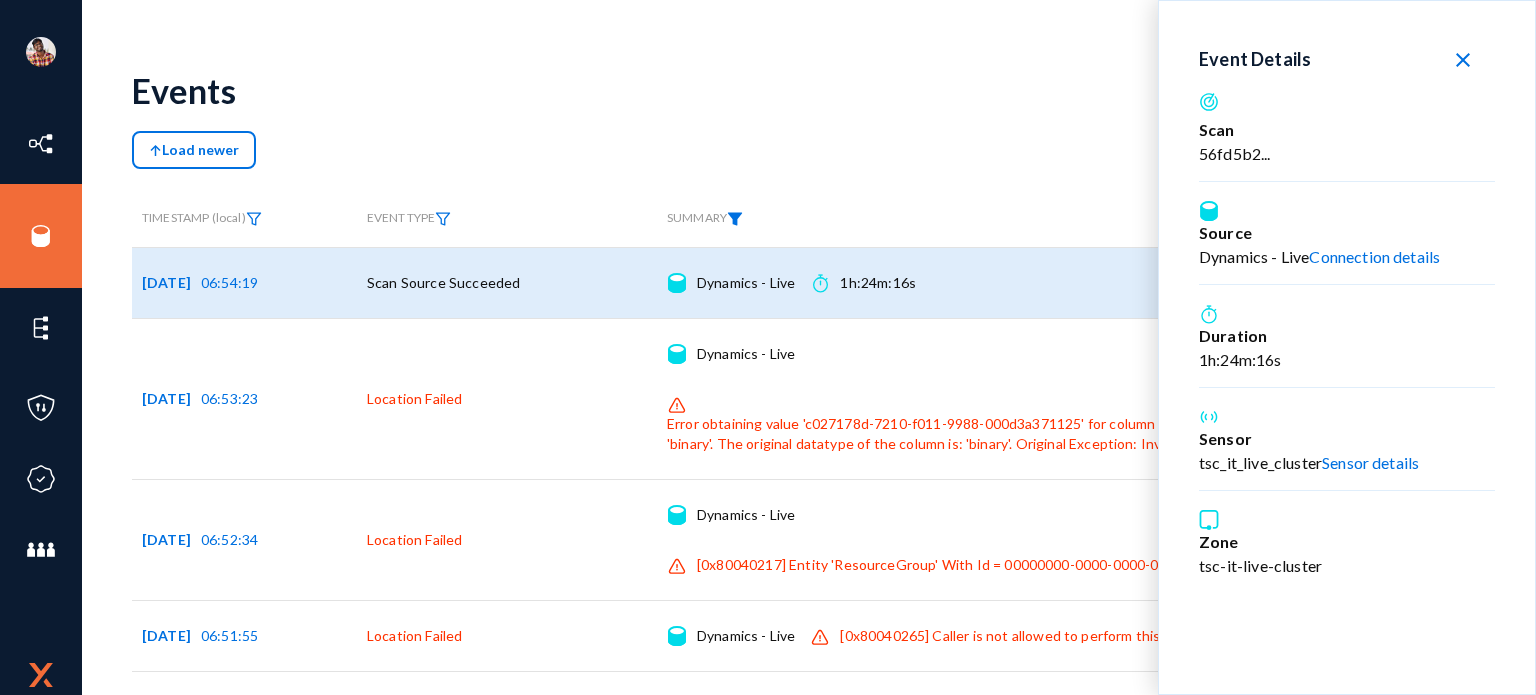 click on "close" 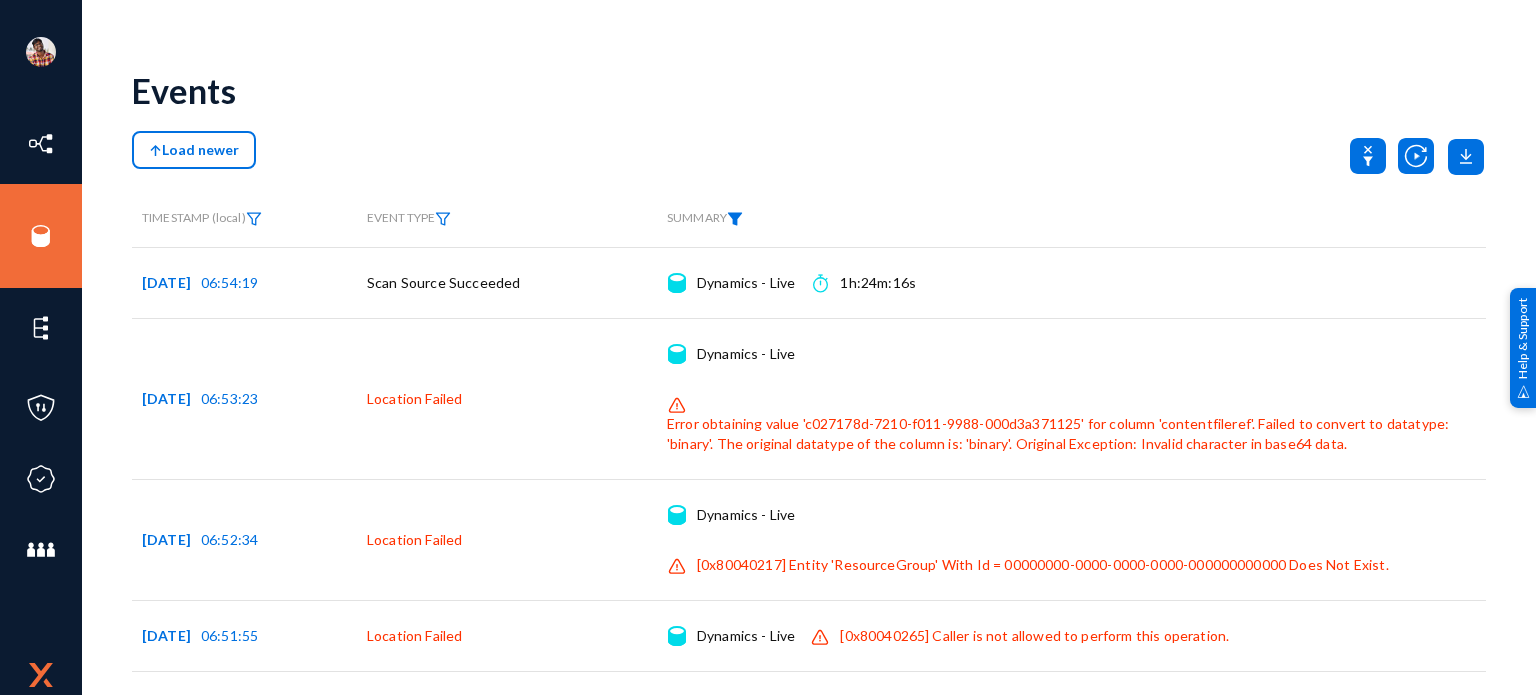 click 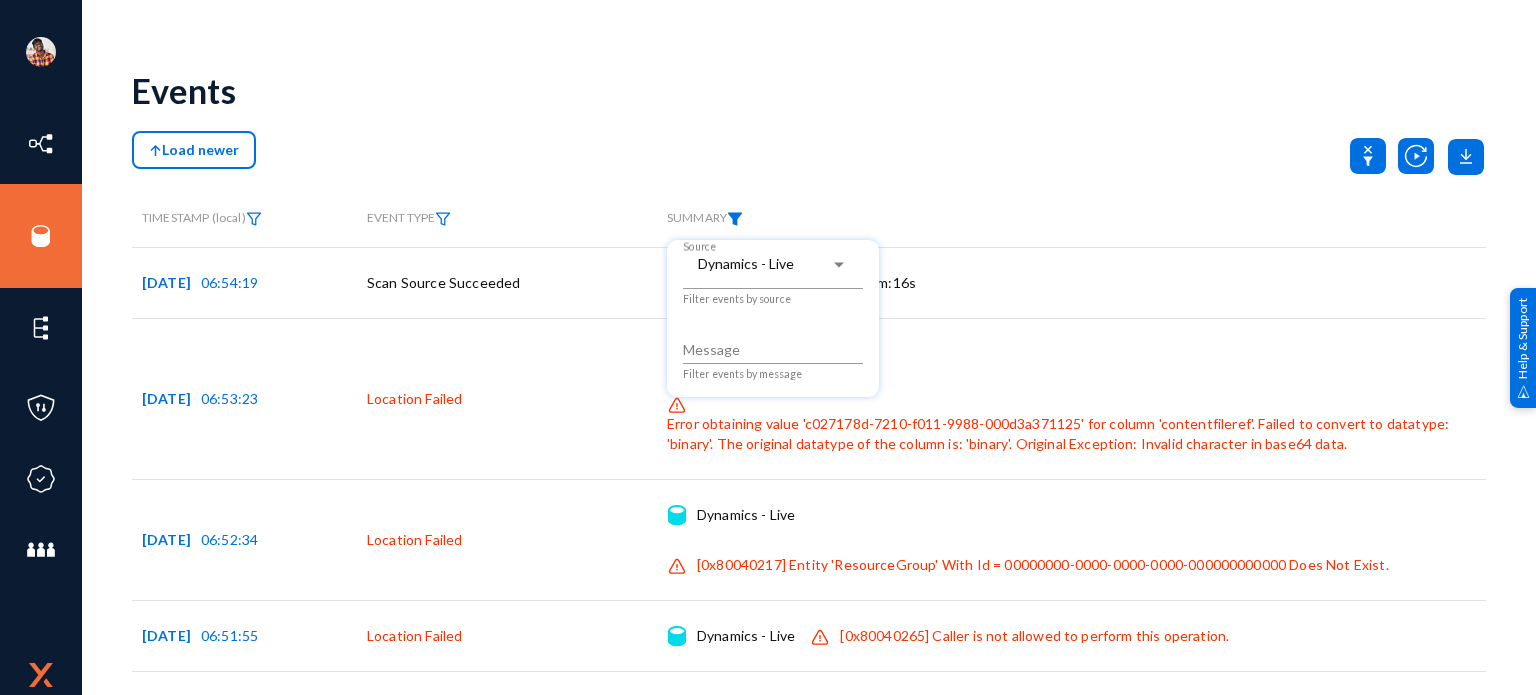 drag, startPoint x: 363, startPoint y: 283, endPoint x: 512, endPoint y: 286, distance: 149.0302 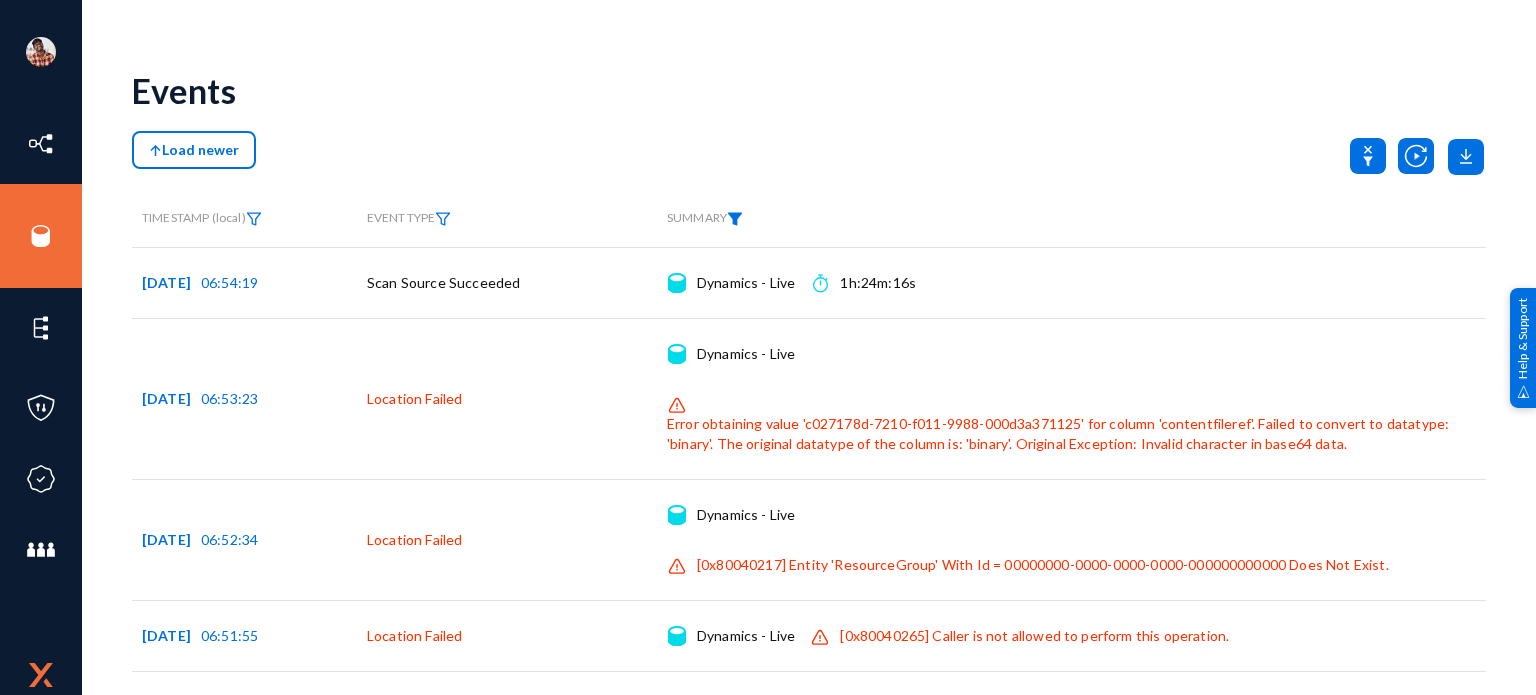 click 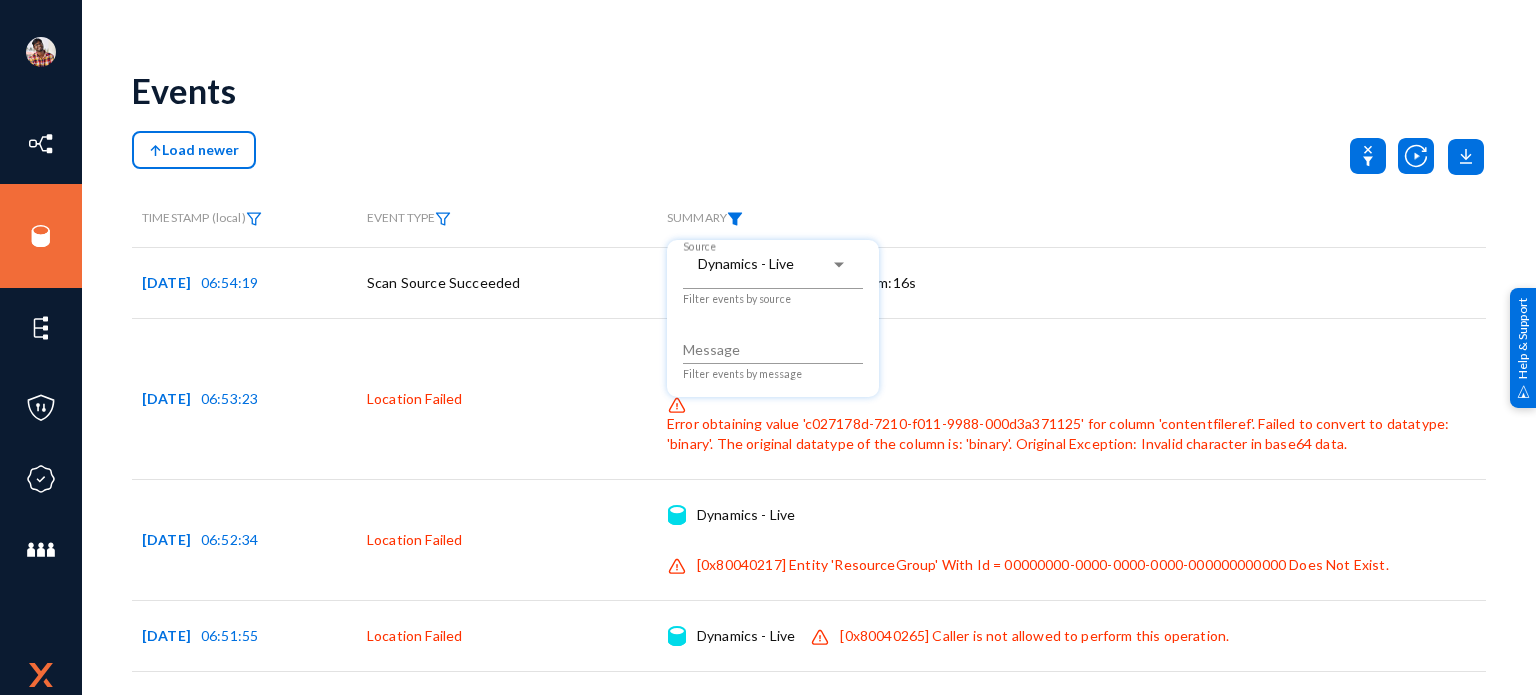 click at bounding box center [768, 347] 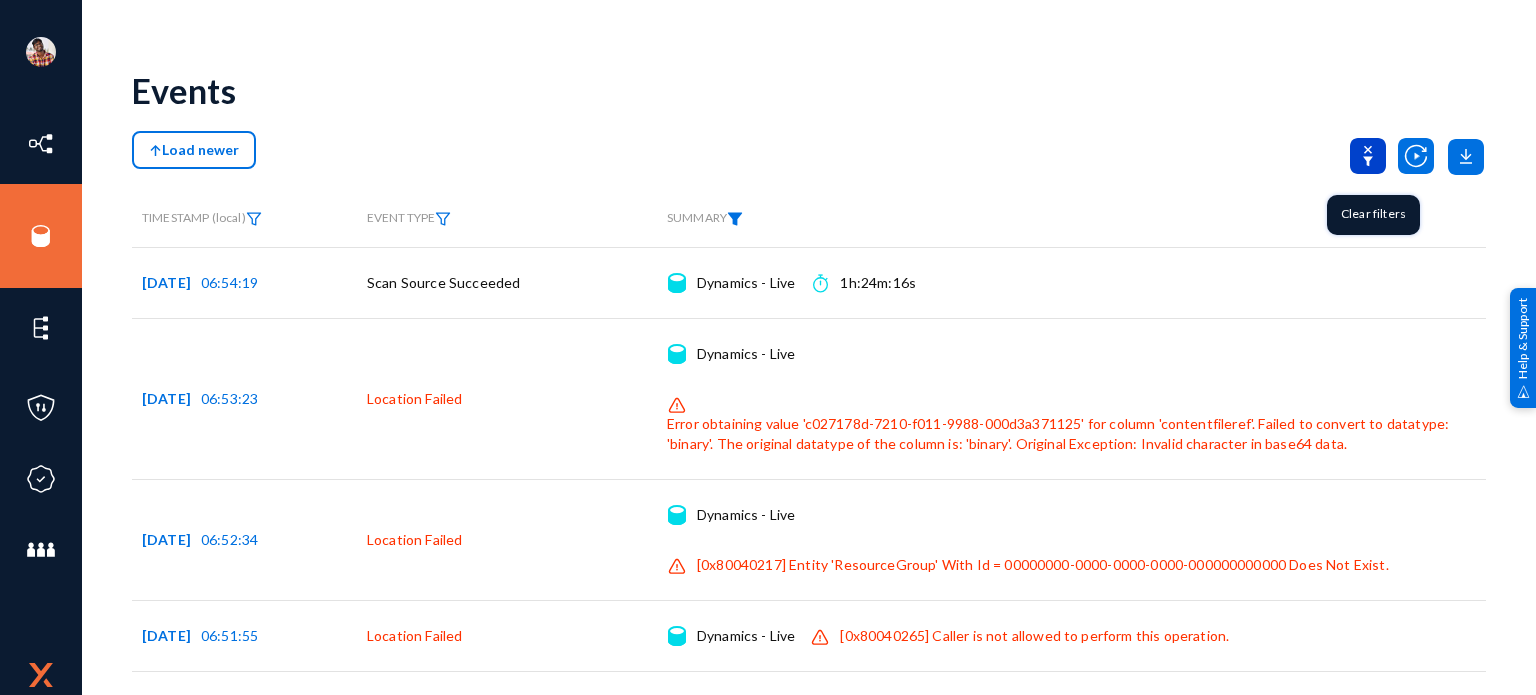 click 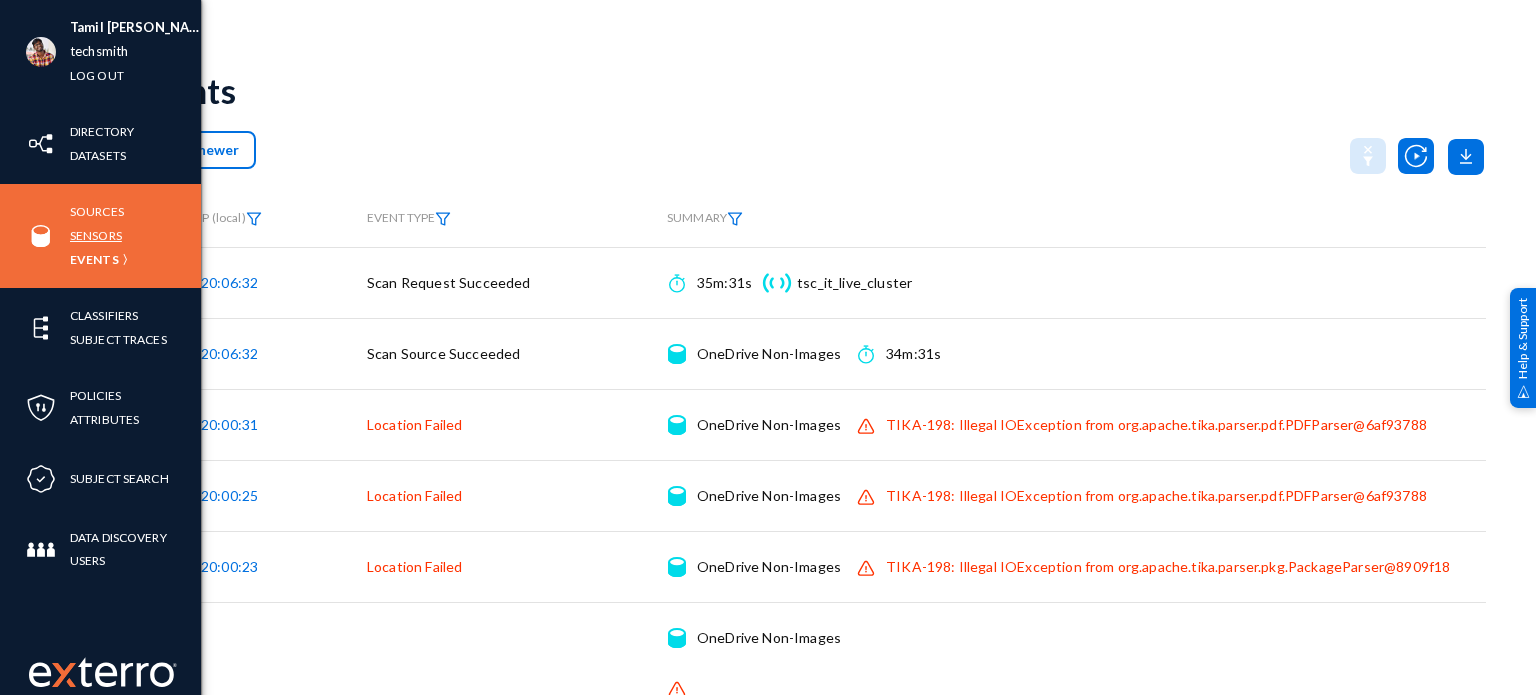 click on "Sensors" at bounding box center [96, 235] 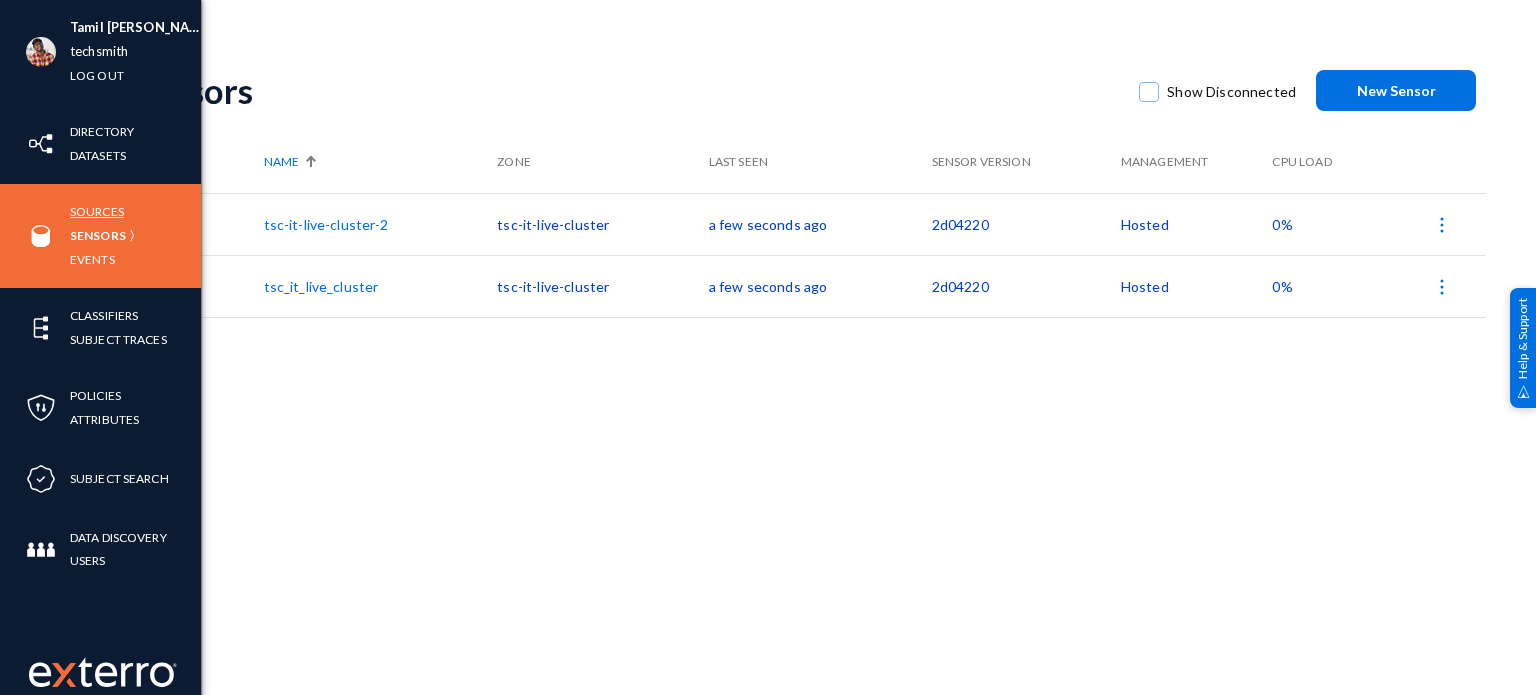 click on "Sources" at bounding box center (97, 211) 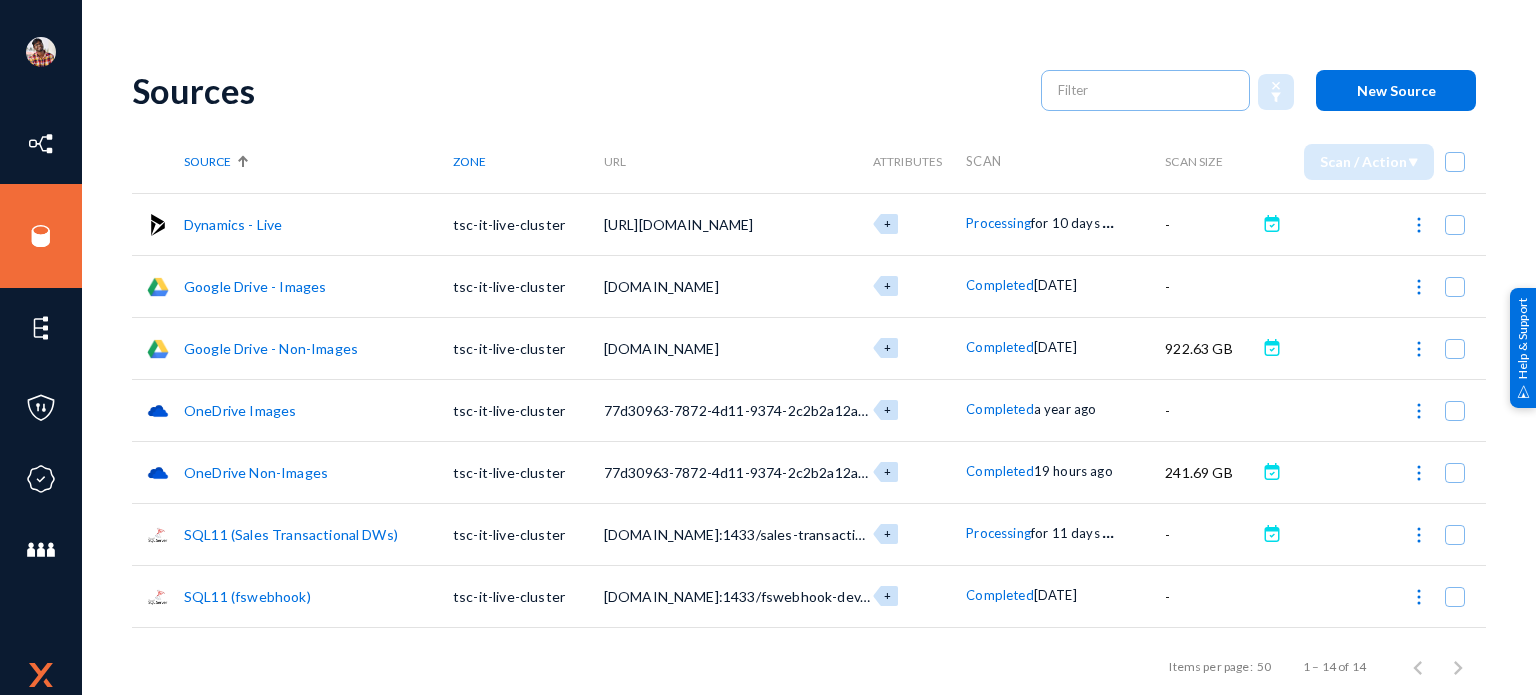 click on "Processing" 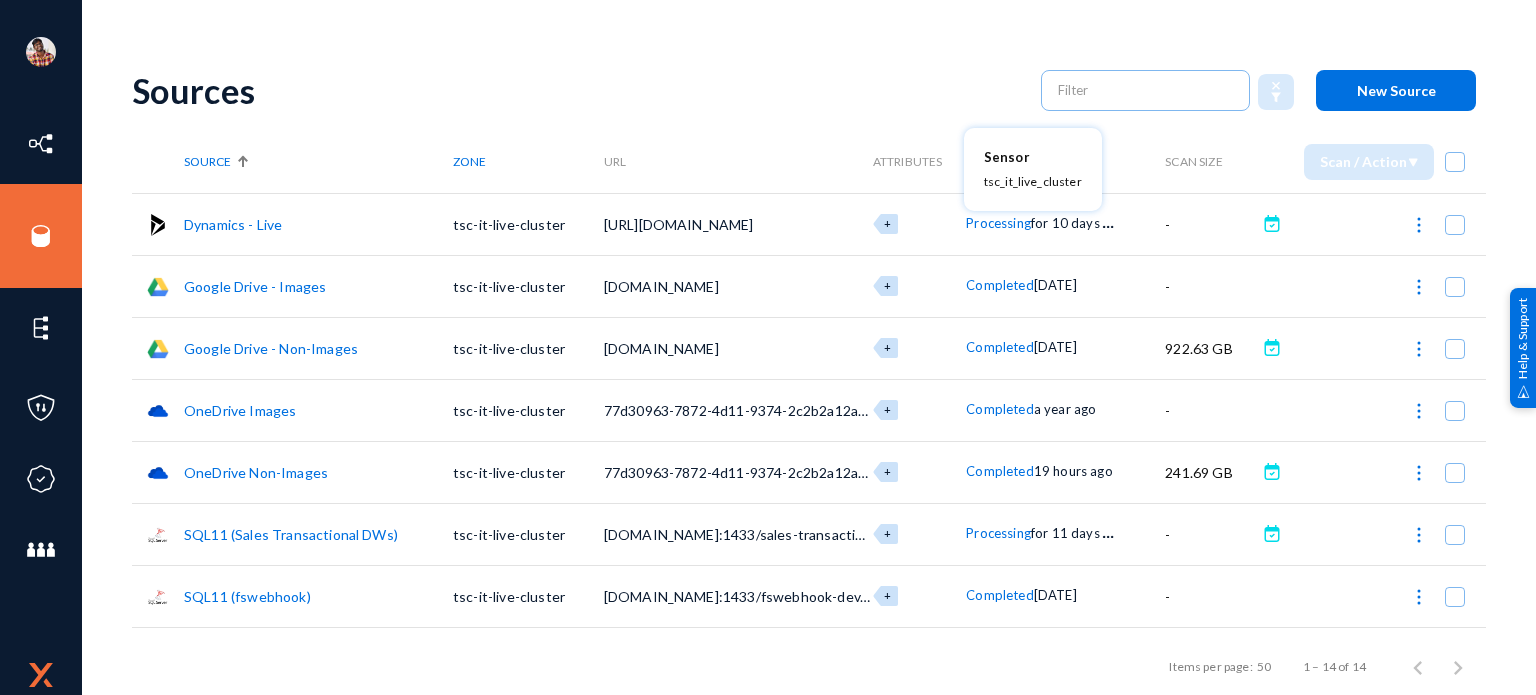 click at bounding box center [768, 347] 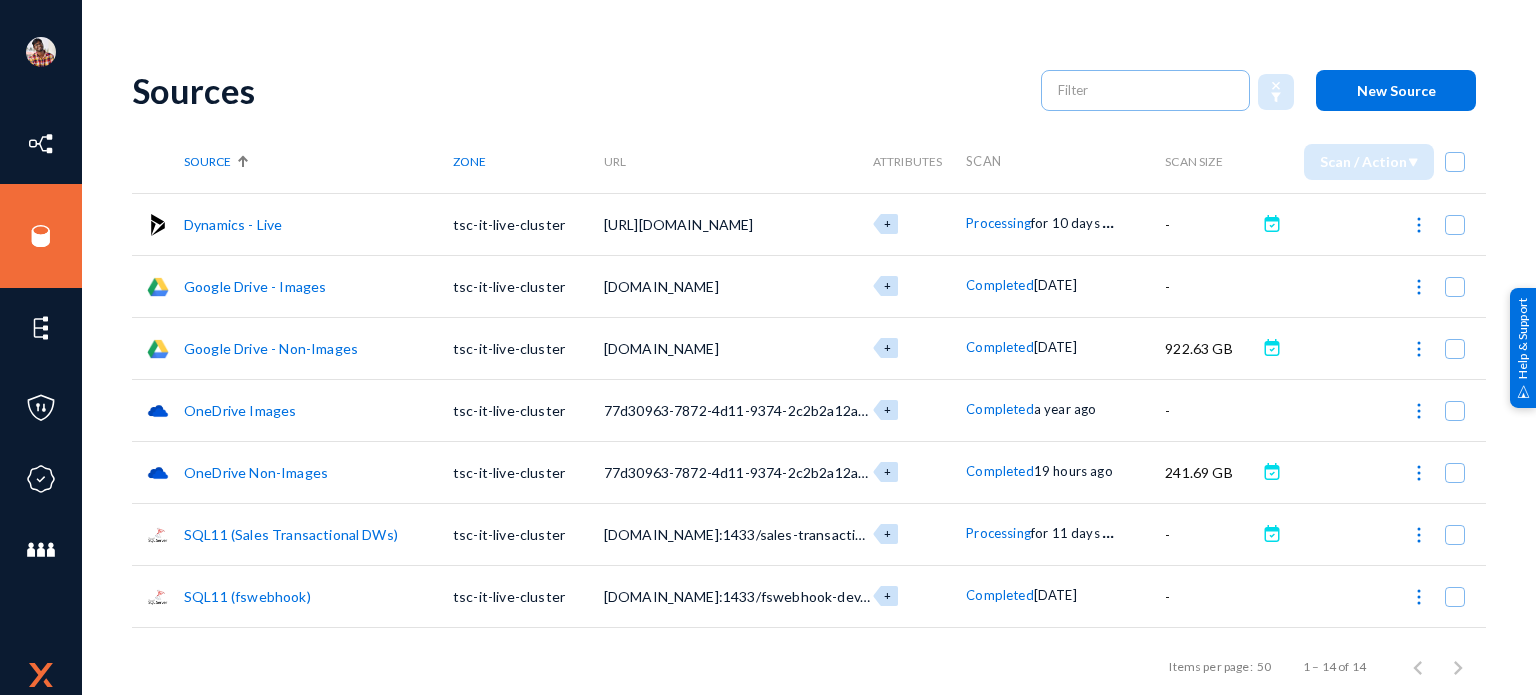 click on "Dynamics - Live" 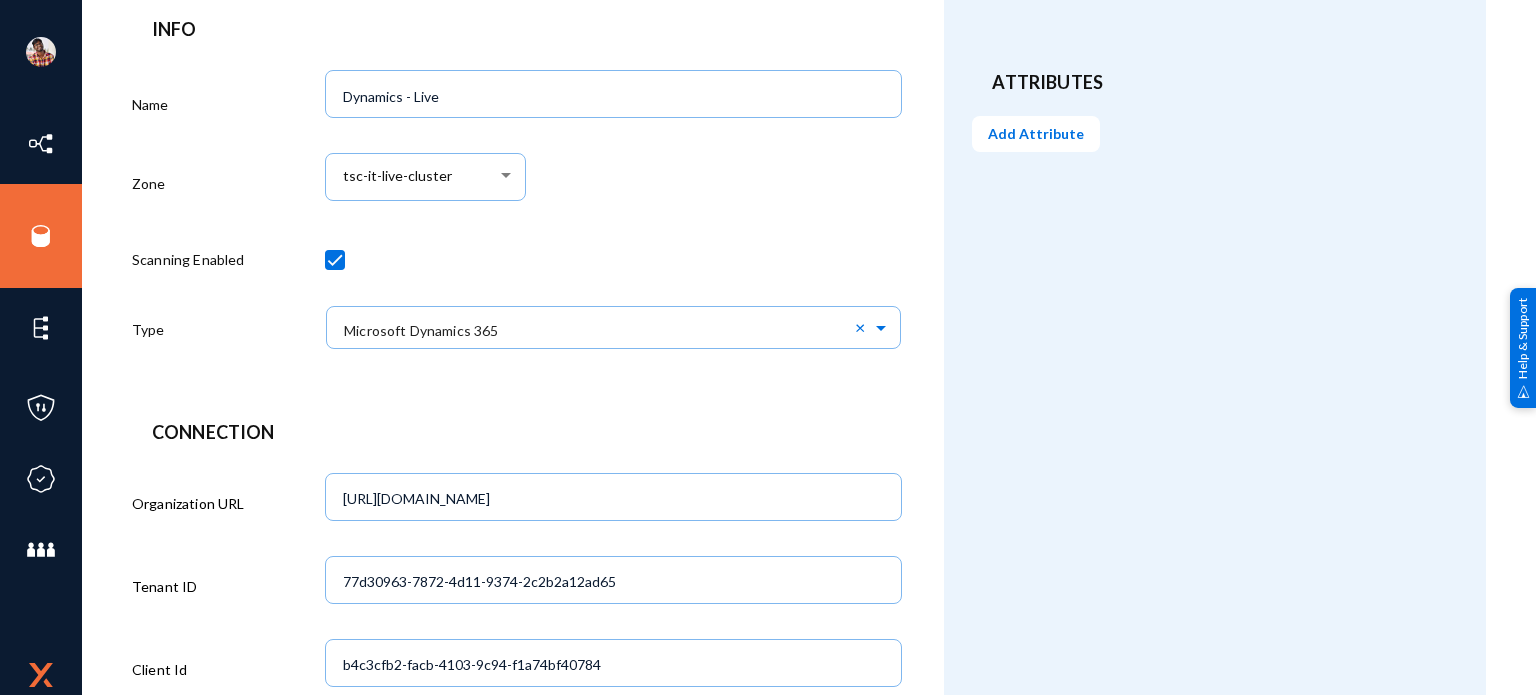 scroll, scrollTop: 0, scrollLeft: 0, axis: both 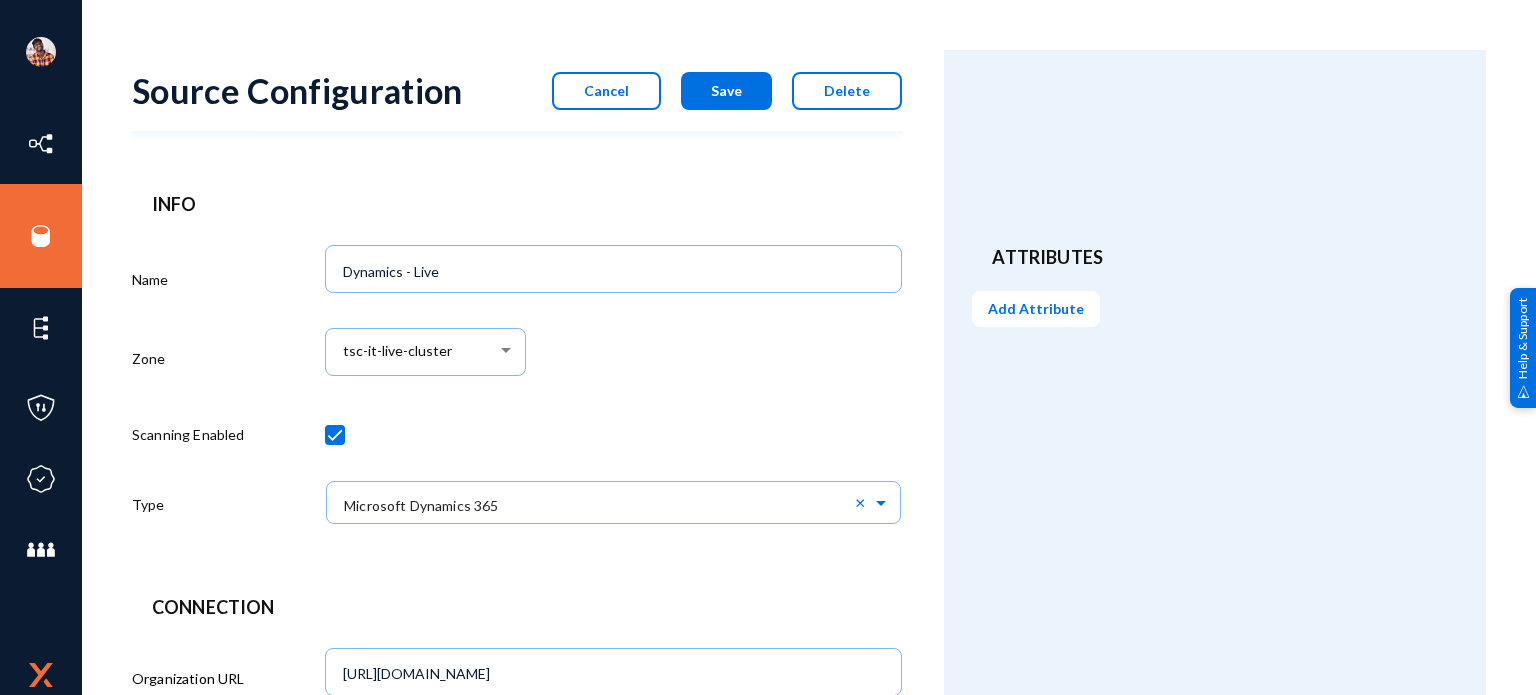 click on "Cancel" 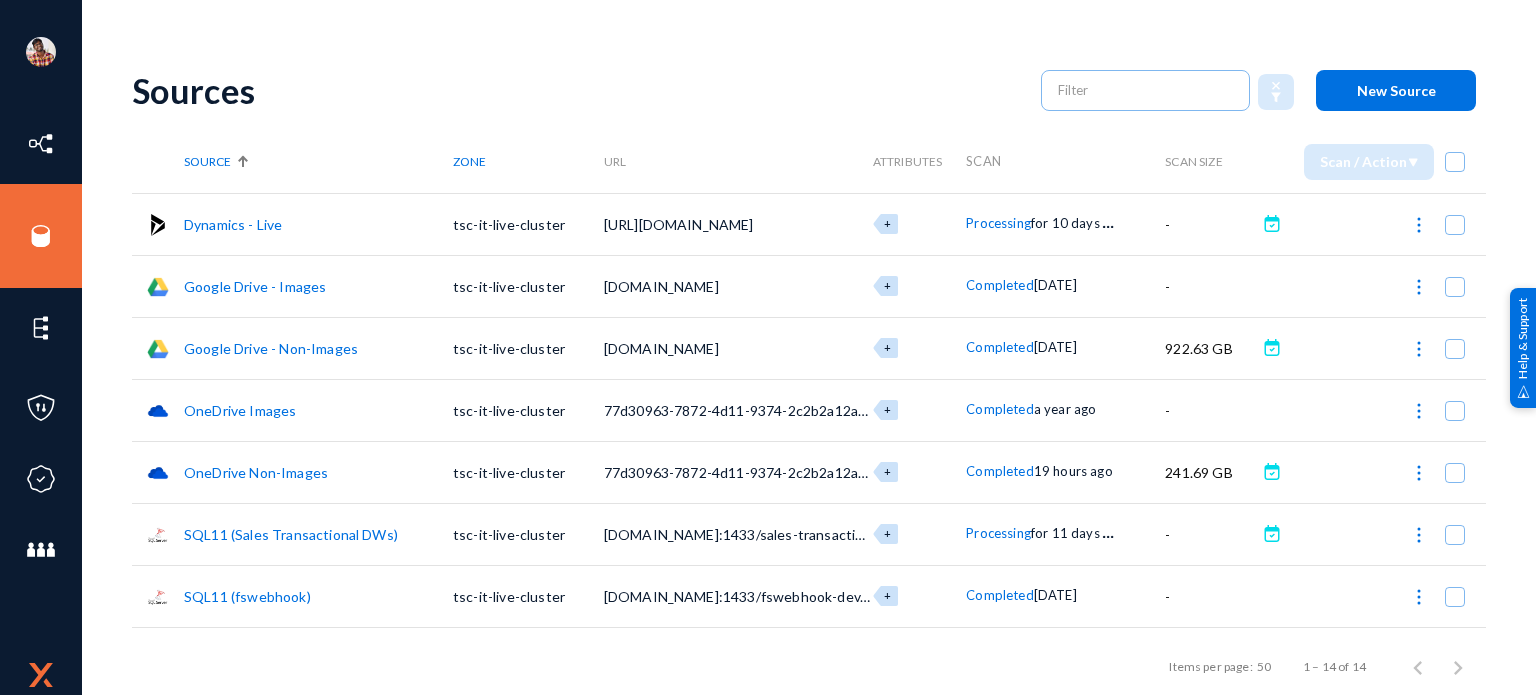 click on "Processing" 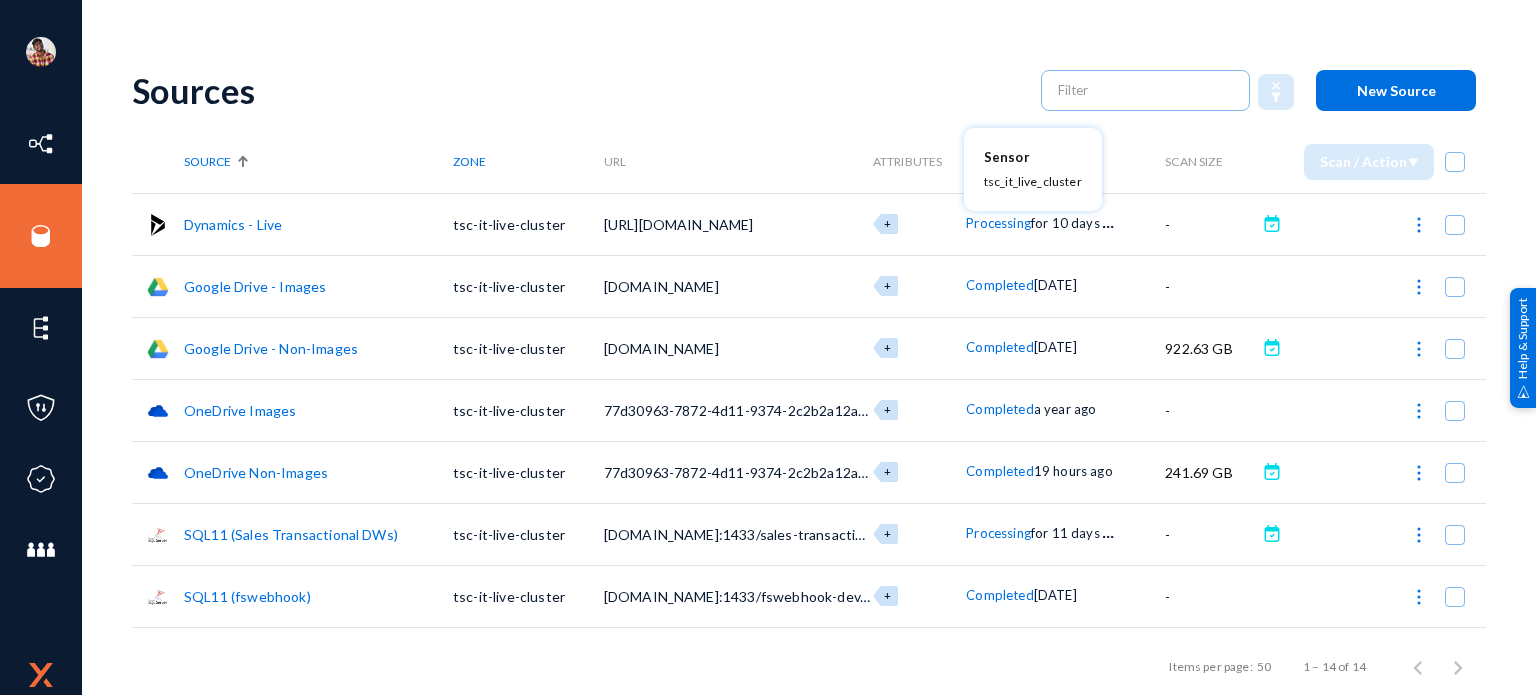 click at bounding box center [768, 347] 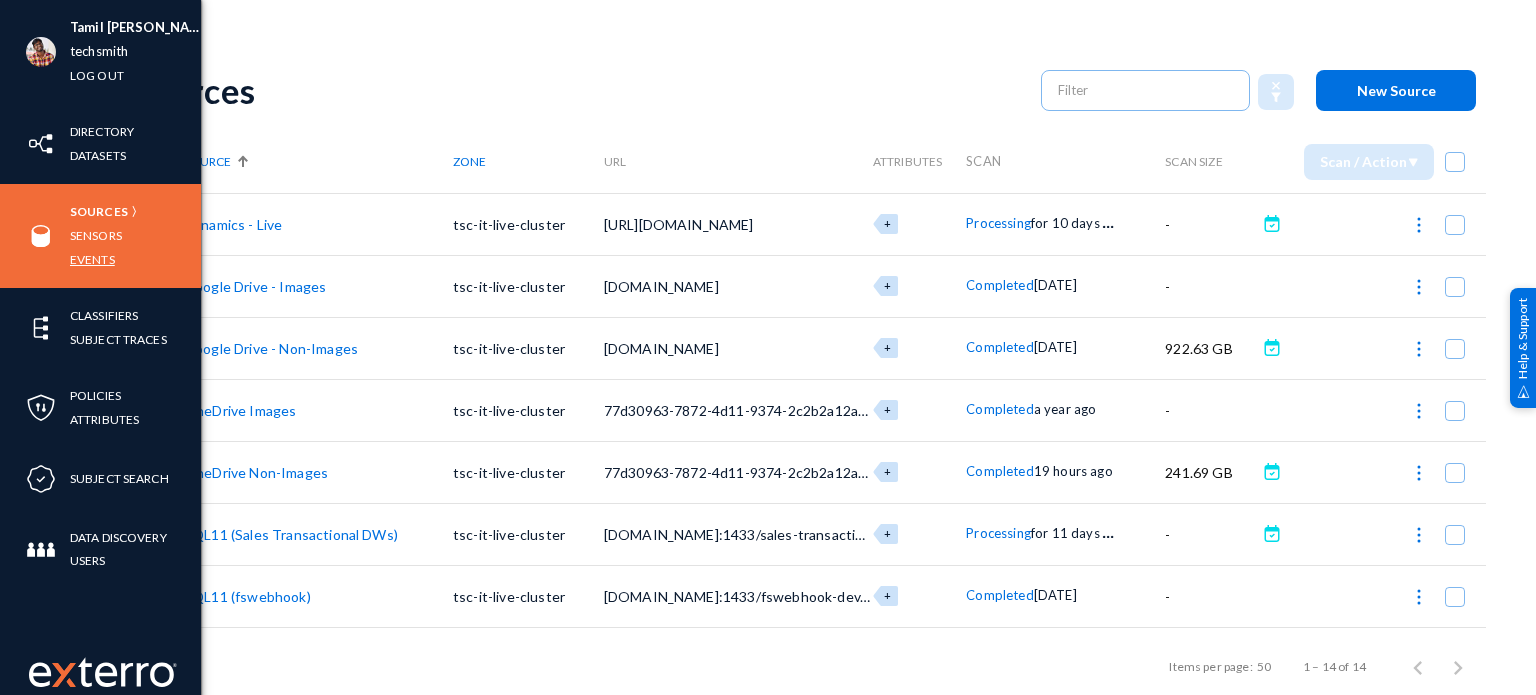 click on "Events" at bounding box center (92, 259) 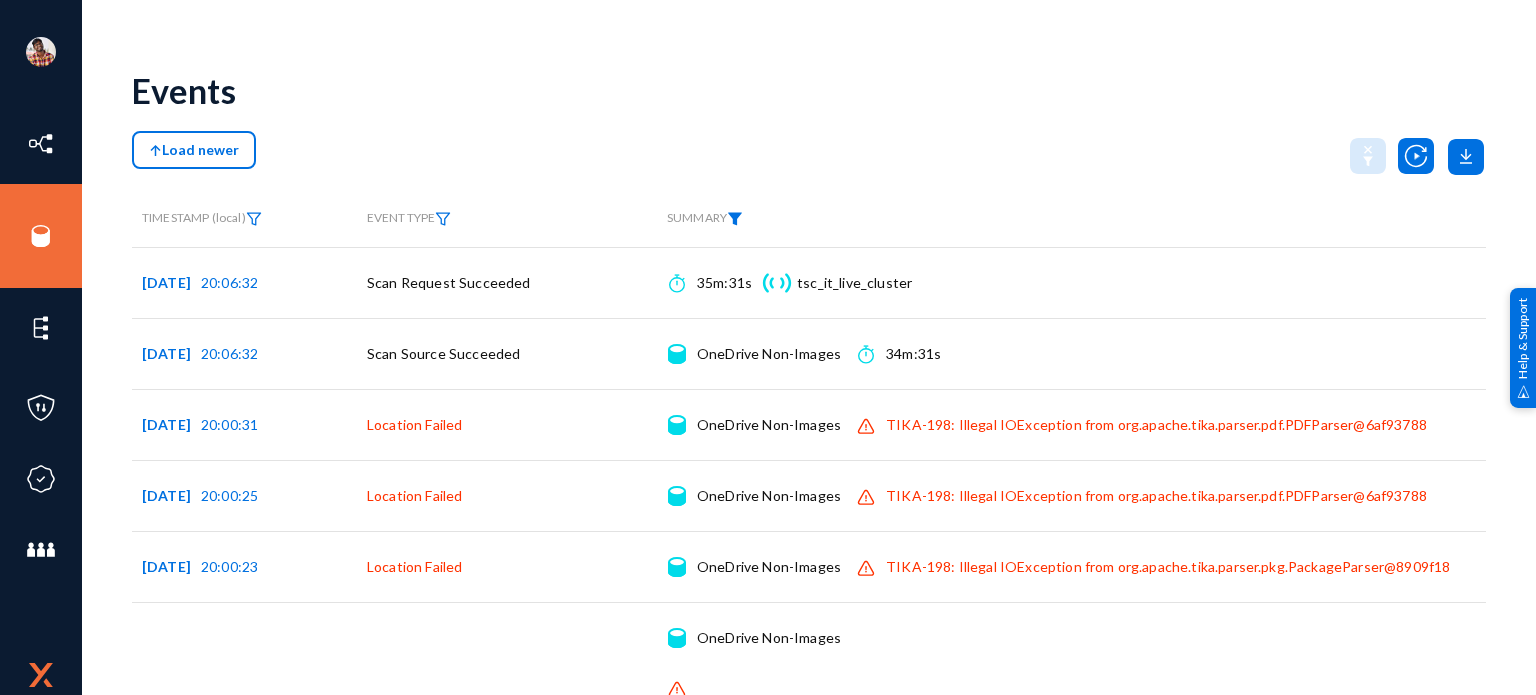 click 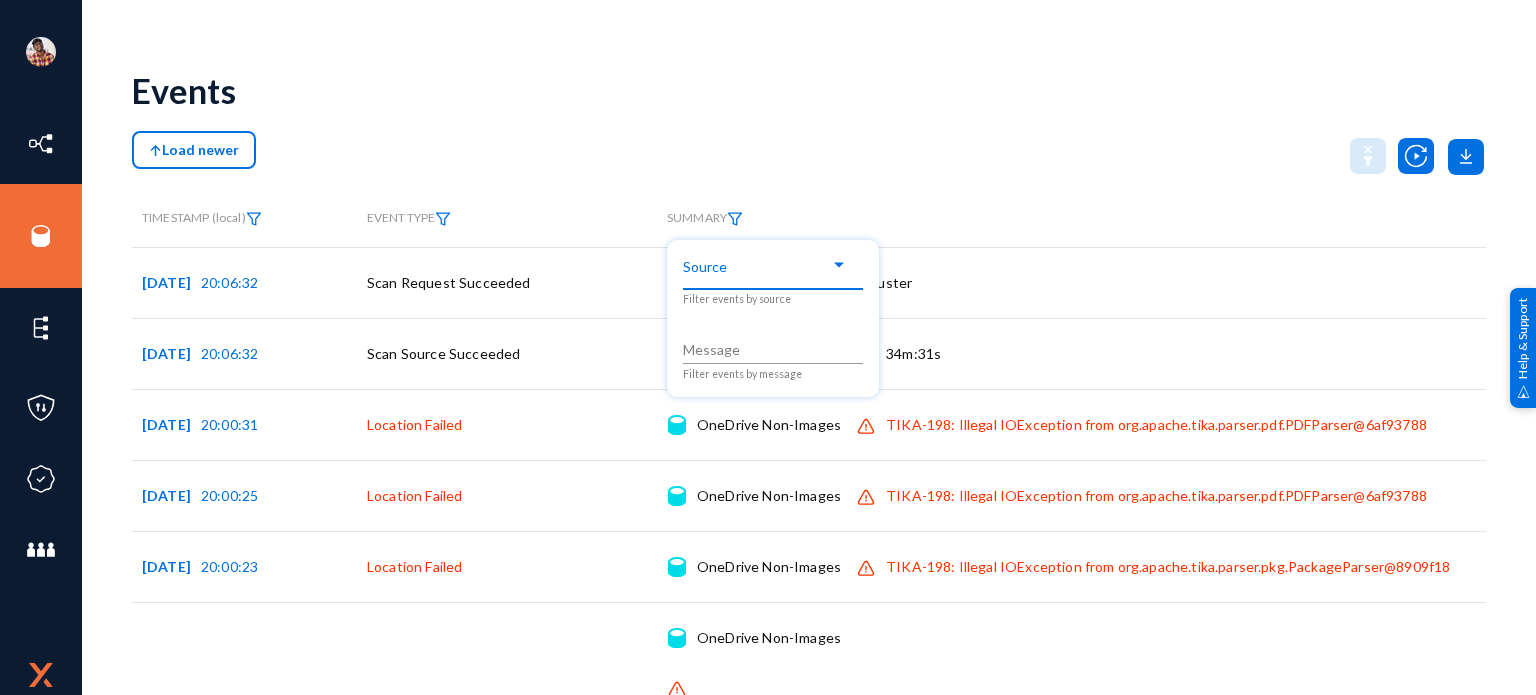 click at bounding box center (839, 265) 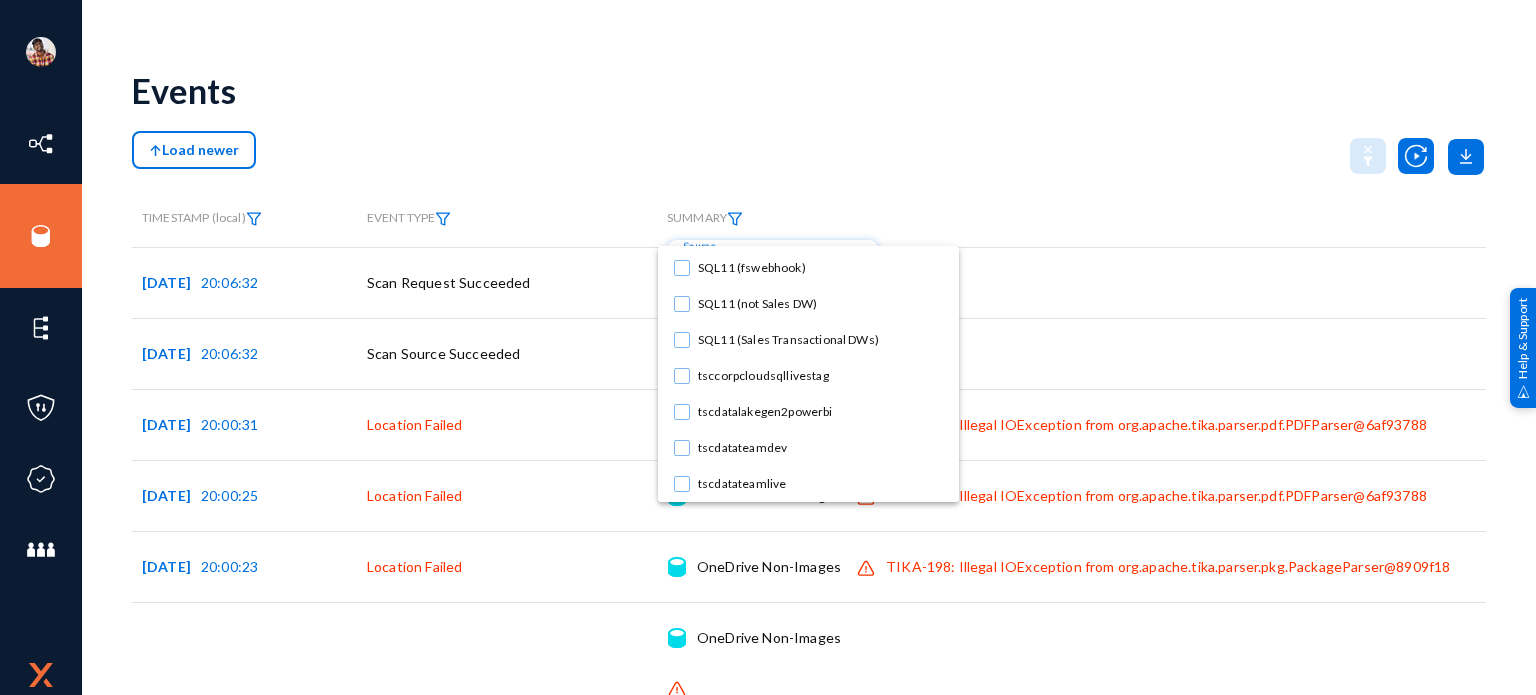 scroll, scrollTop: 0, scrollLeft: 0, axis: both 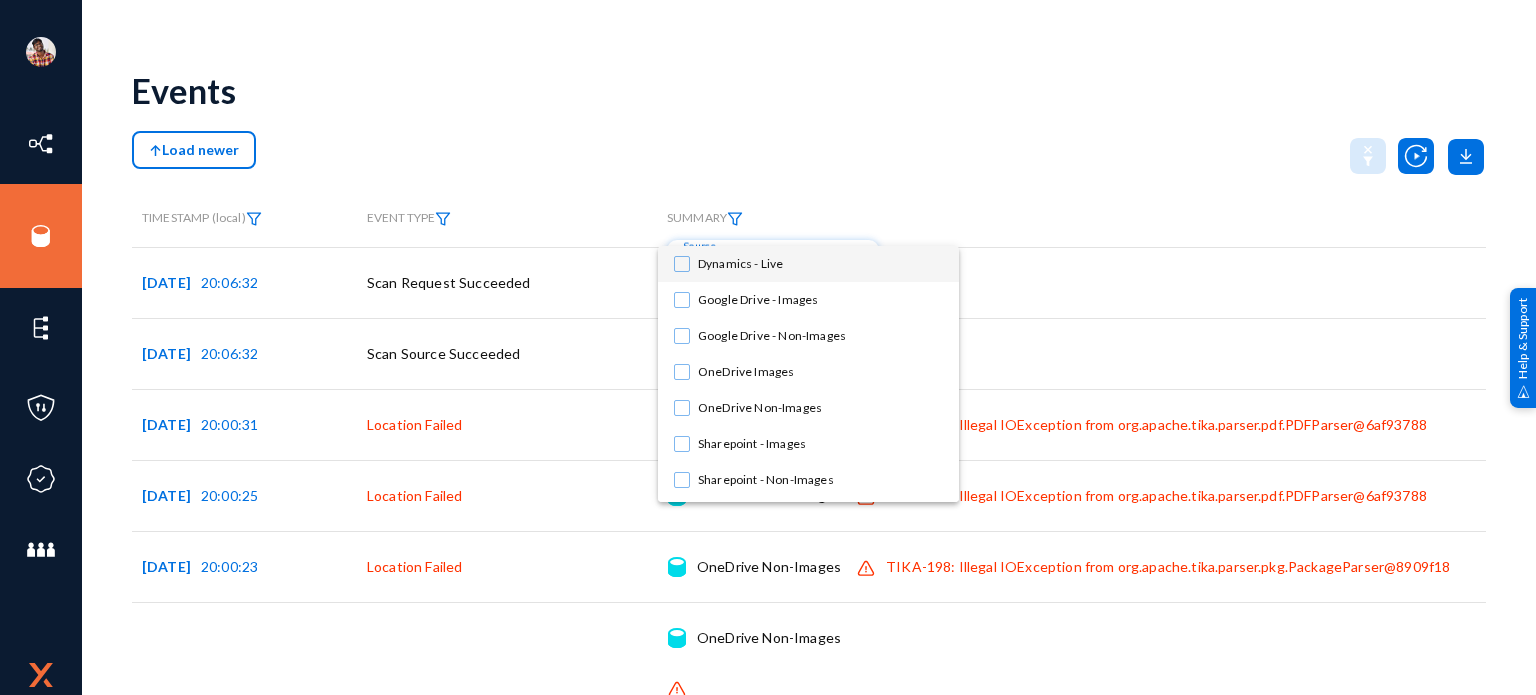 click at bounding box center [682, 264] 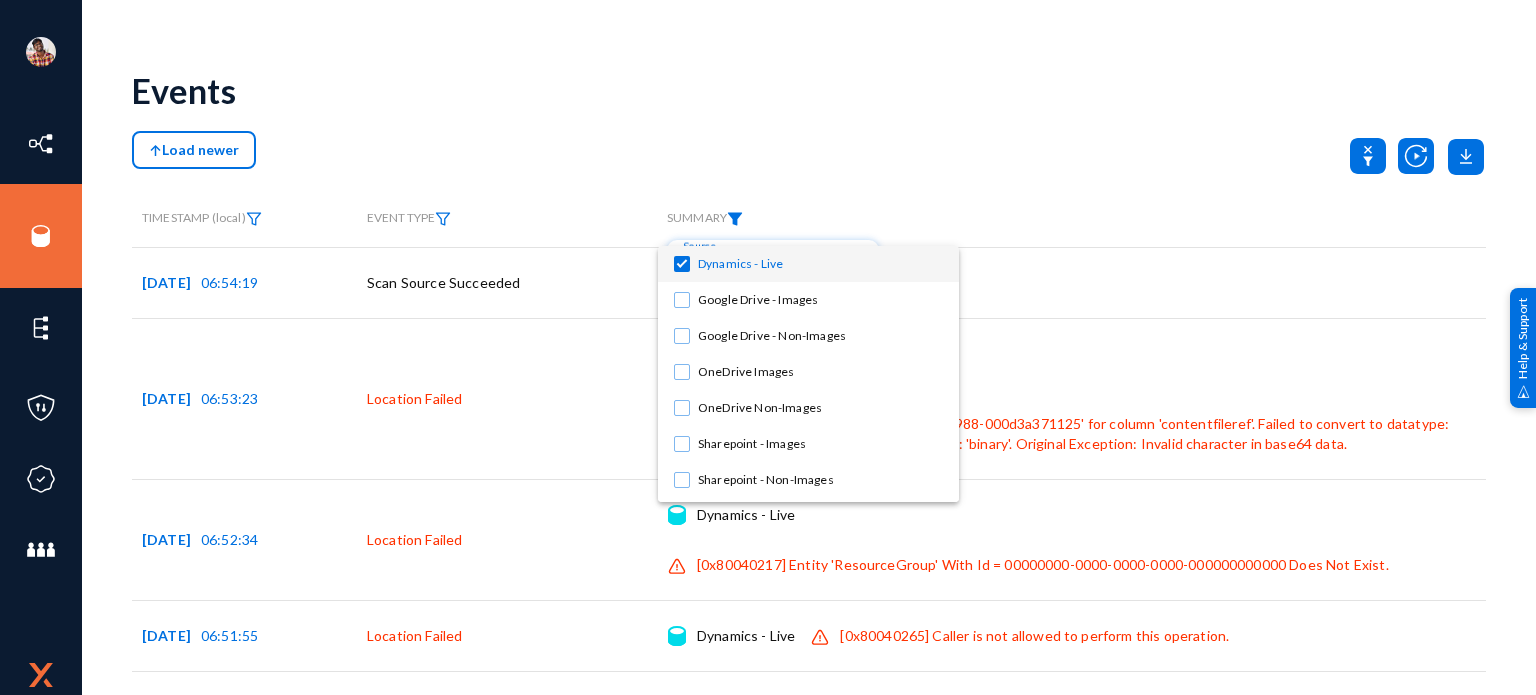 click at bounding box center (768, 347) 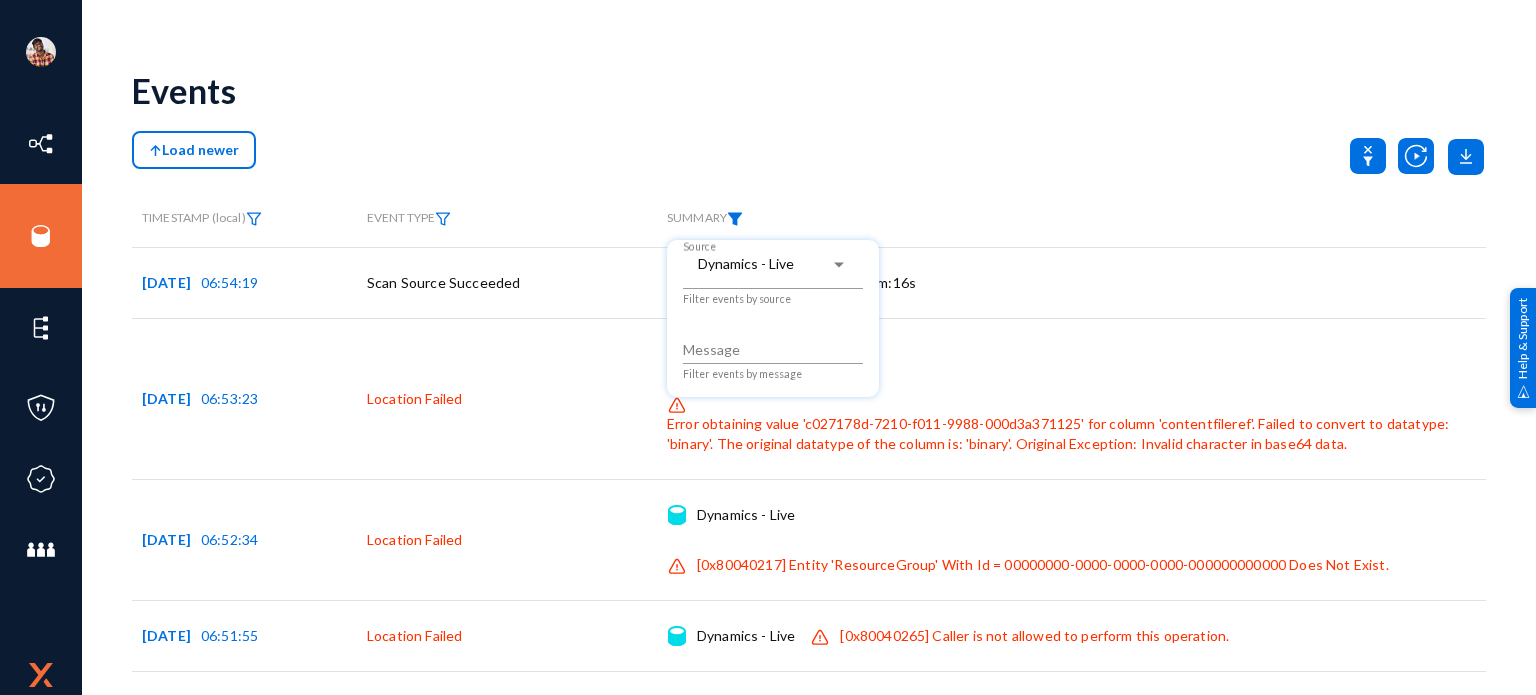 click at bounding box center [768, 347] 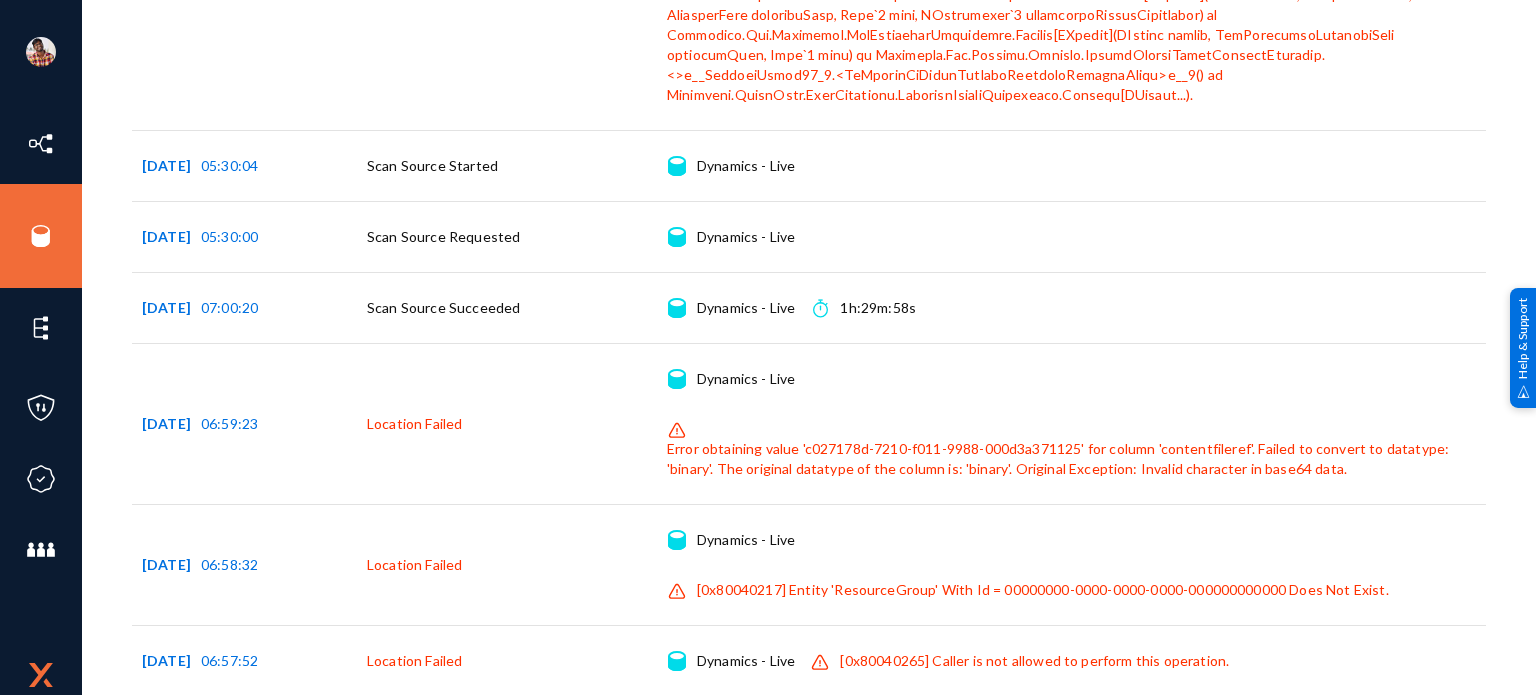 scroll, scrollTop: 7361, scrollLeft: 0, axis: vertical 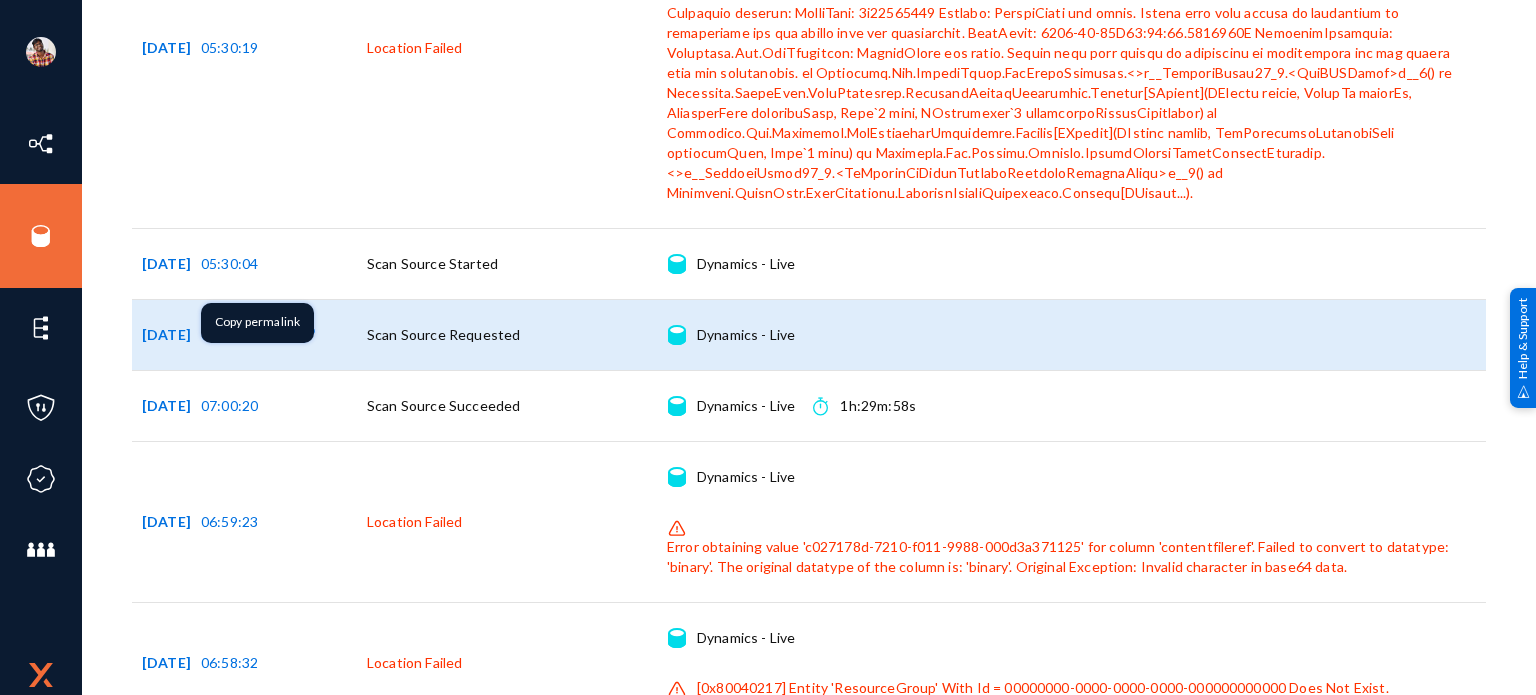 drag, startPoint x: 851, startPoint y: 256, endPoint x: 132, endPoint y: 259, distance: 719.0063 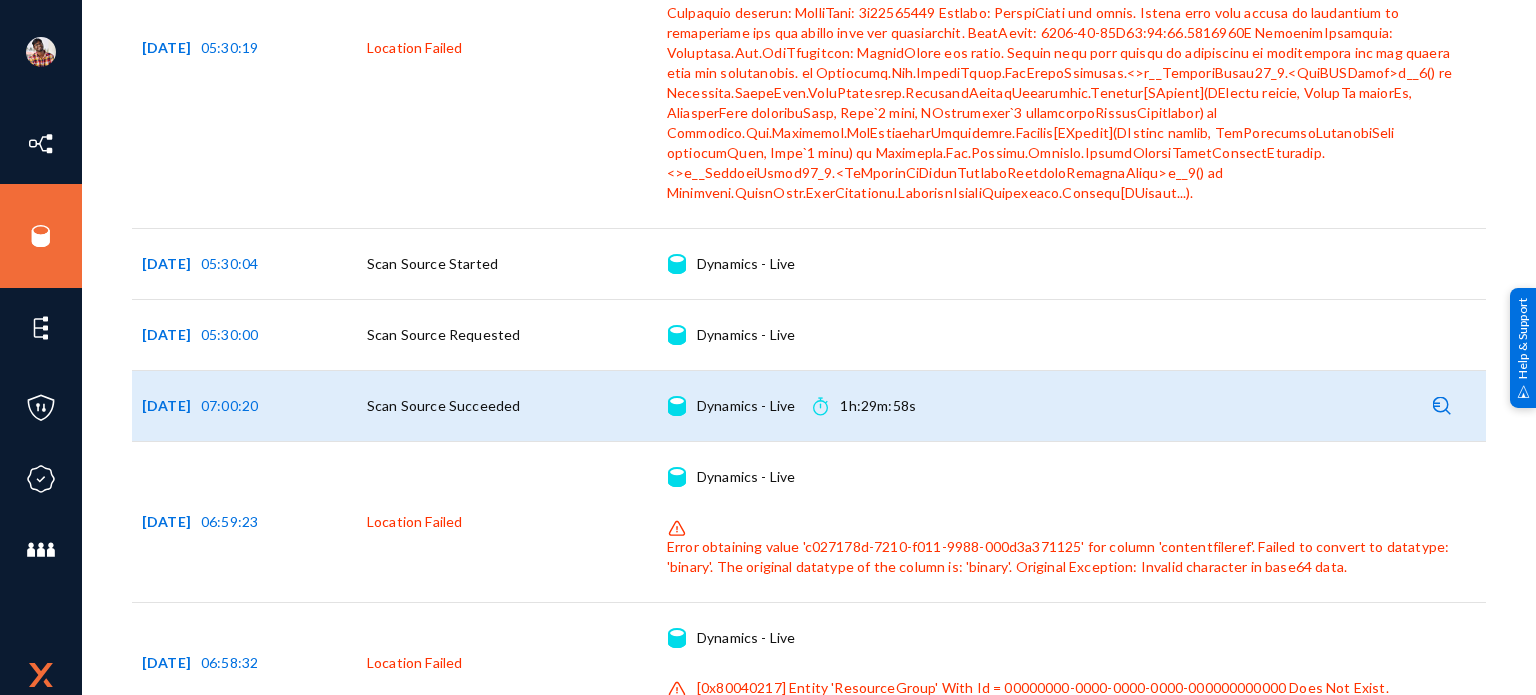 copy on "[DATE] 05:30:00  Scan Source Requested   Source   Dynamics - Live" 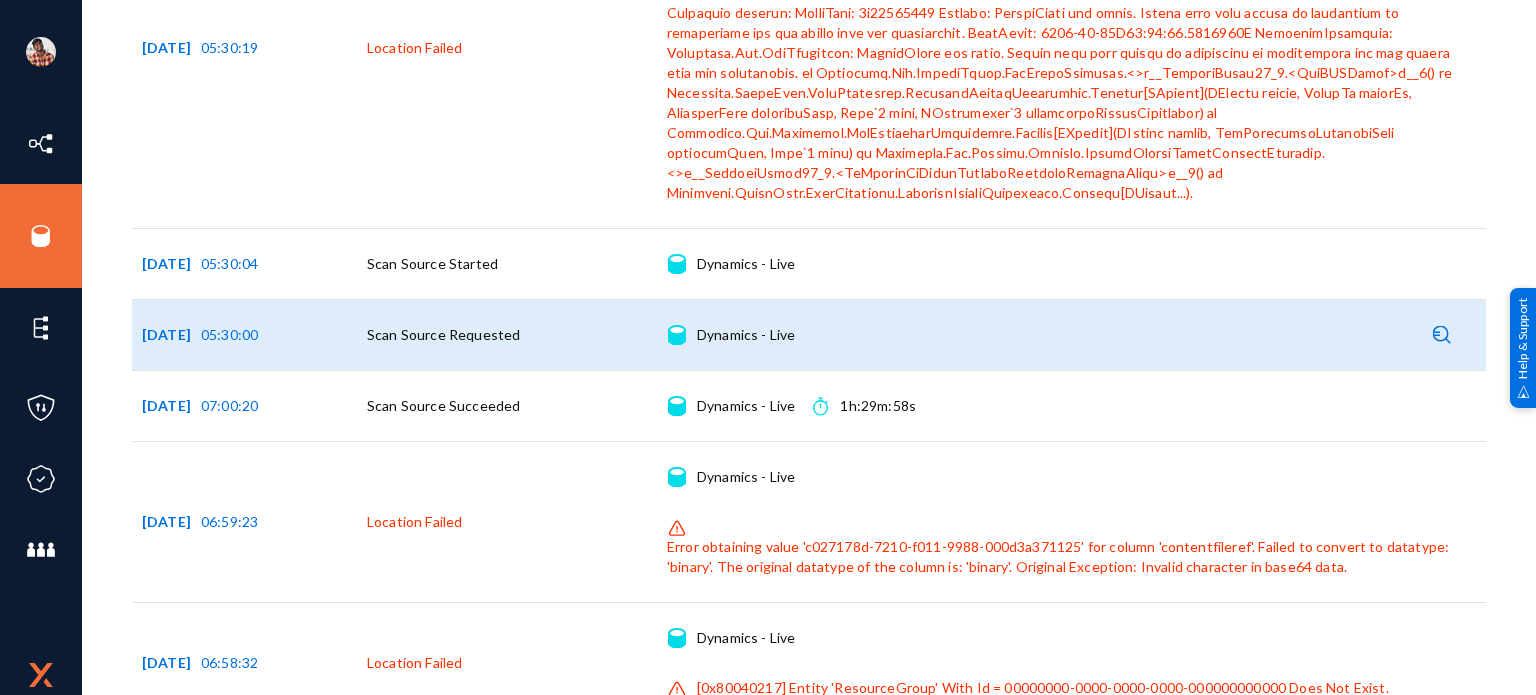 click 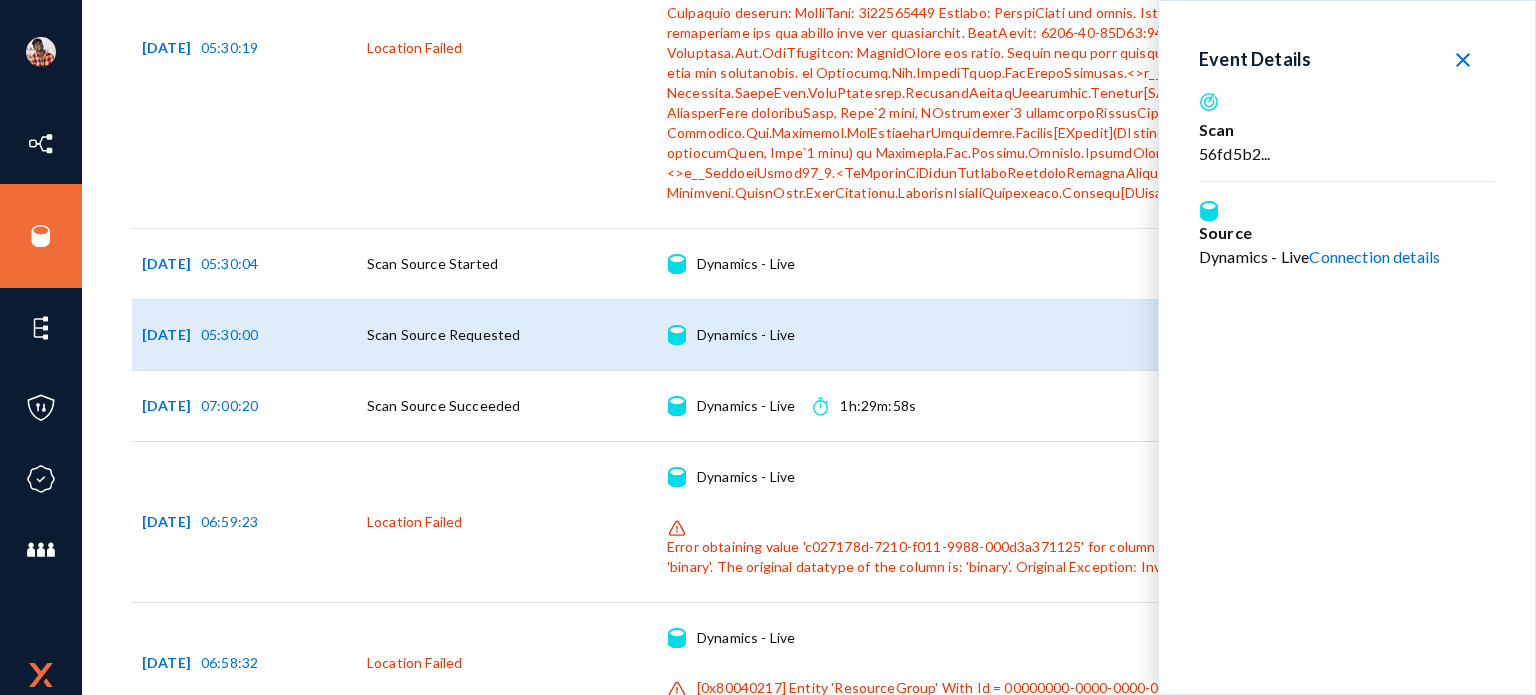 click on "close" 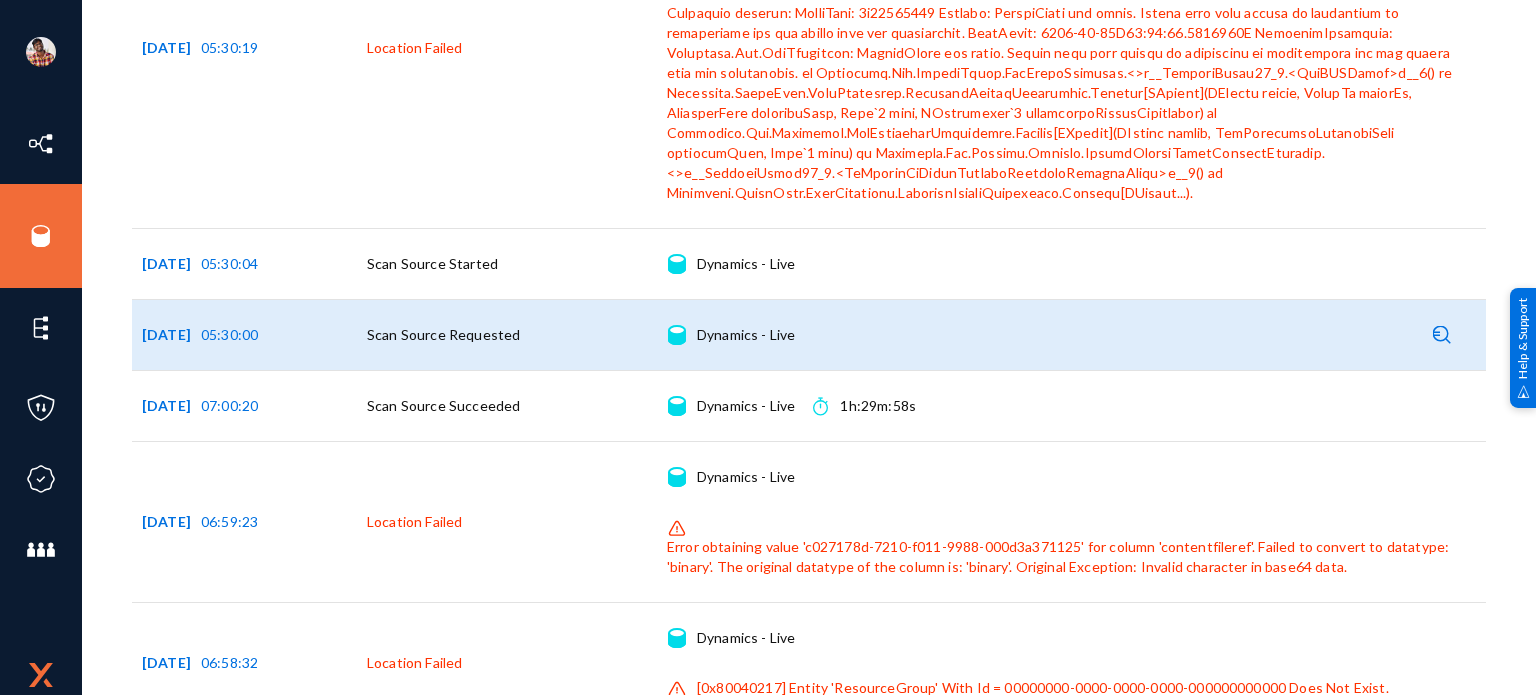 click on "Source   Dynamics - Live   Connection details" 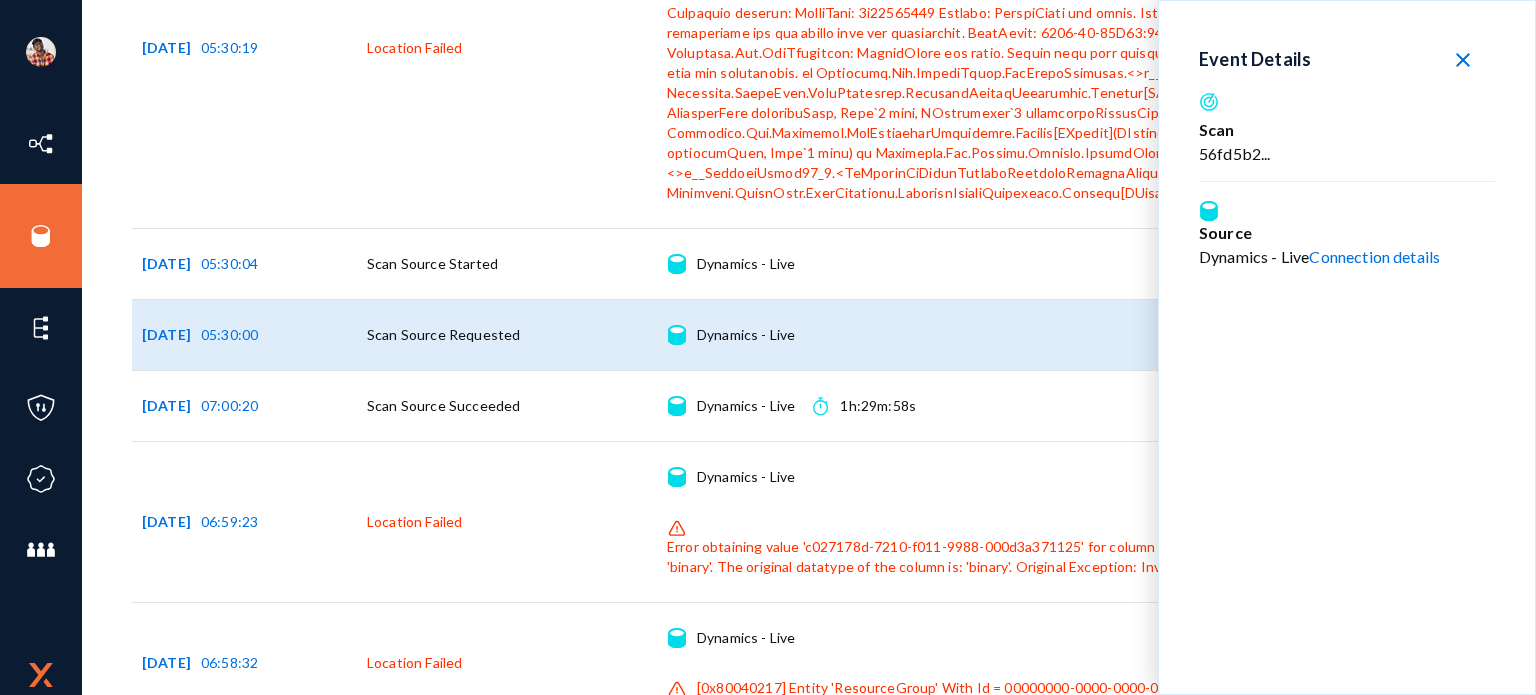 click on "close" 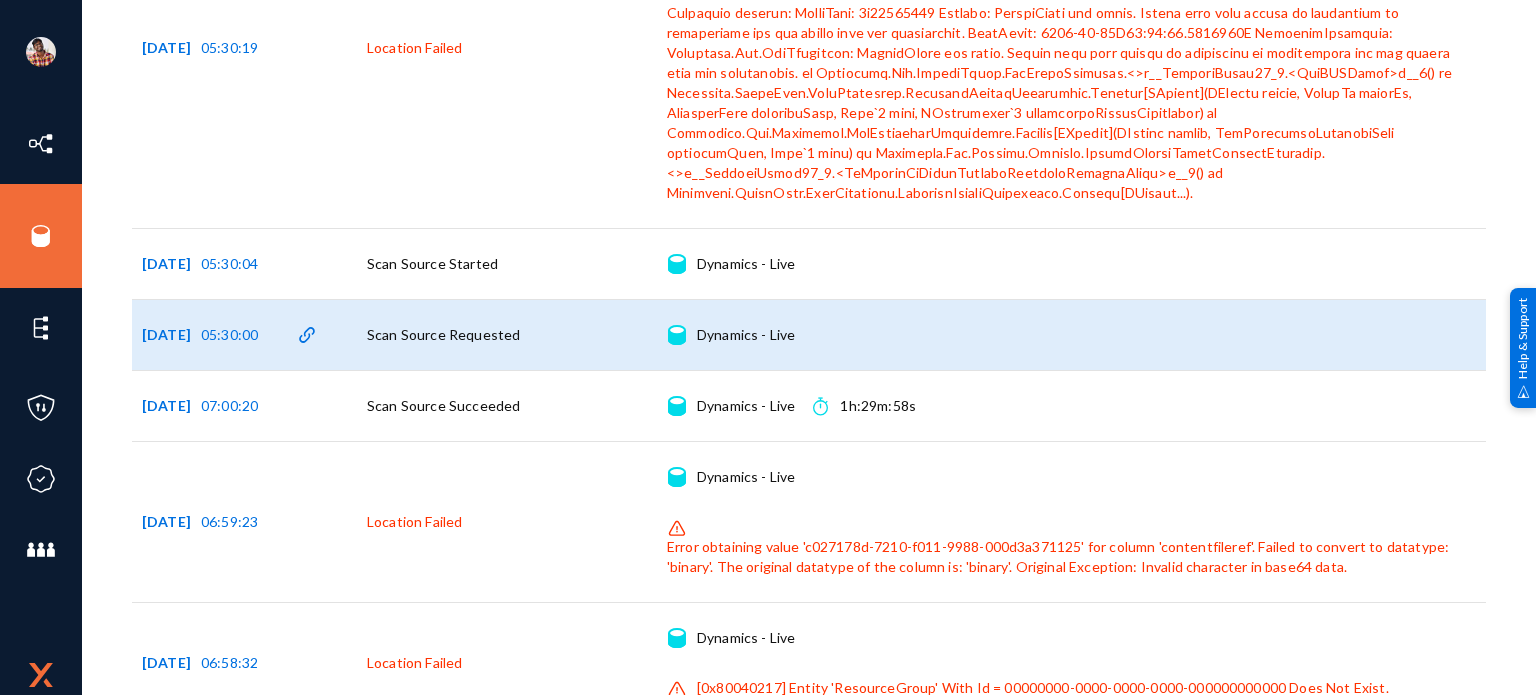 drag, startPoint x: 852, startPoint y: 252, endPoint x: 351, endPoint y: 255, distance: 501.00897 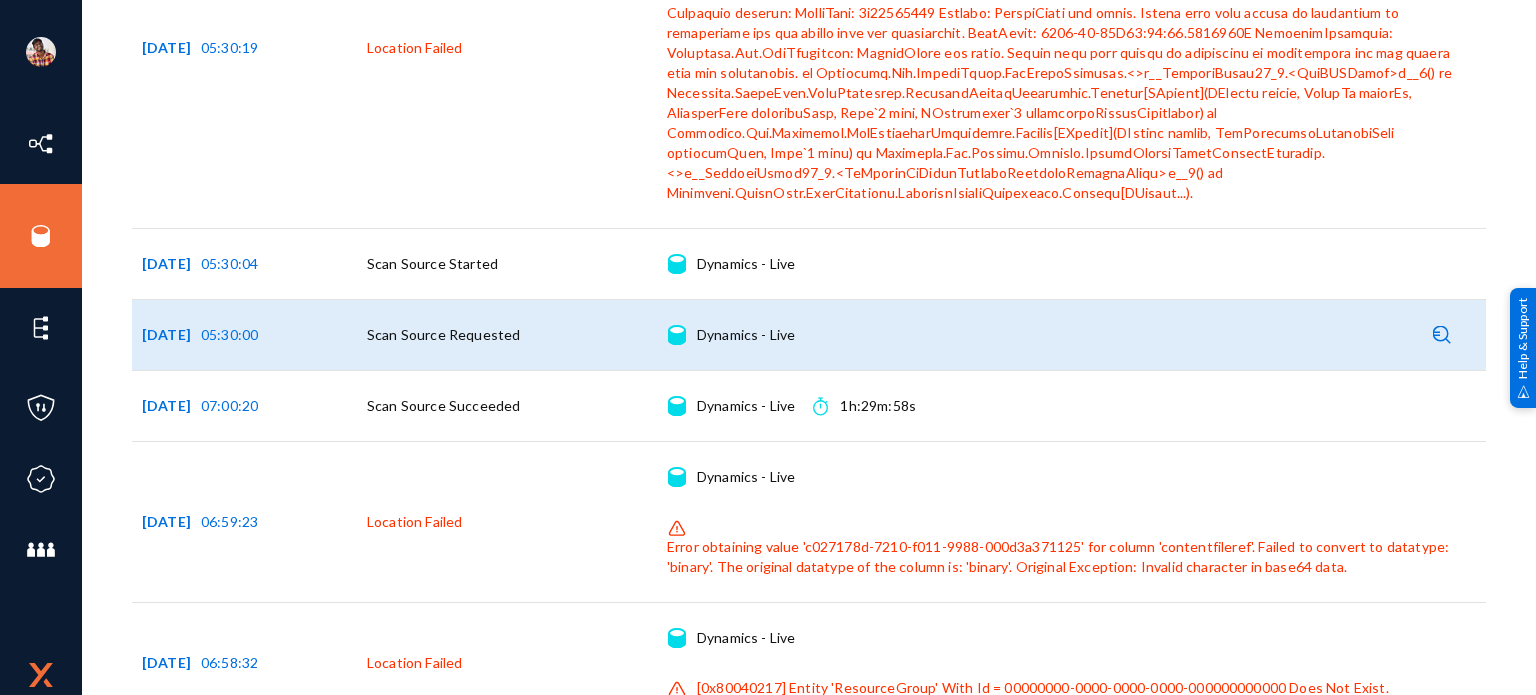 click on "Source   Dynamics - Live   Connection details" 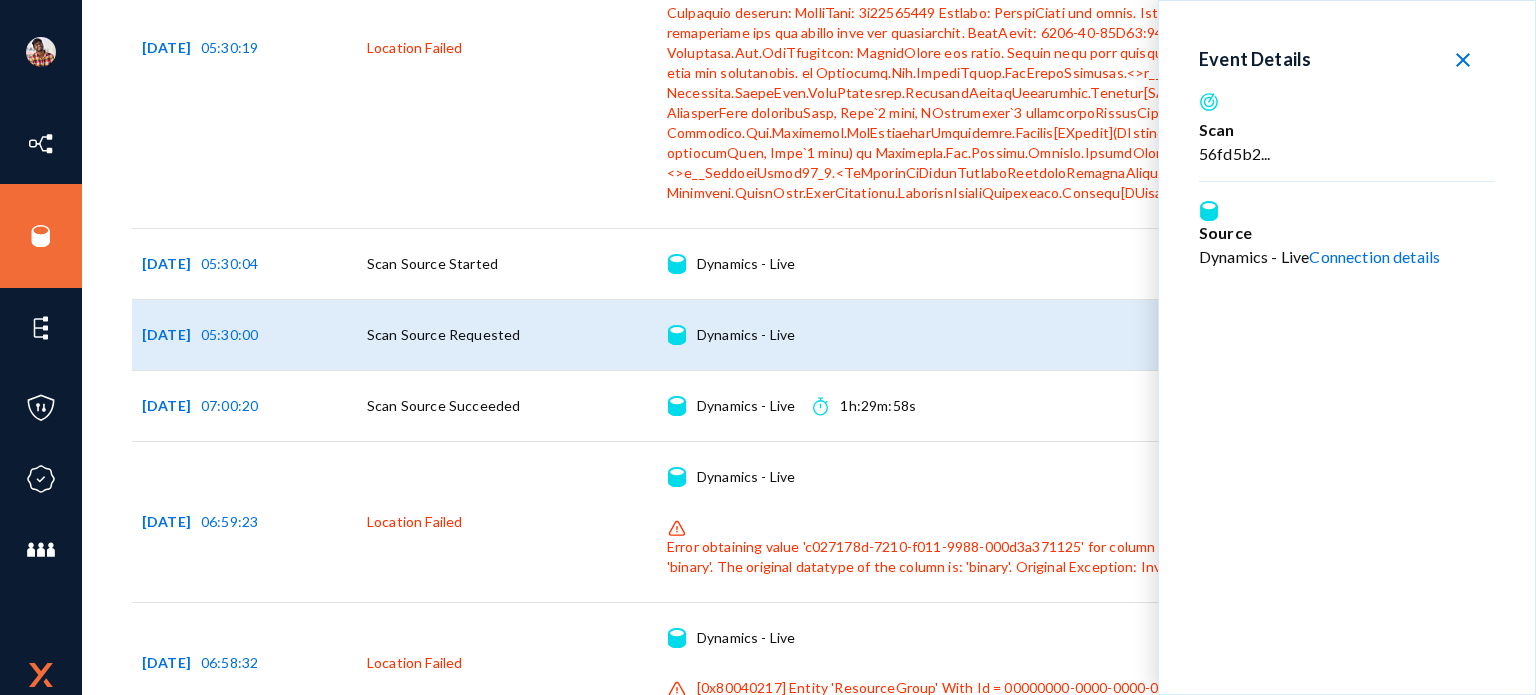 click on "close" 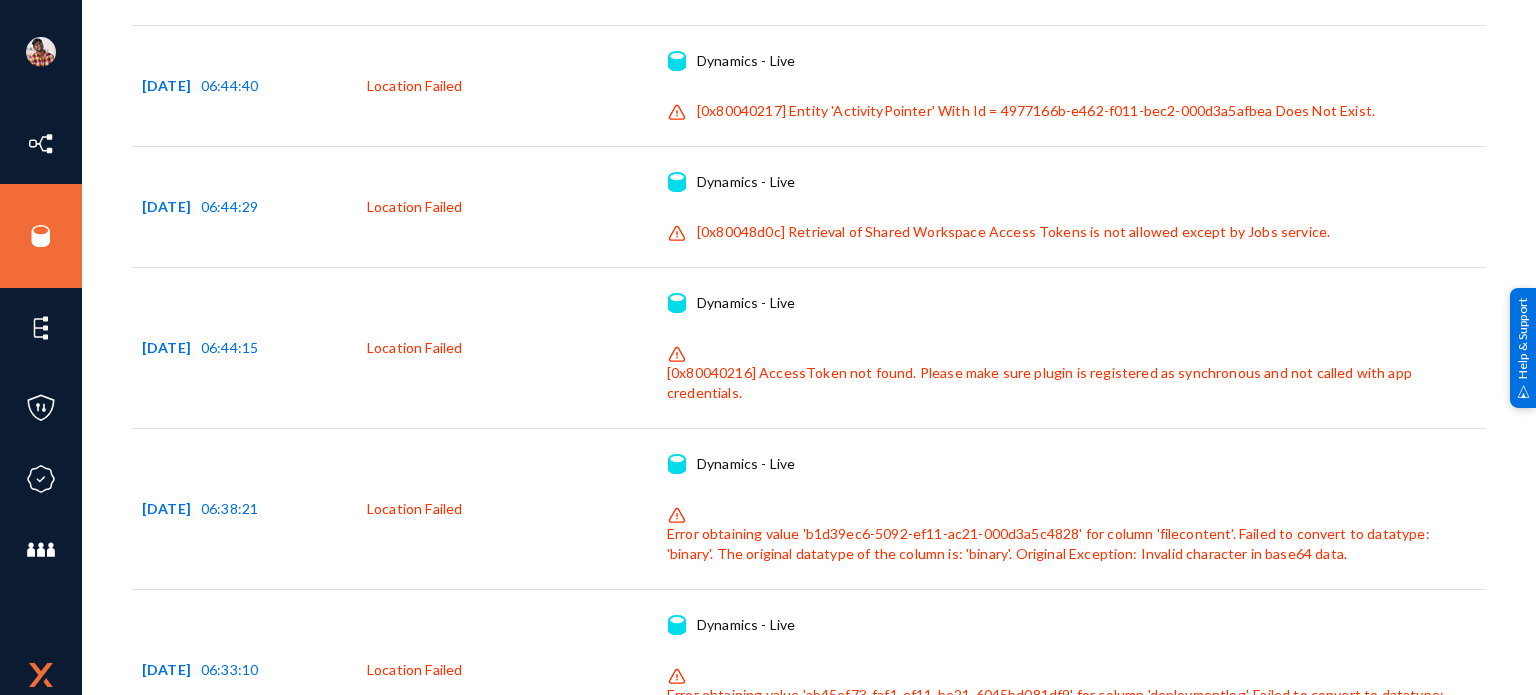 scroll, scrollTop: 0, scrollLeft: 0, axis: both 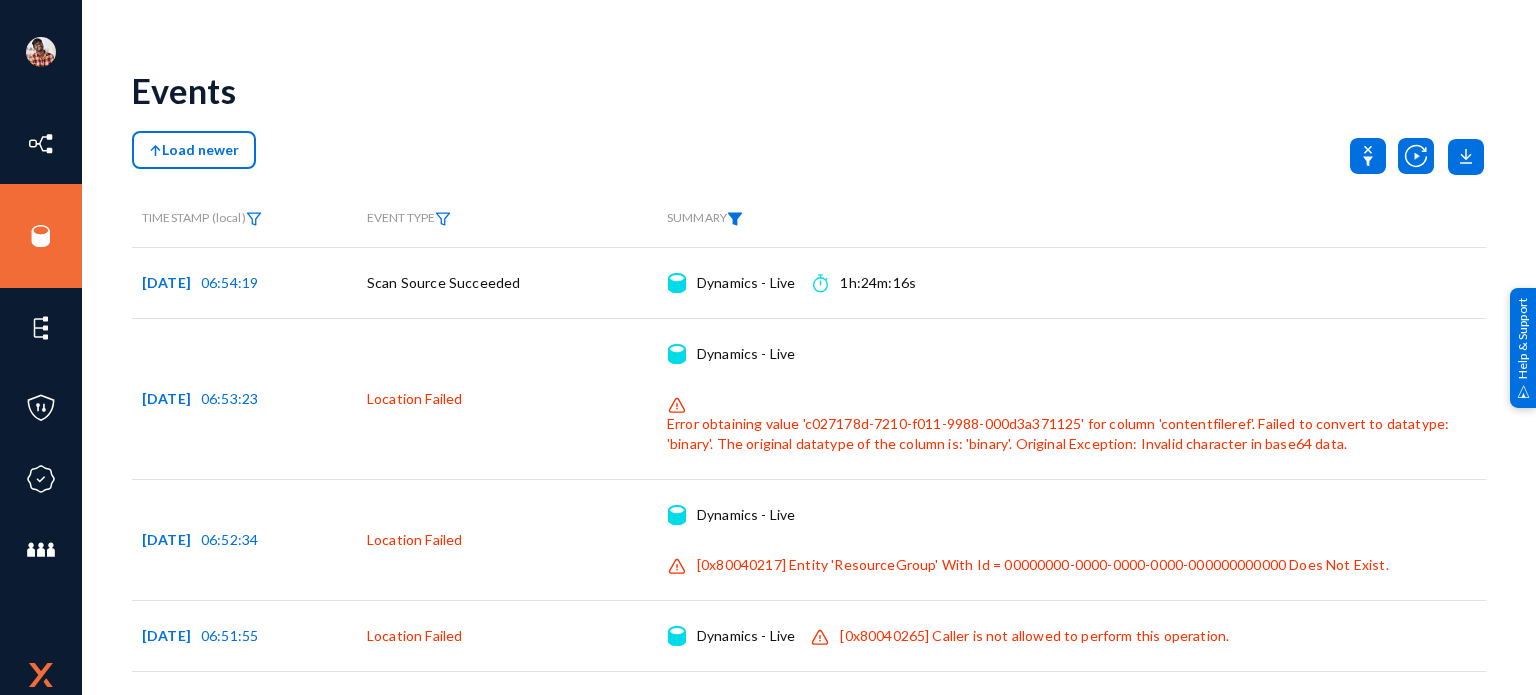 click 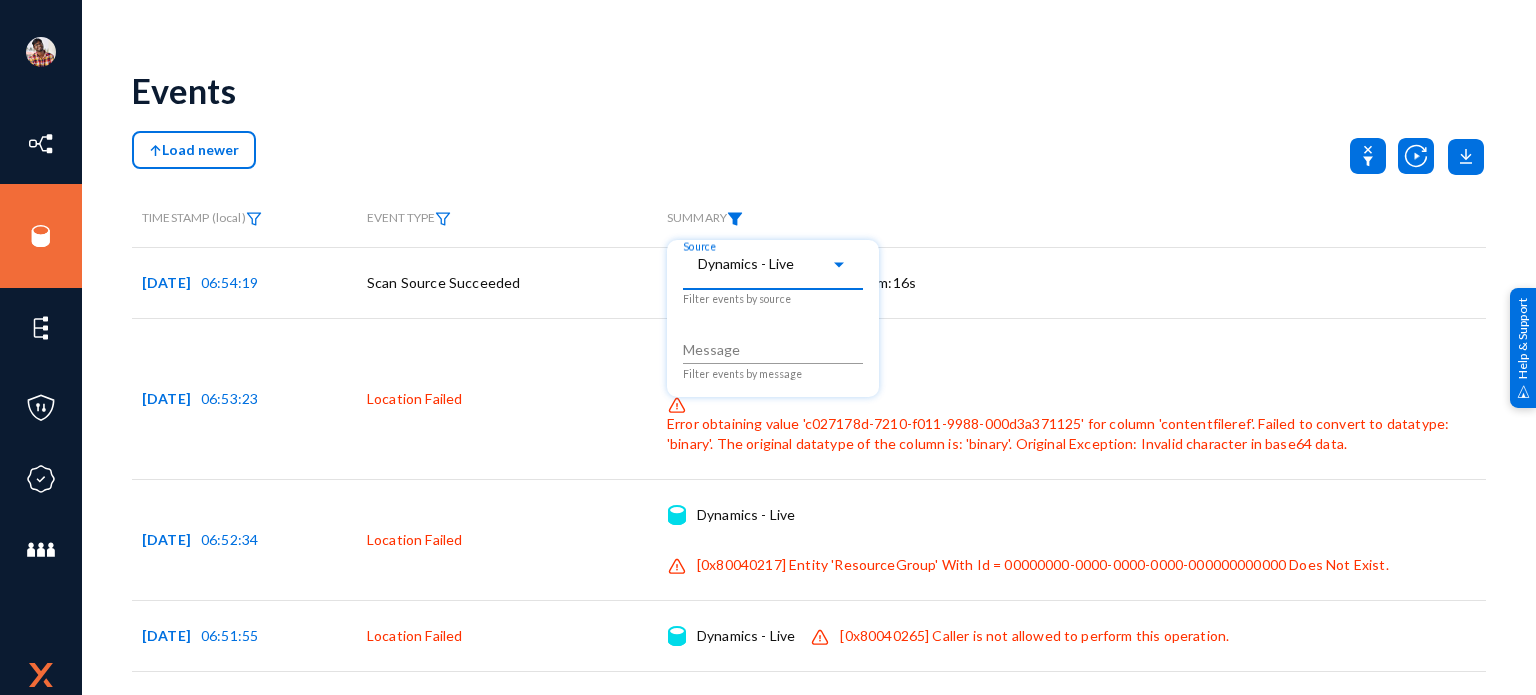 click on "Dynamics - Live" at bounding box center [764, 265] 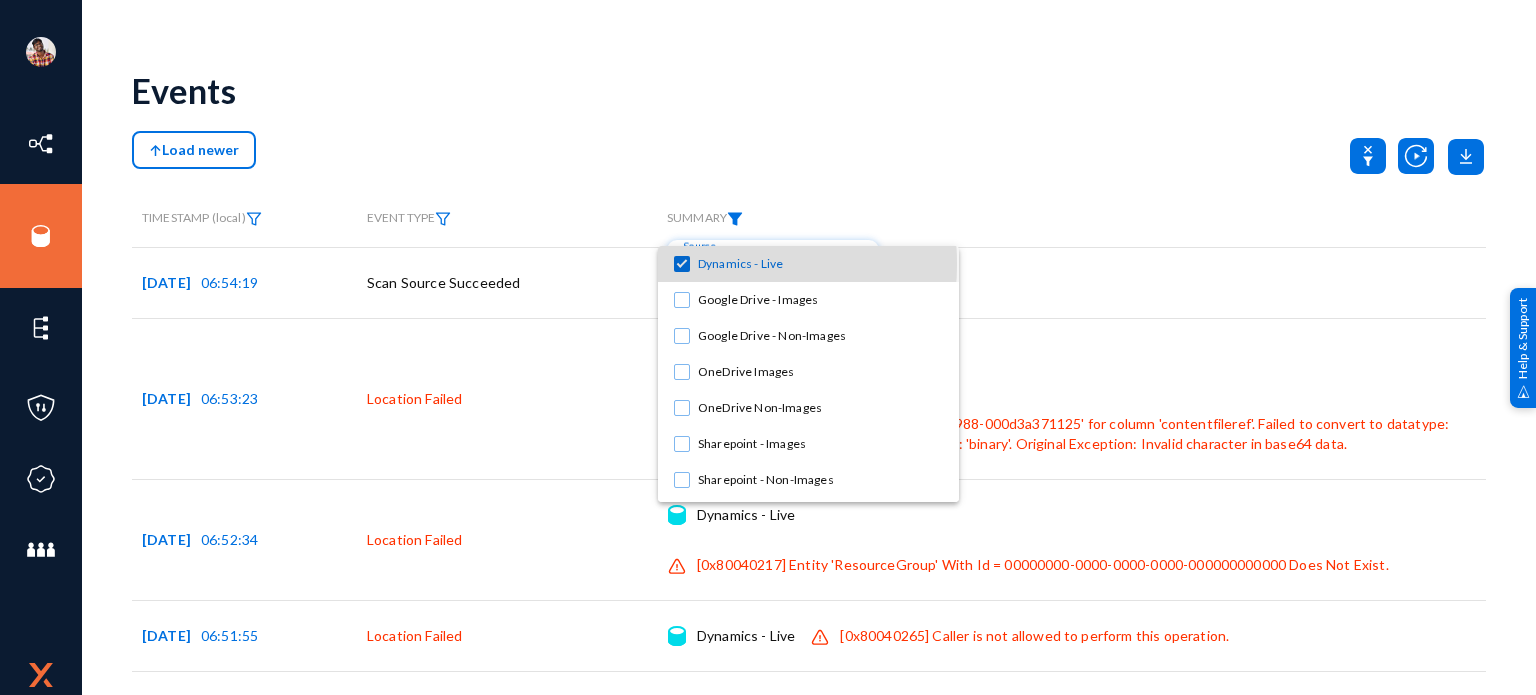 click at bounding box center [682, 264] 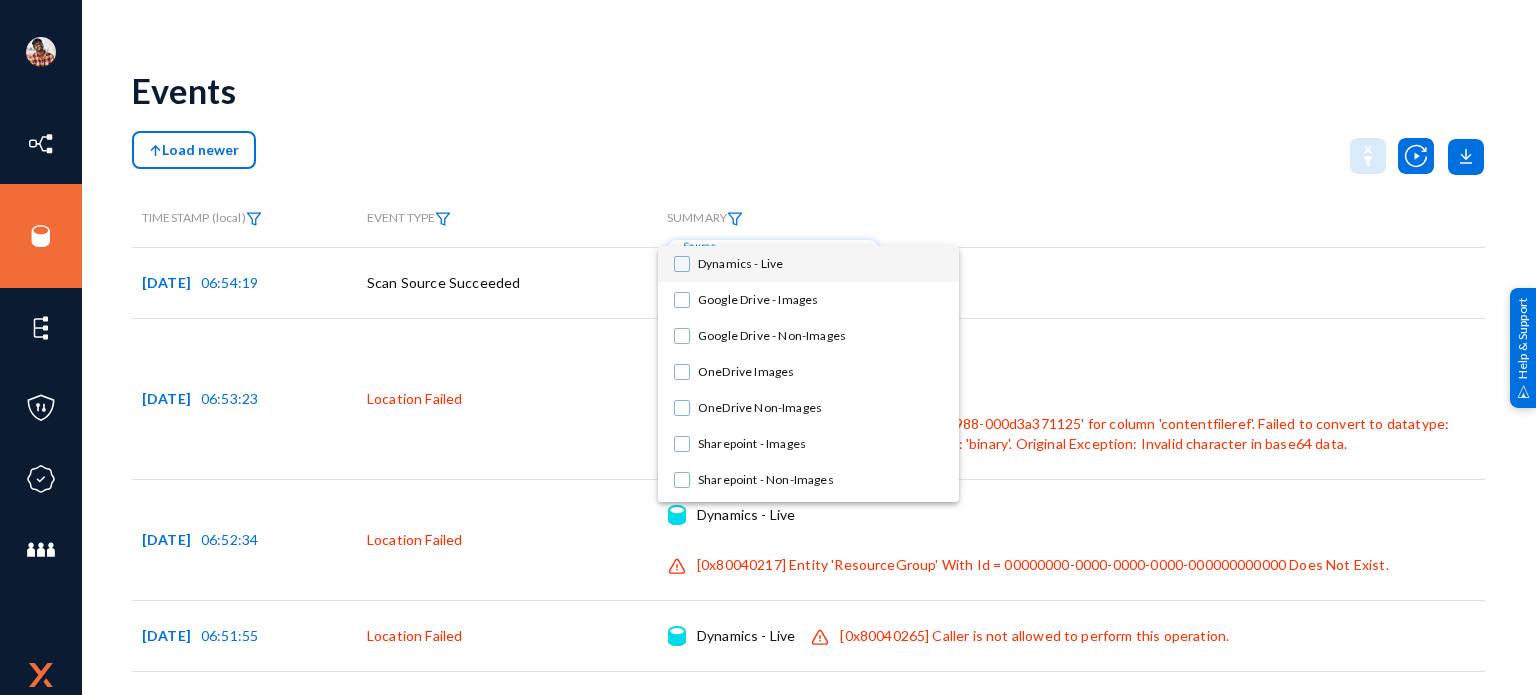 click at bounding box center (768, 347) 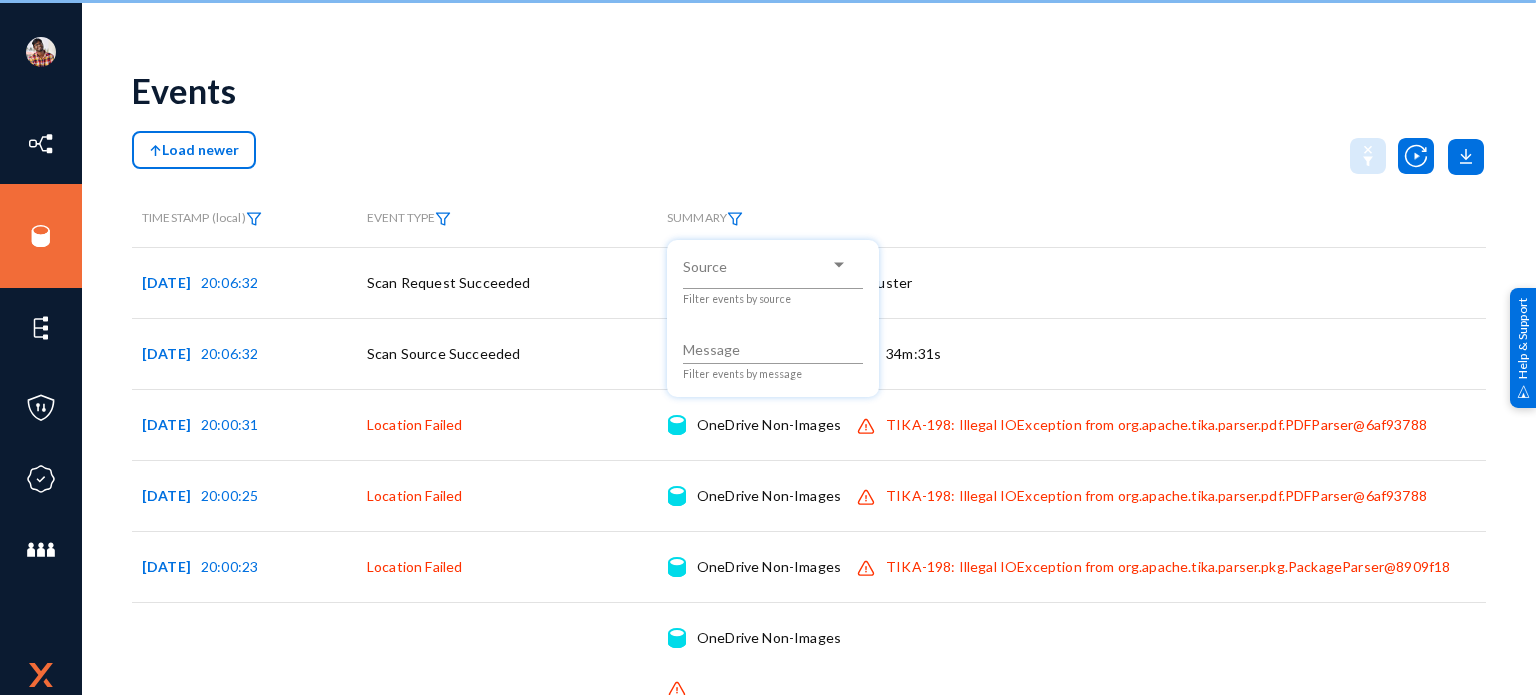 click at bounding box center [768, 347] 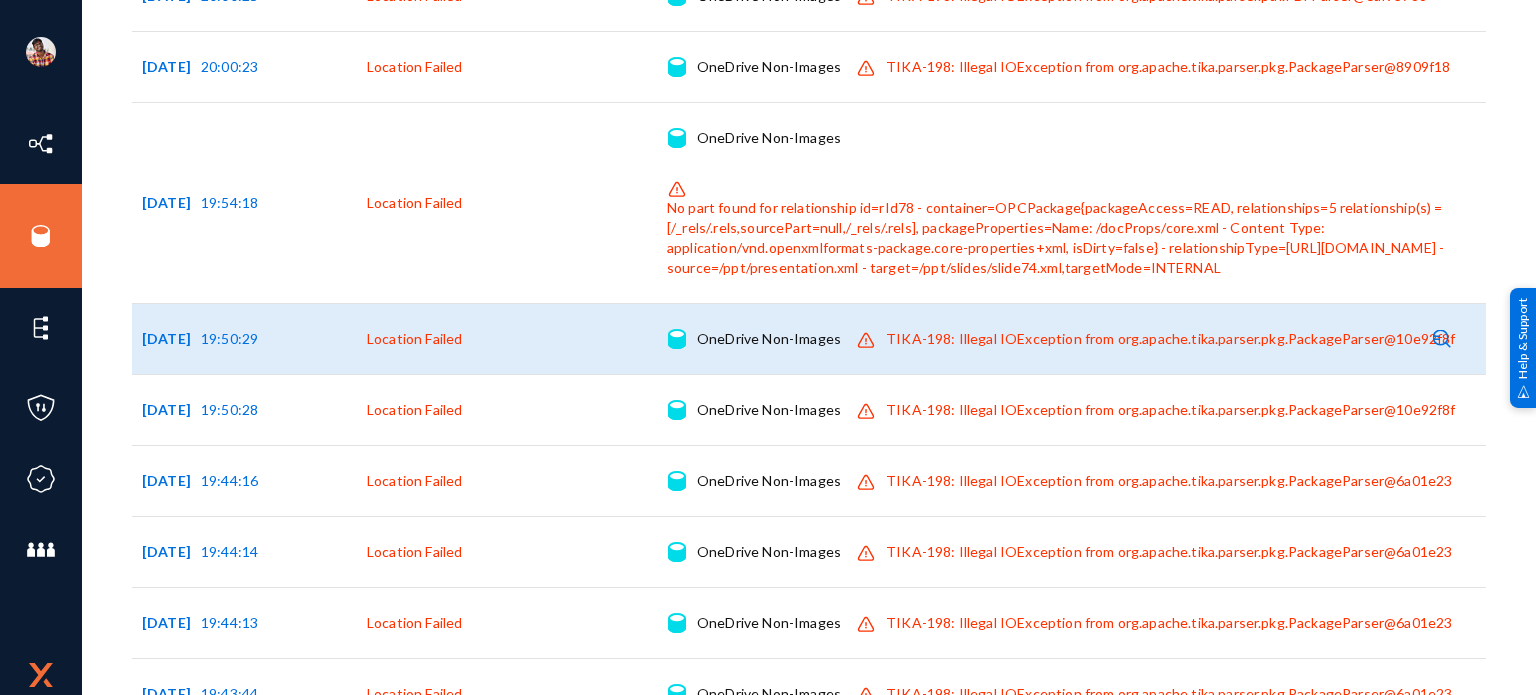 scroll, scrollTop: 0, scrollLeft: 0, axis: both 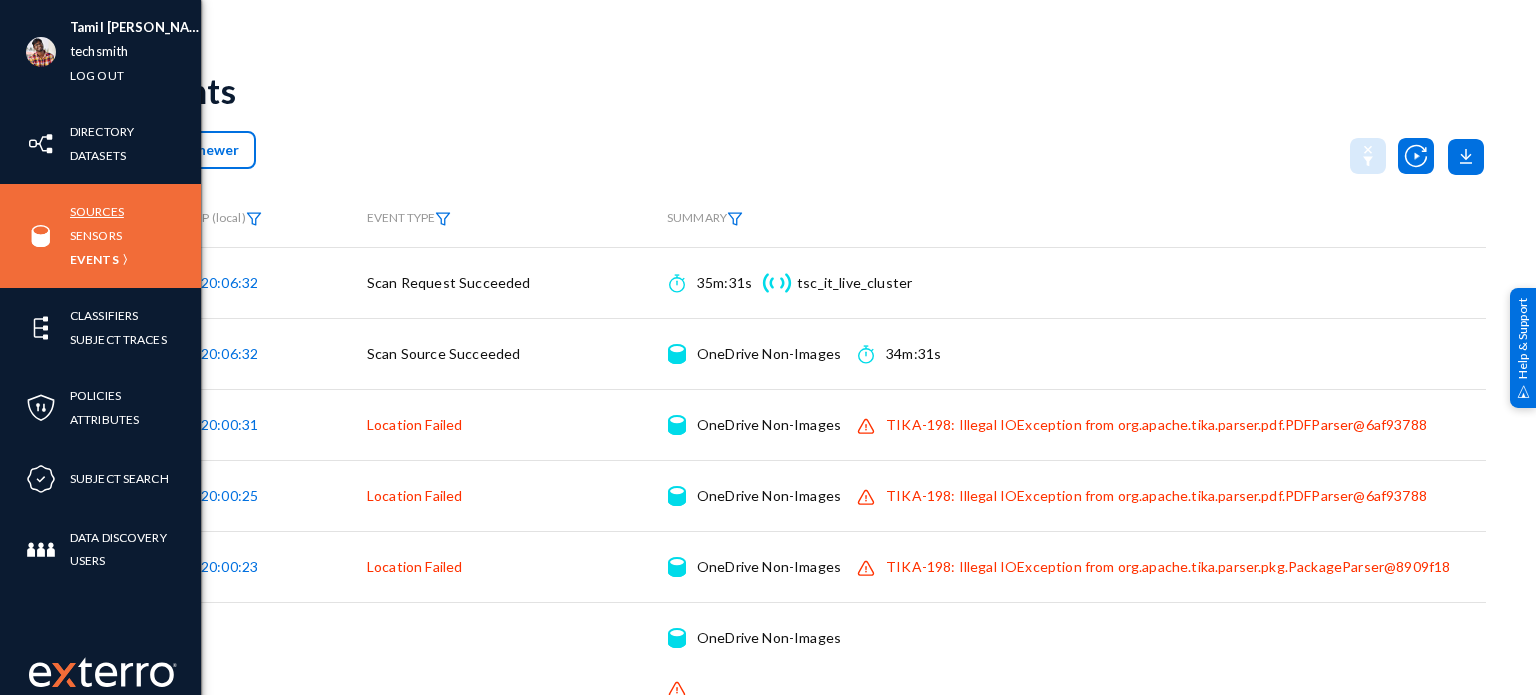 click on "Sources" at bounding box center [97, 211] 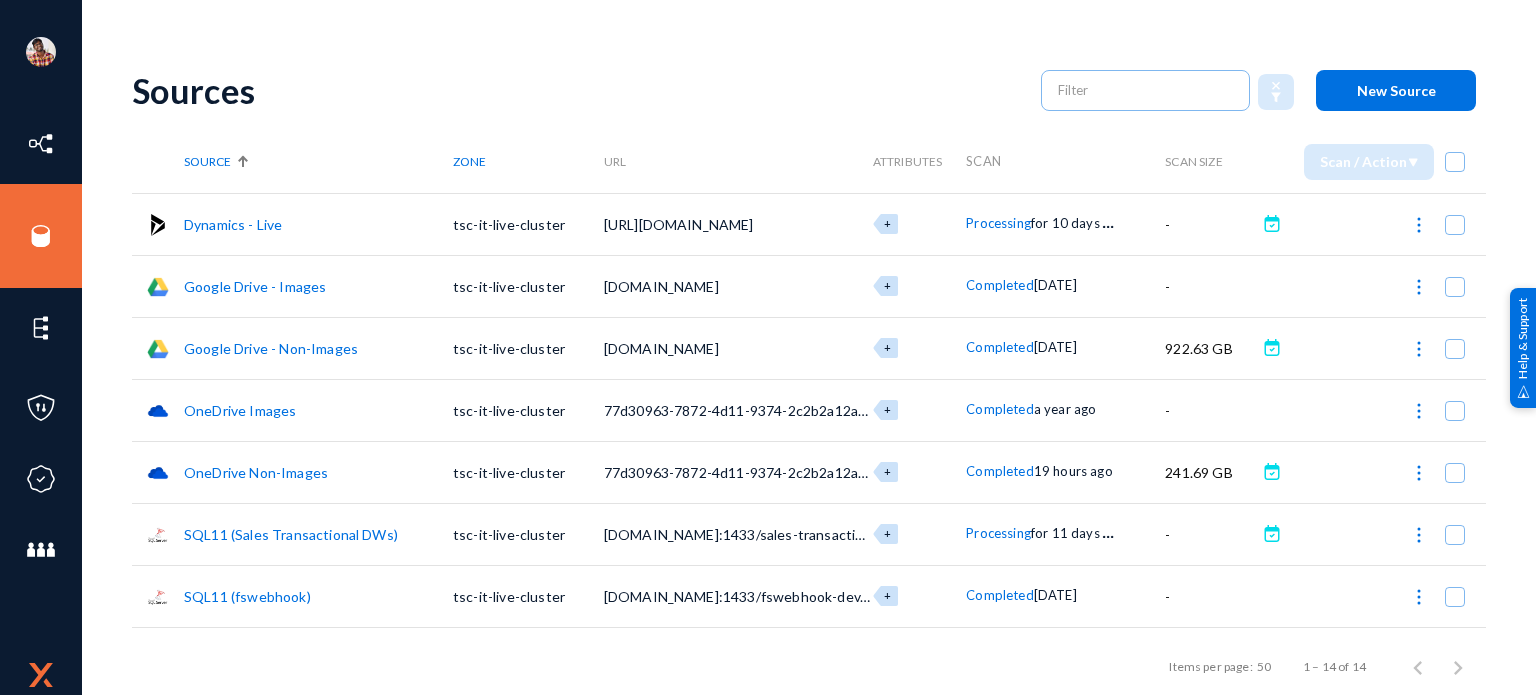click on "Sources
New Source" 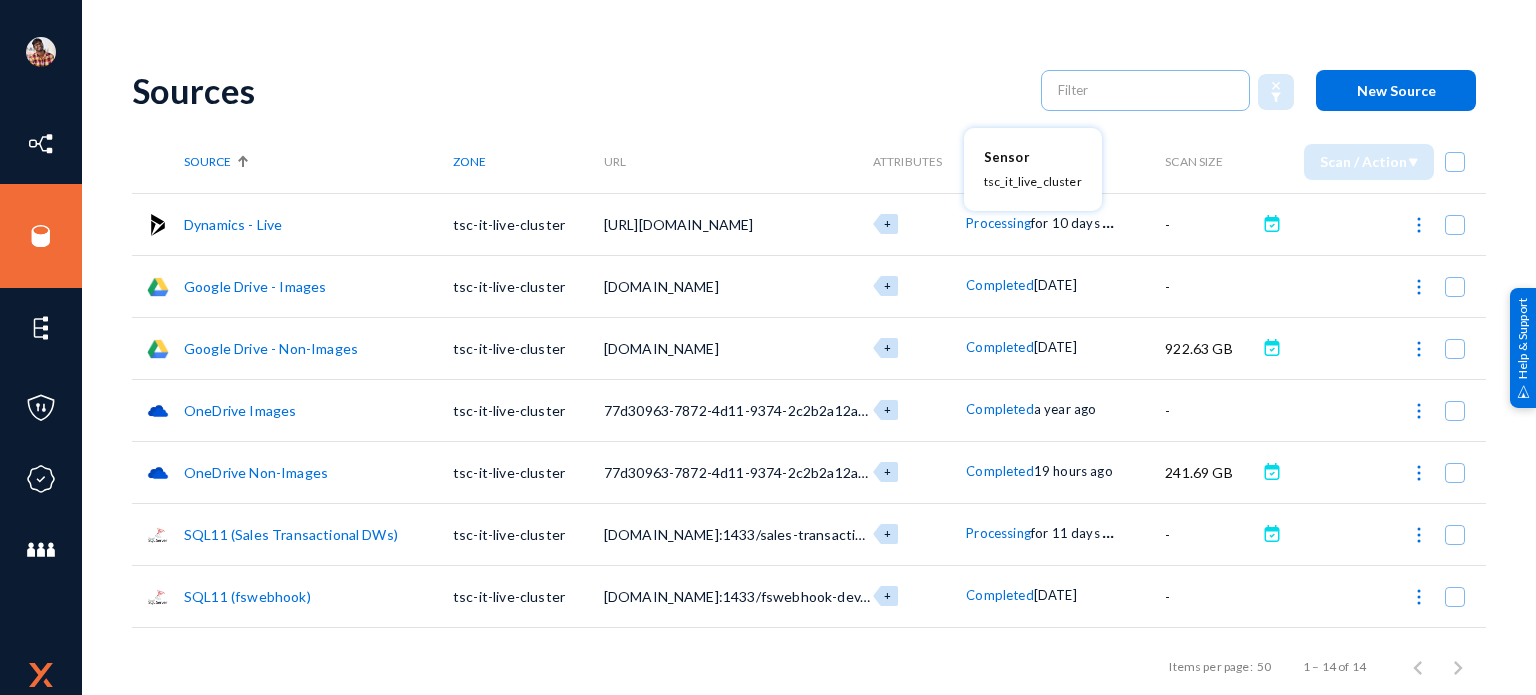 click at bounding box center [768, 347] 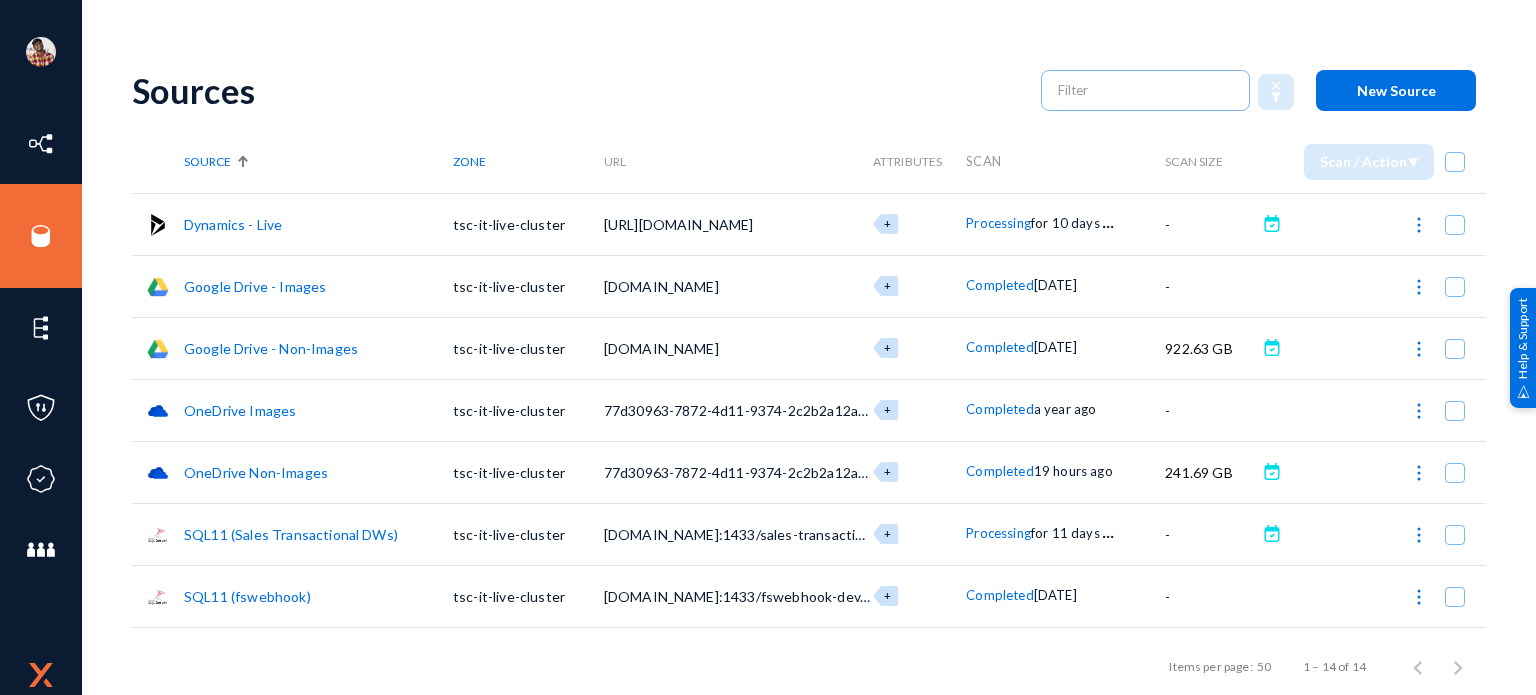 click on "Processing" 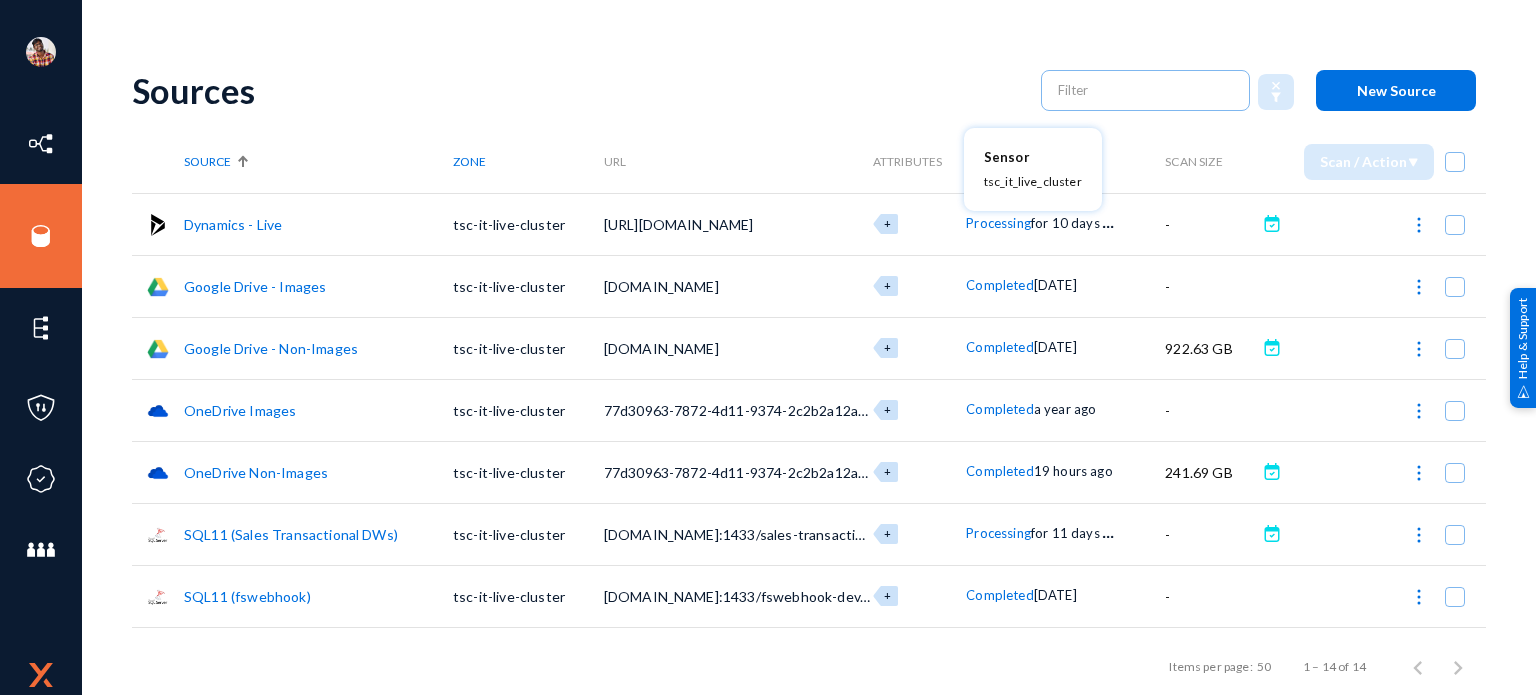 click at bounding box center (768, 347) 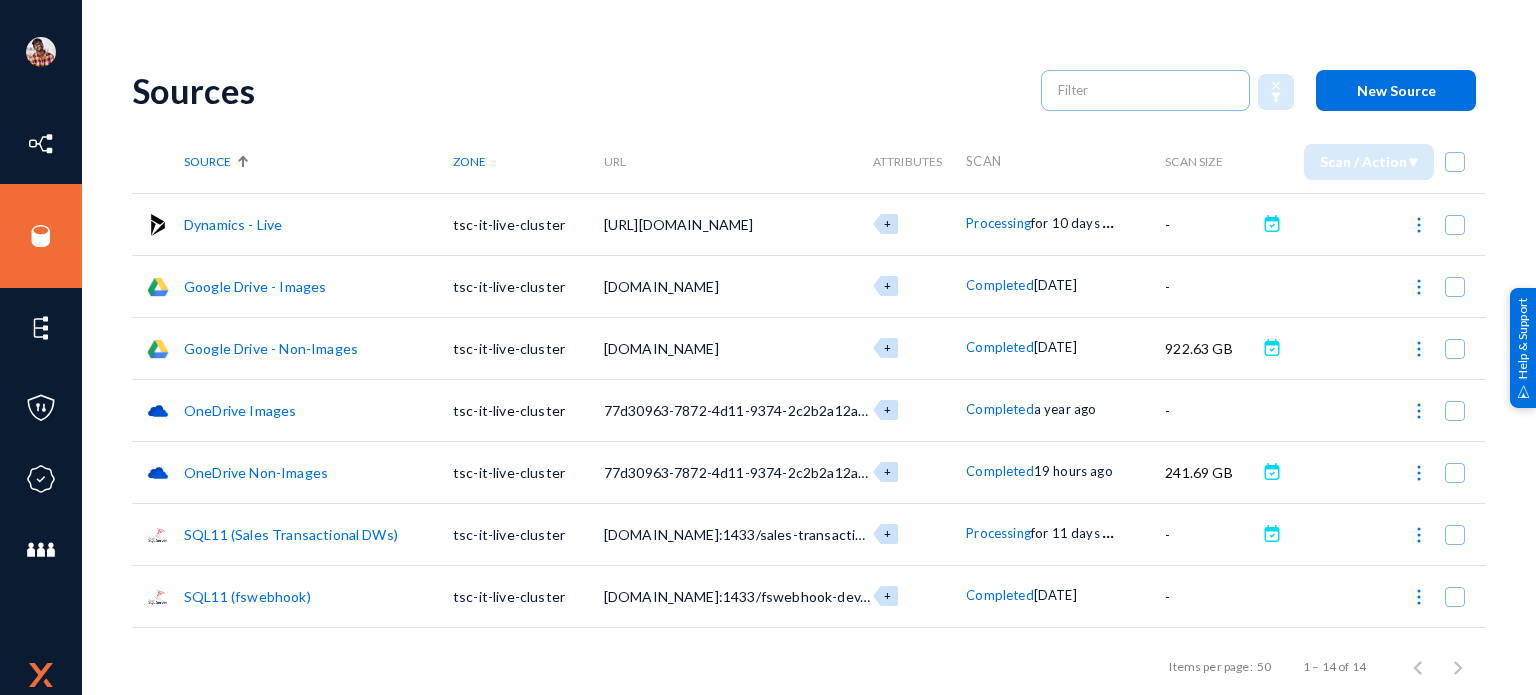copy on "SQL11 (Sales Transactional DWs)" 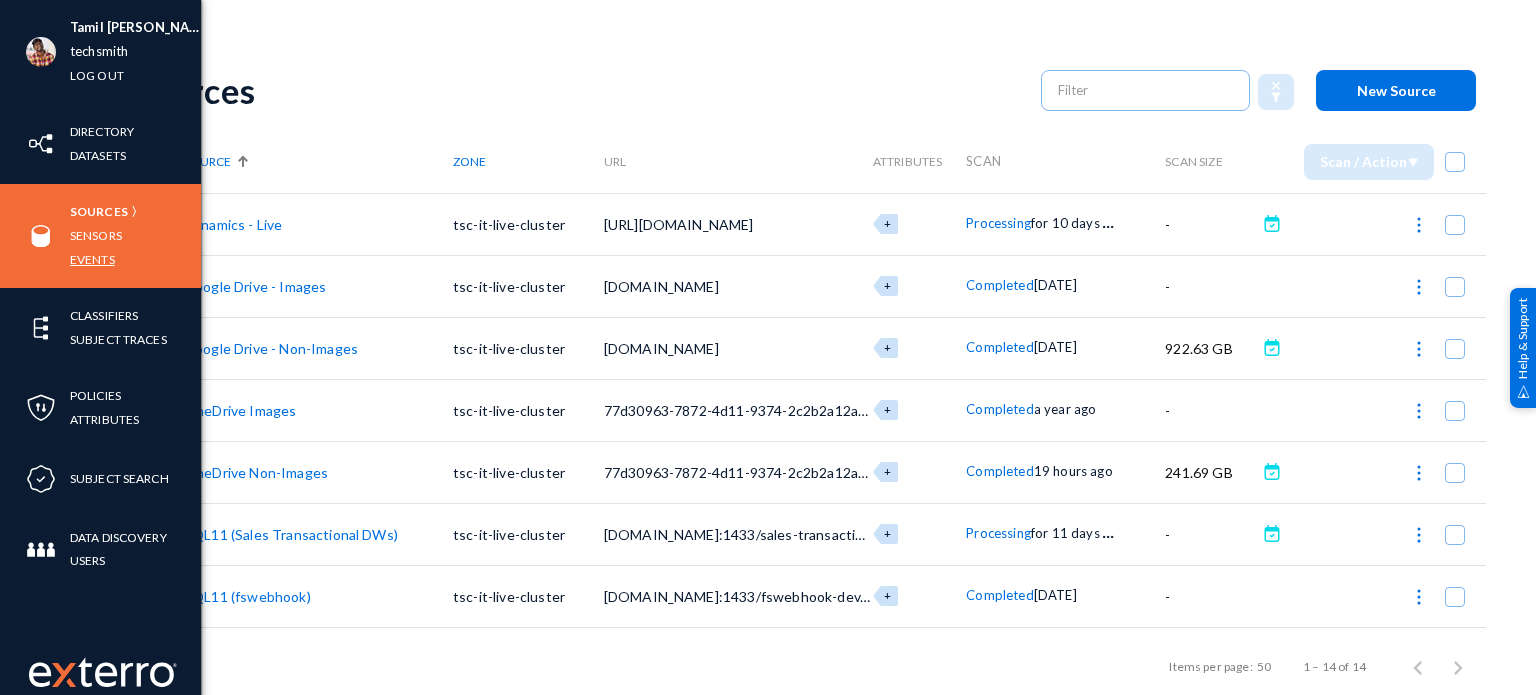 click on "Events" at bounding box center (92, 259) 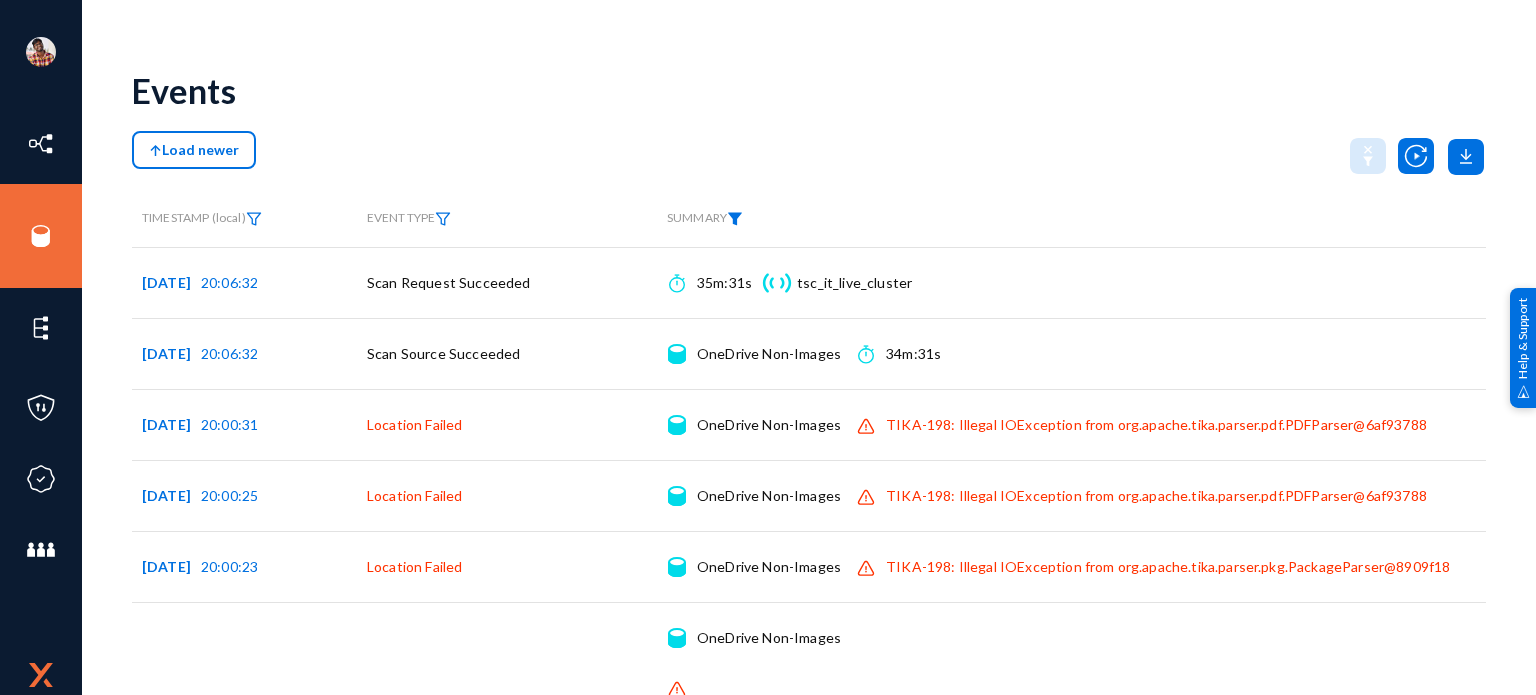 click 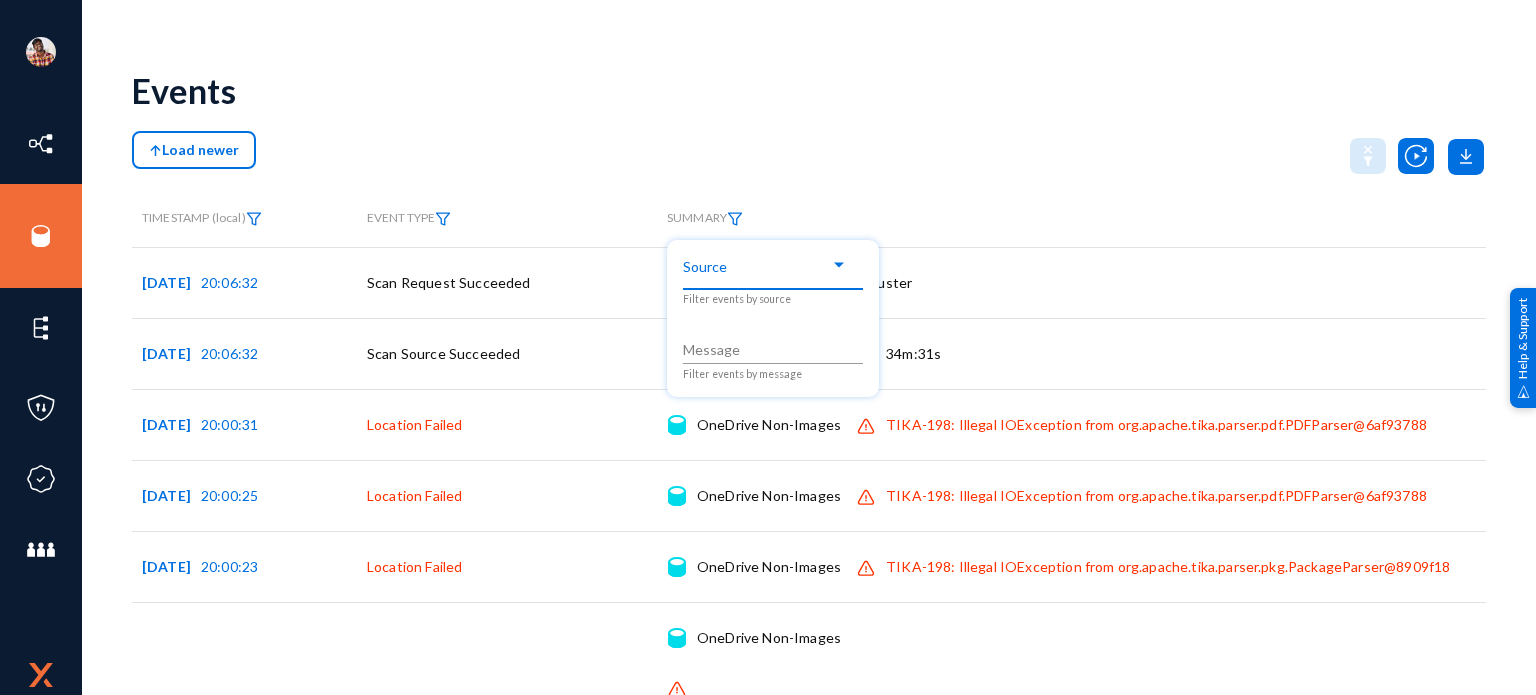 click at bounding box center (839, 265) 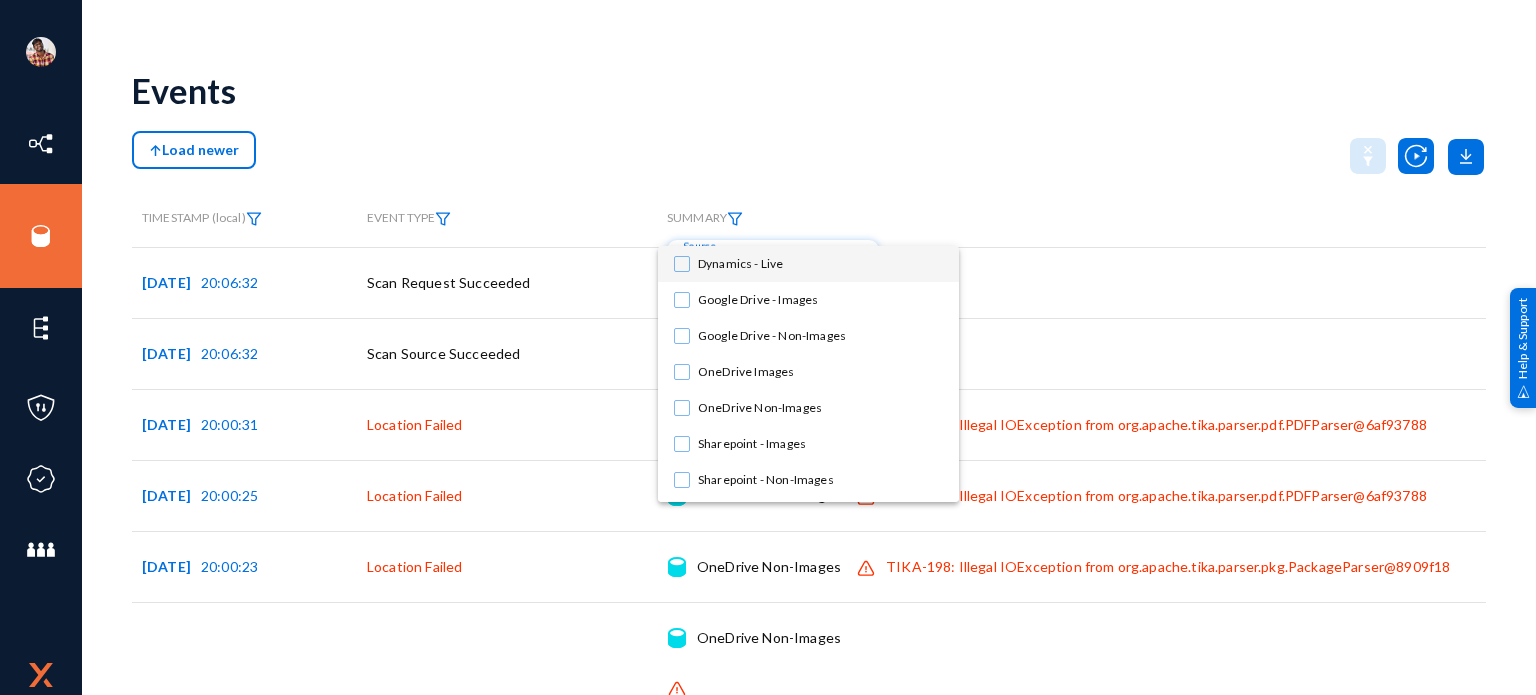 scroll, scrollTop: 213, scrollLeft: 0, axis: vertical 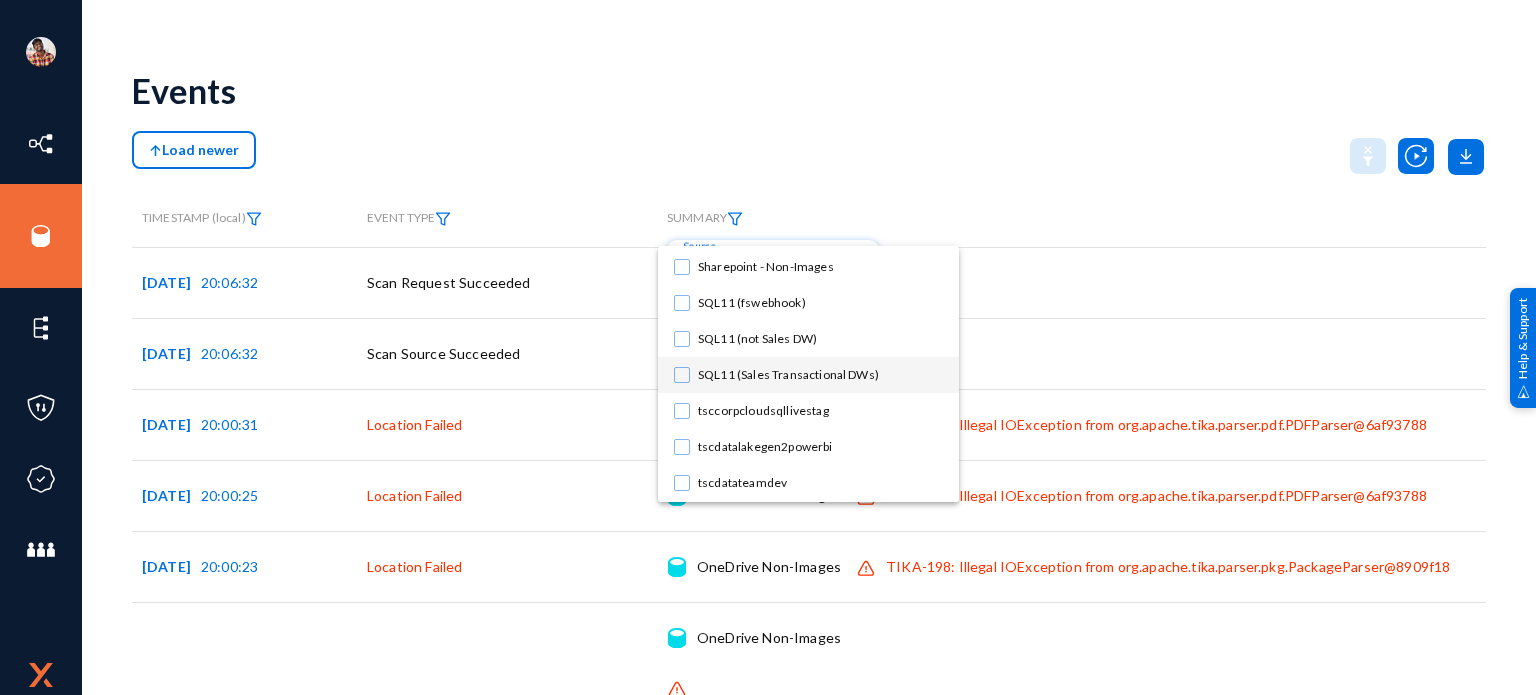 click at bounding box center [682, 375] 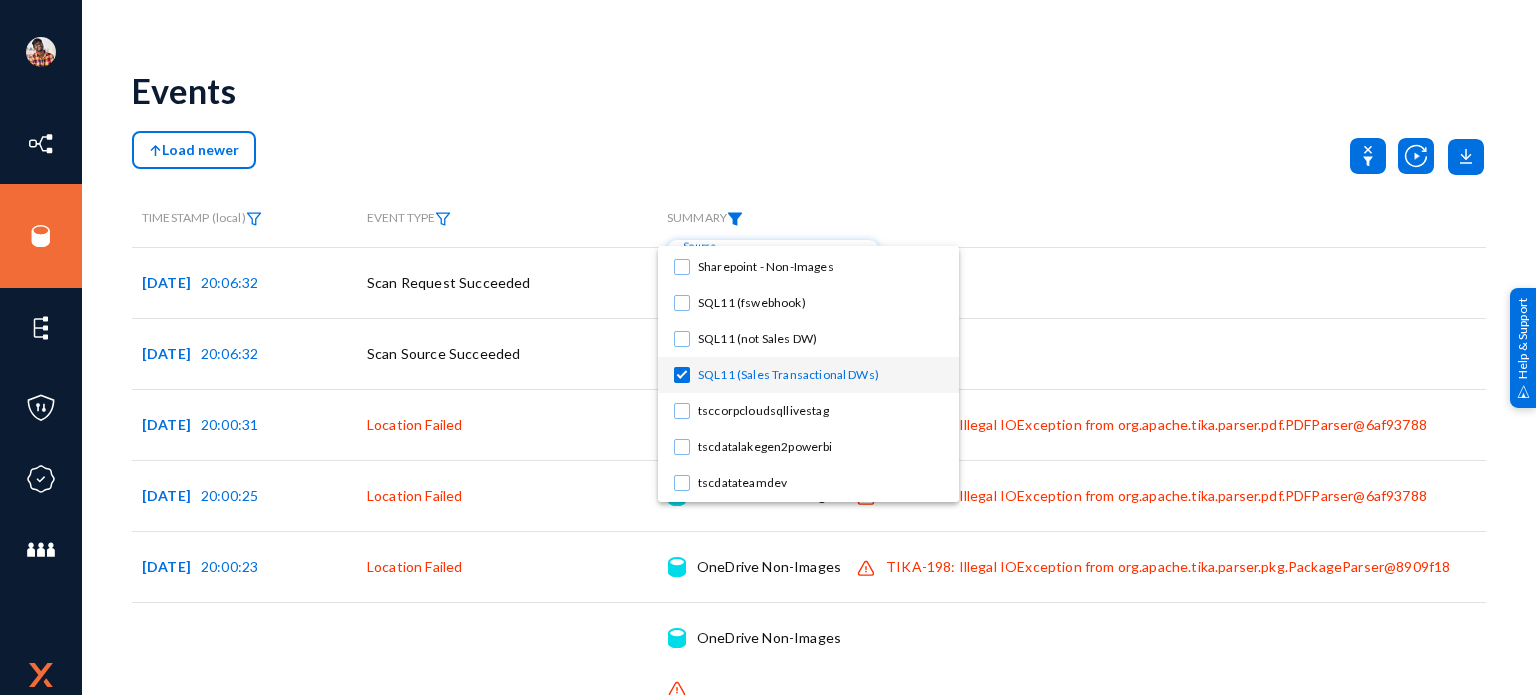 click at bounding box center (768, 347) 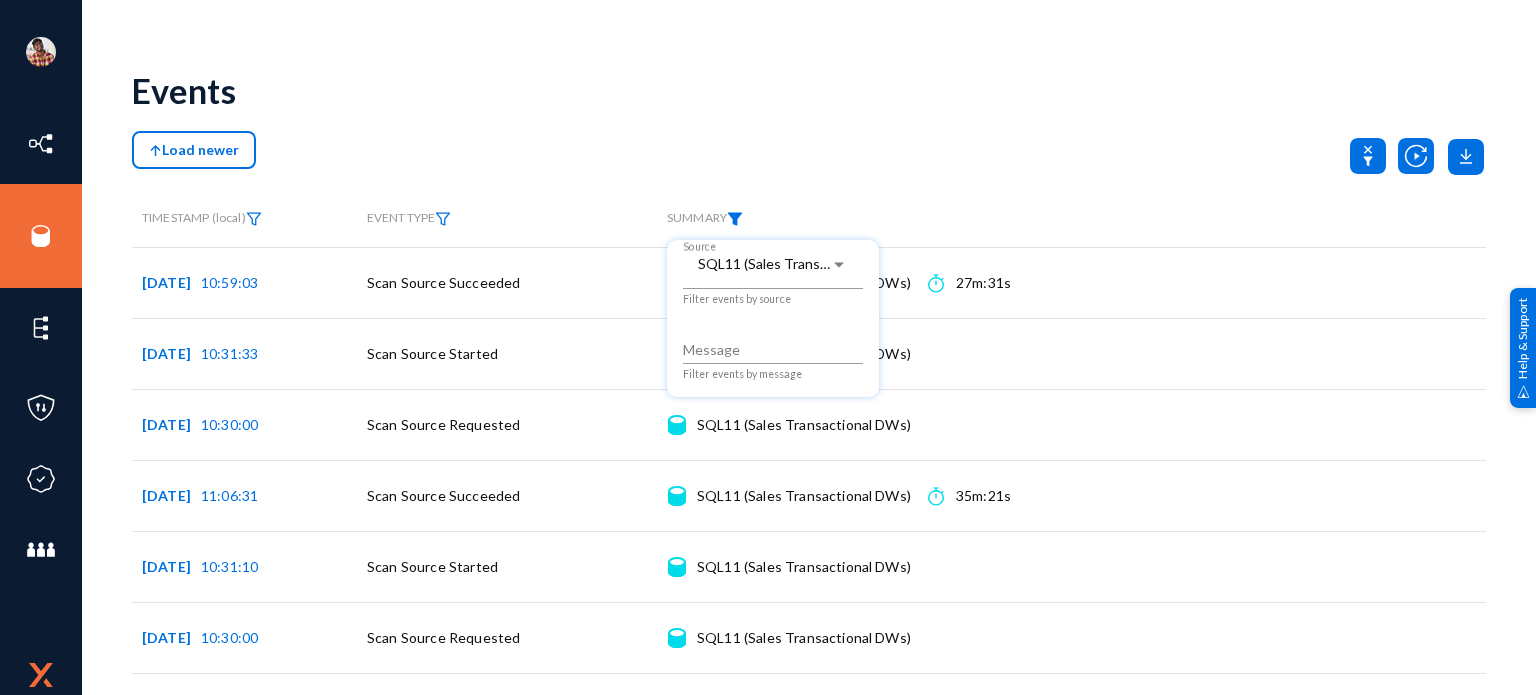 click at bounding box center [768, 347] 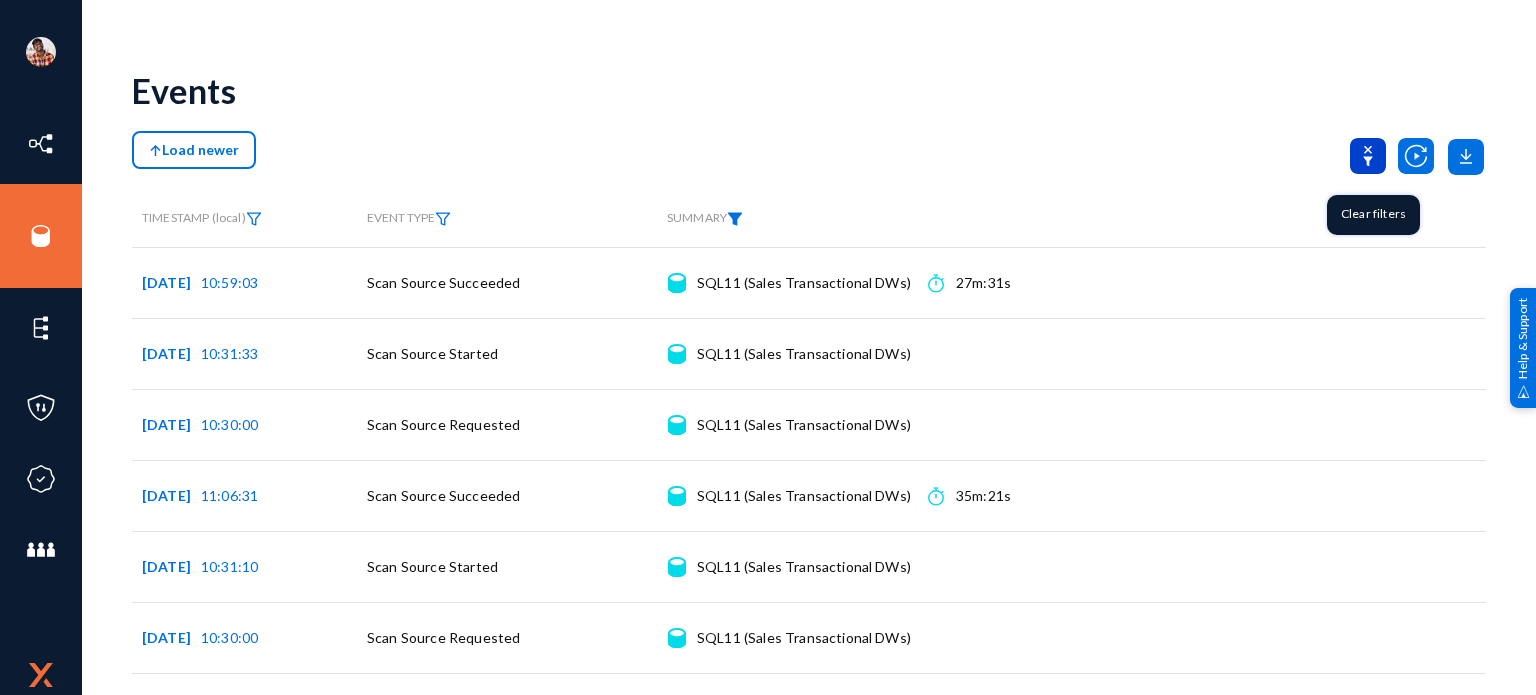 click 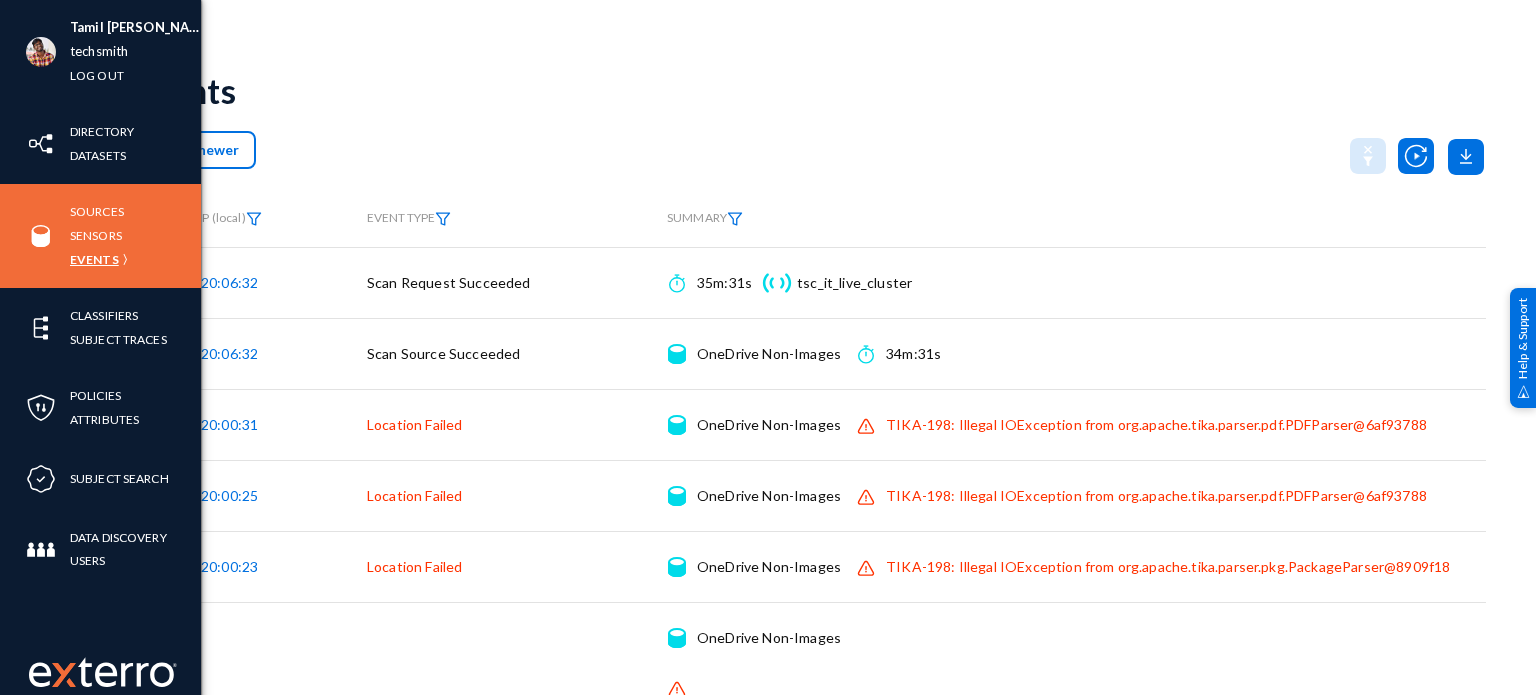 click on "Events" at bounding box center [94, 259] 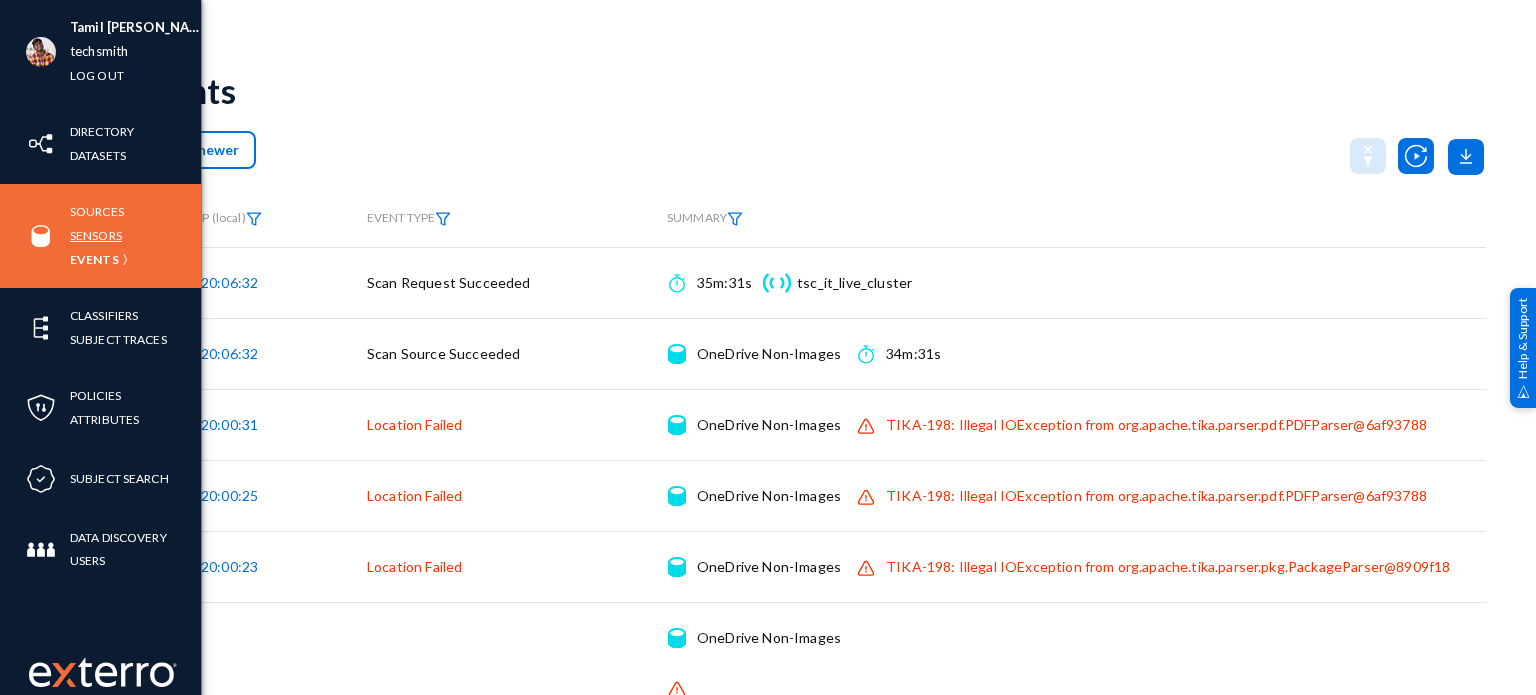 click on "Sensors" at bounding box center [96, 235] 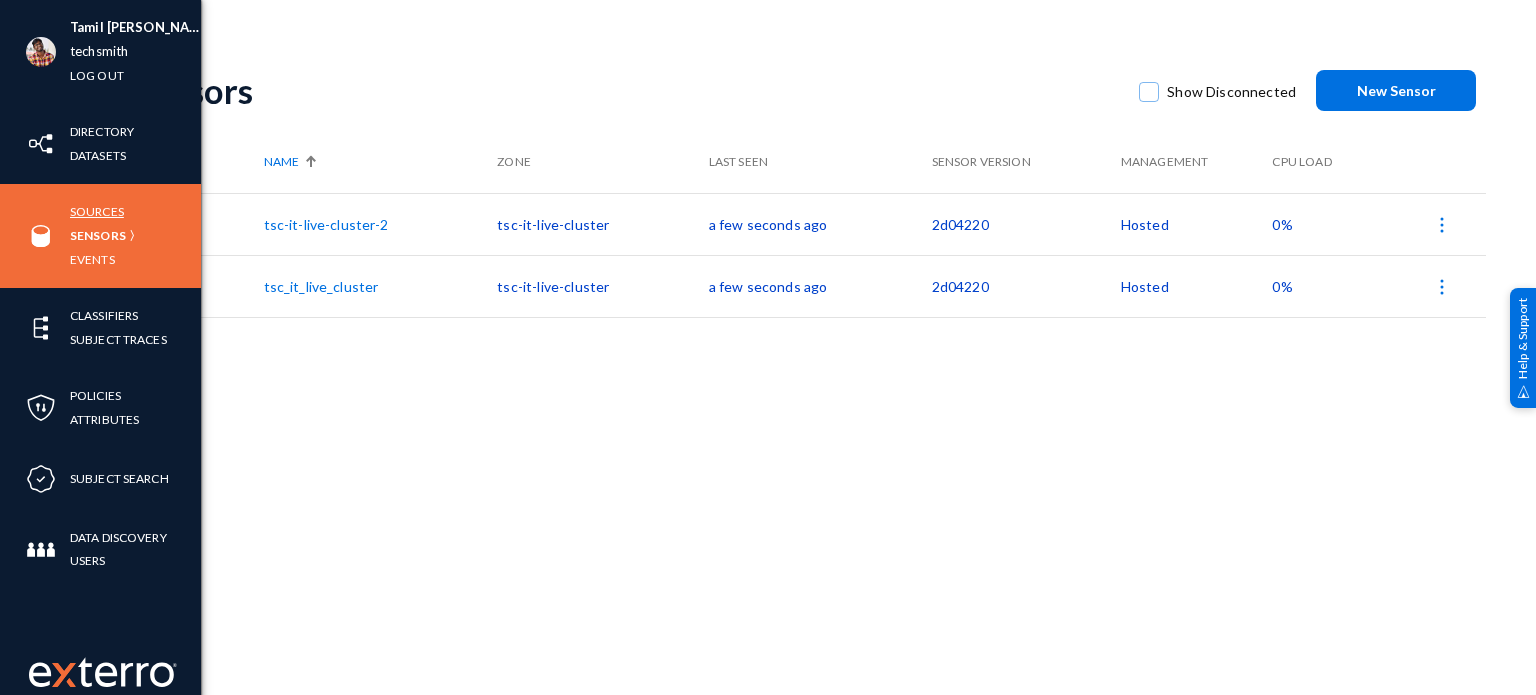 click on "Sources" at bounding box center [97, 211] 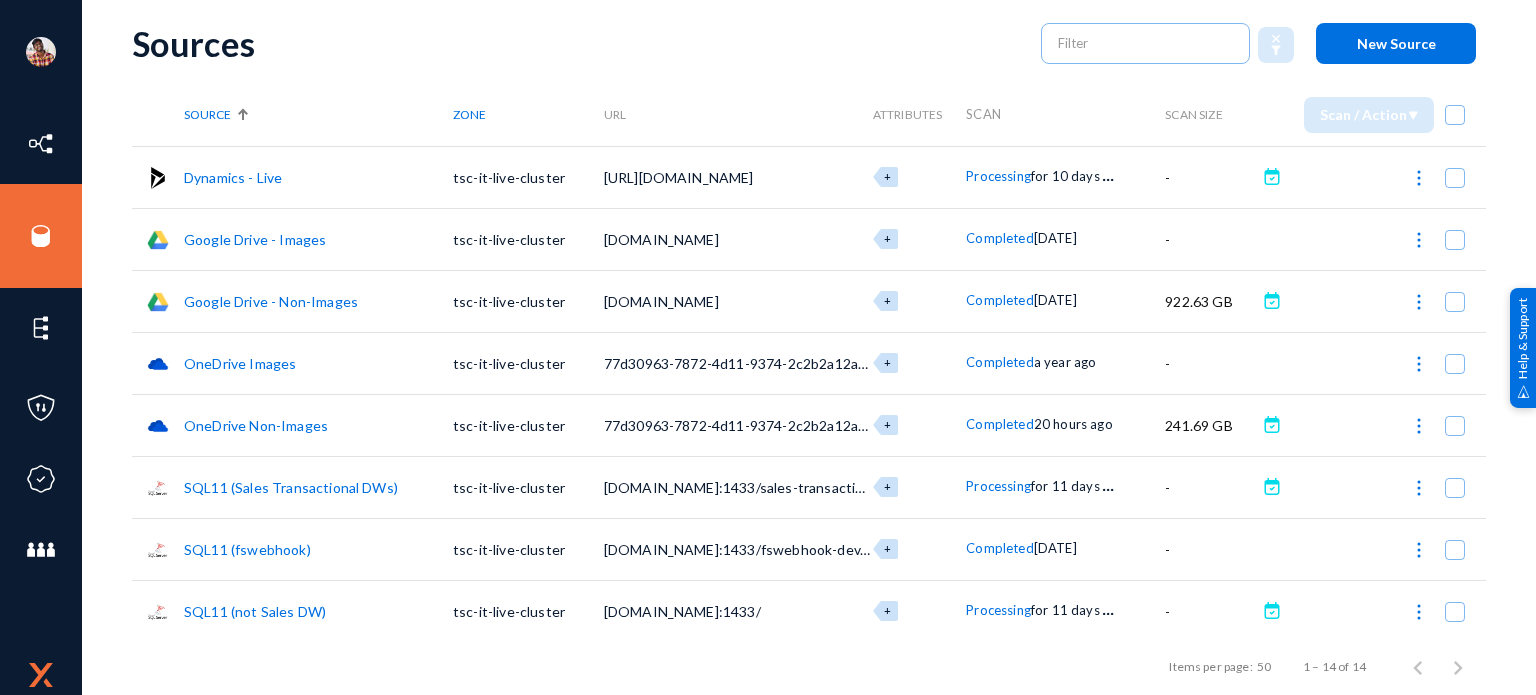 scroll, scrollTop: 0, scrollLeft: 0, axis: both 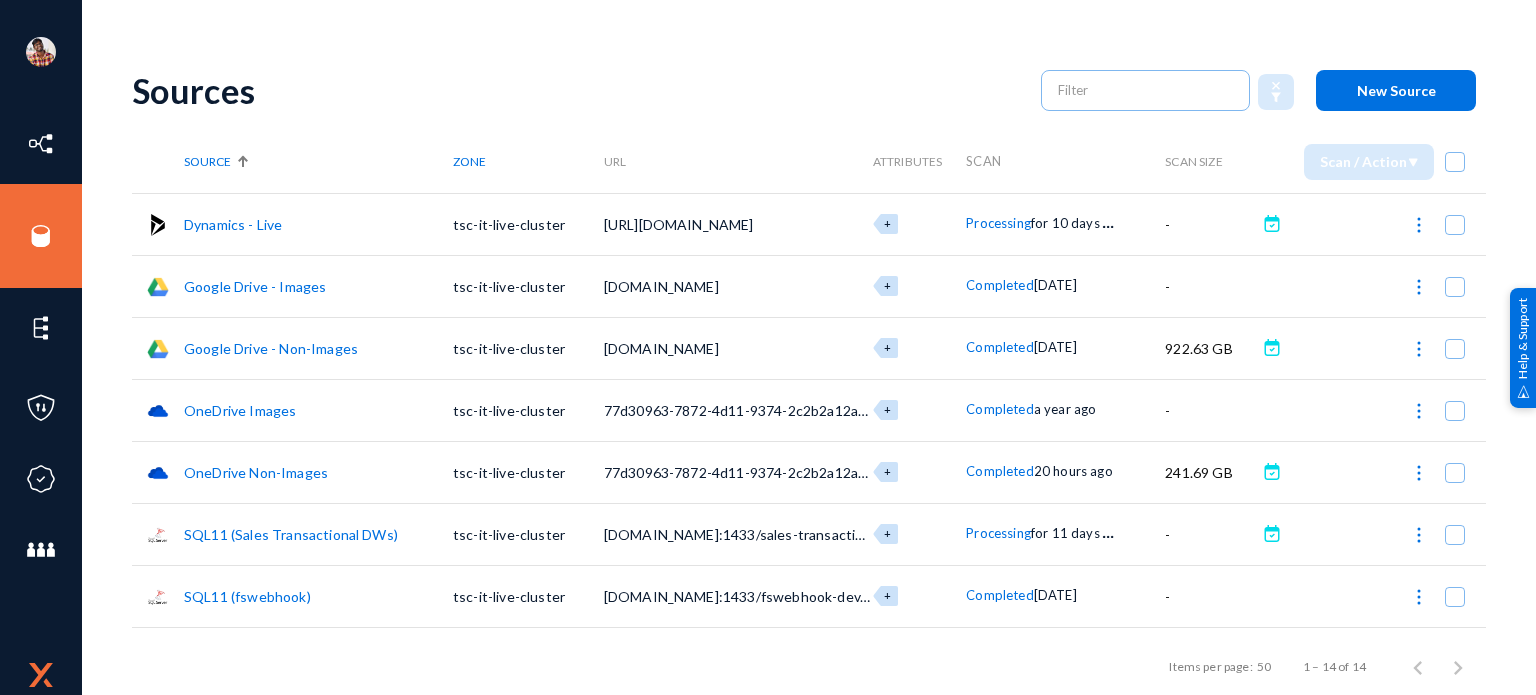 click on "Scan" 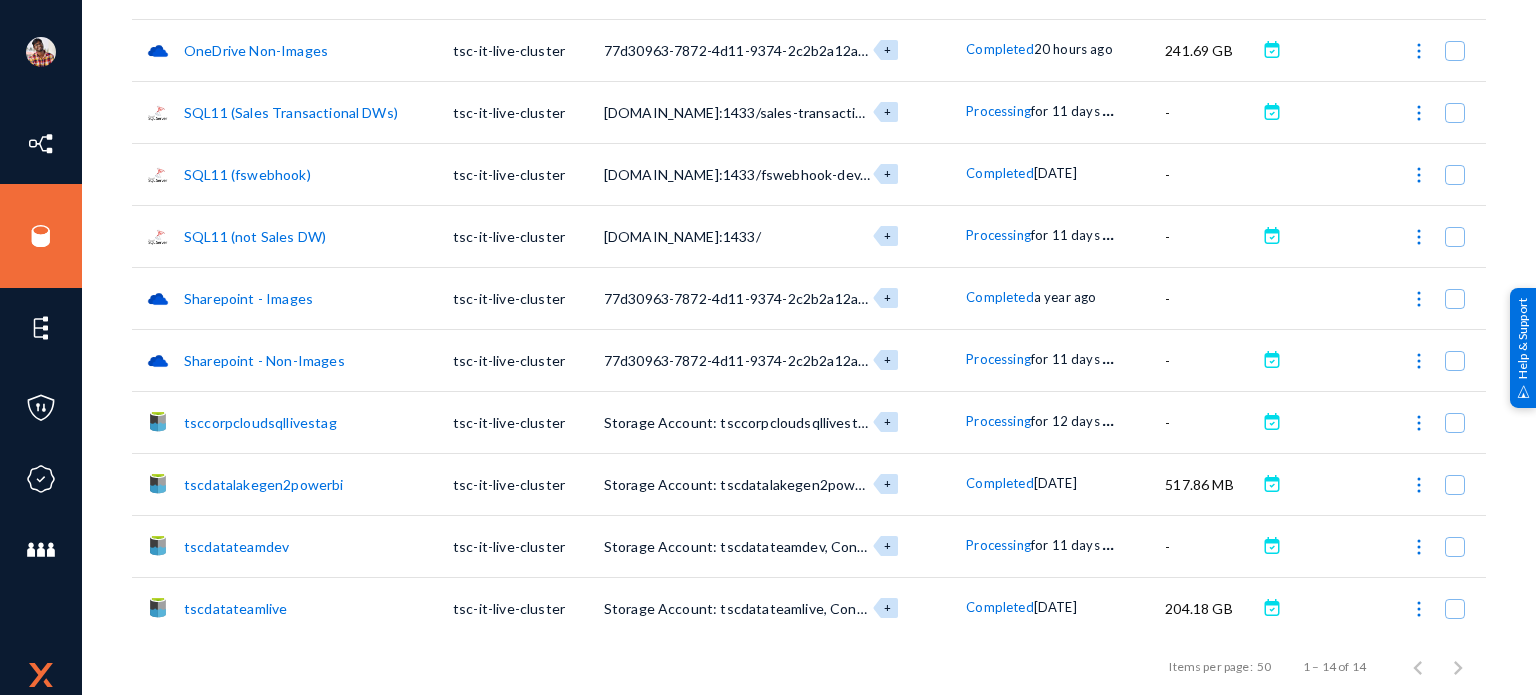 scroll, scrollTop: 0, scrollLeft: 0, axis: both 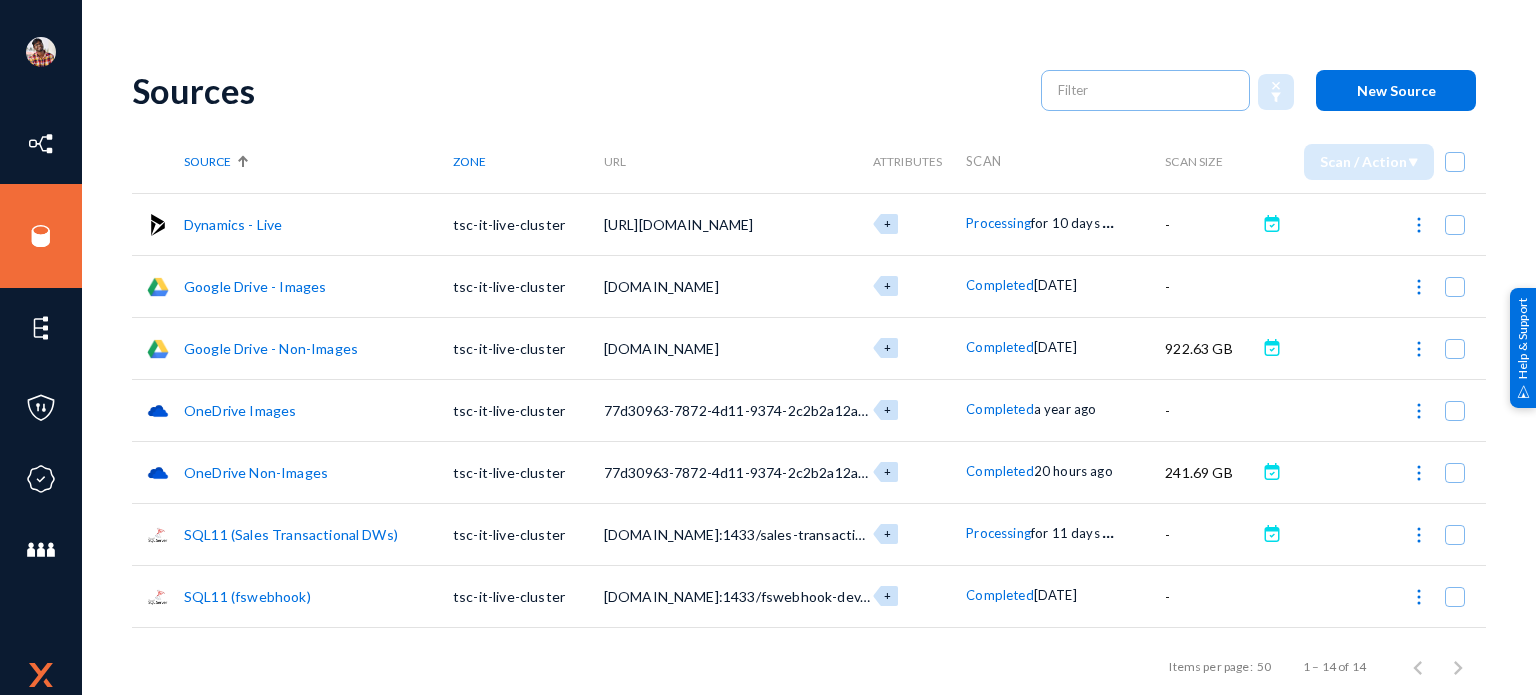 click on "Processing" 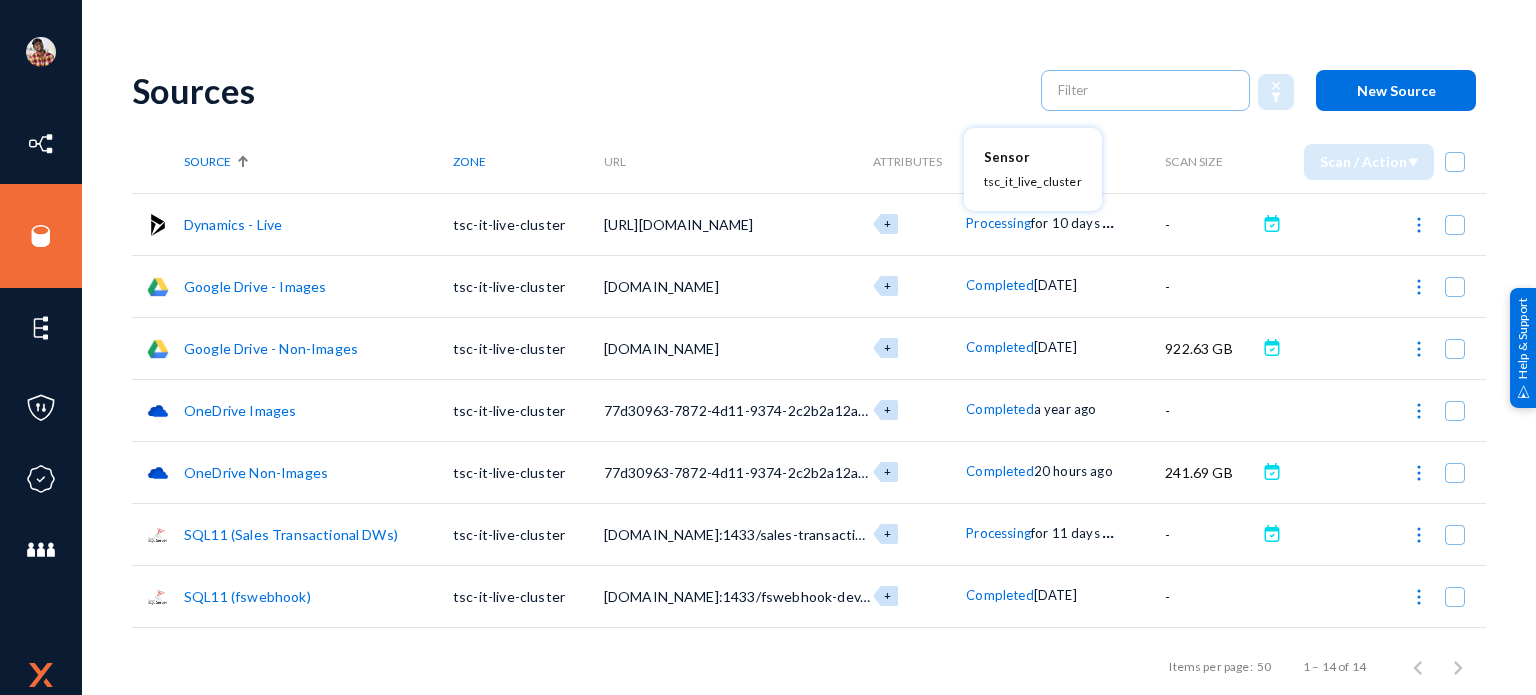 click at bounding box center (768, 347) 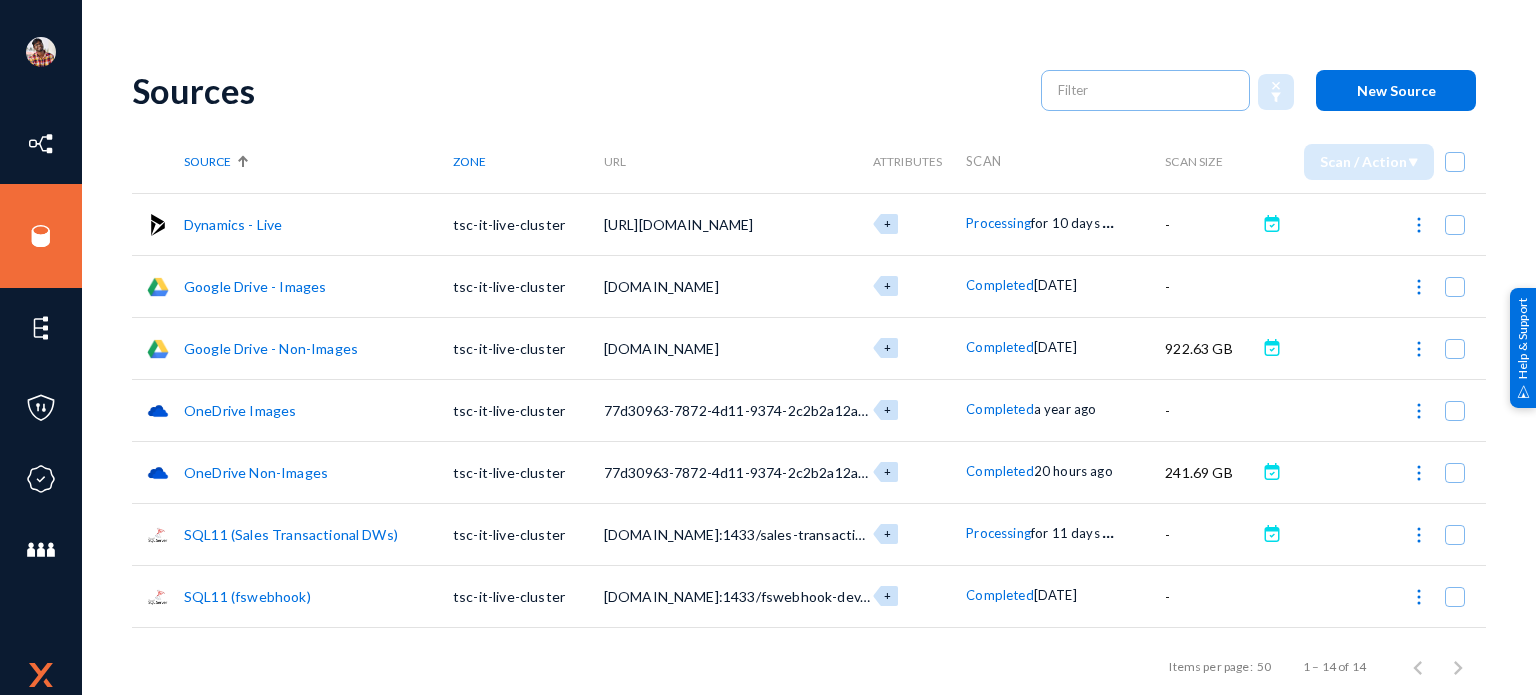 drag, startPoint x: 1045, startPoint y: 220, endPoint x: 1113, endPoint y: 225, distance: 68.18358 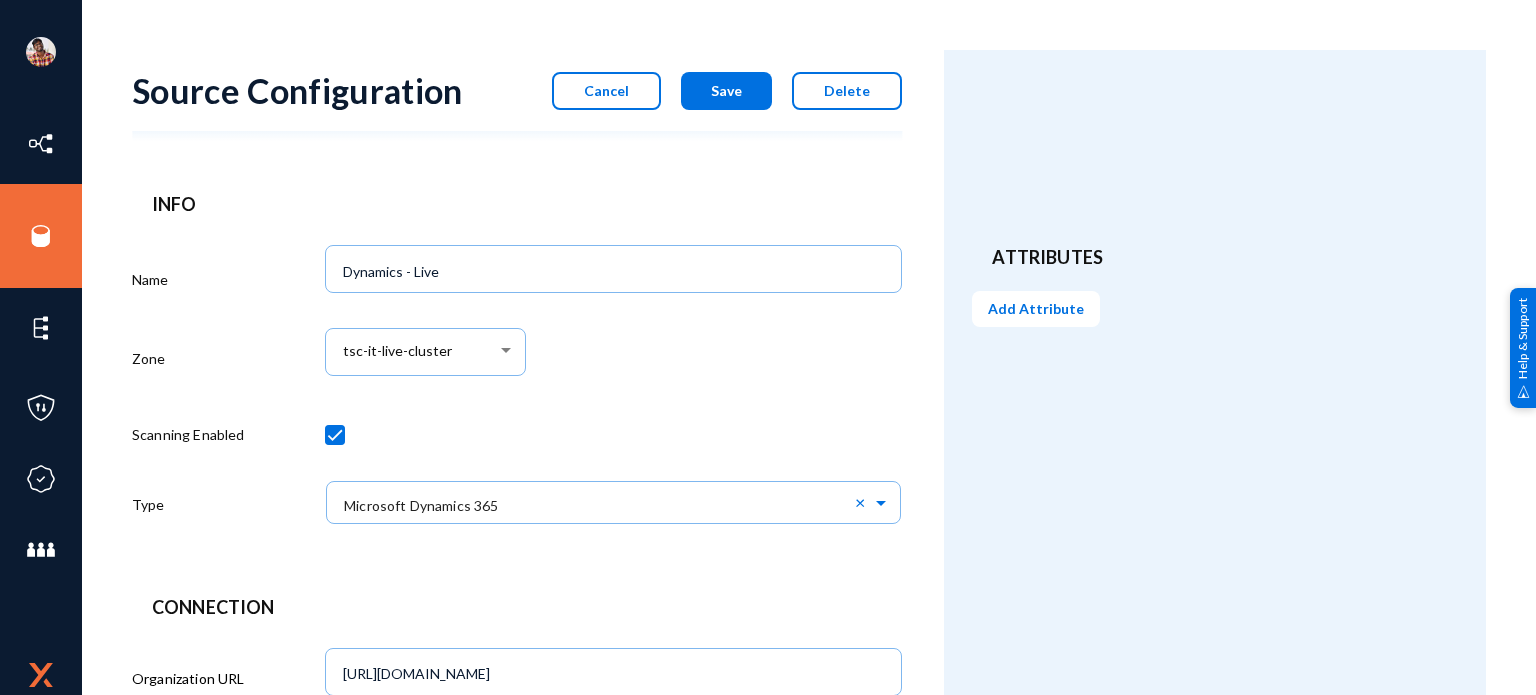 click on "Cancel" 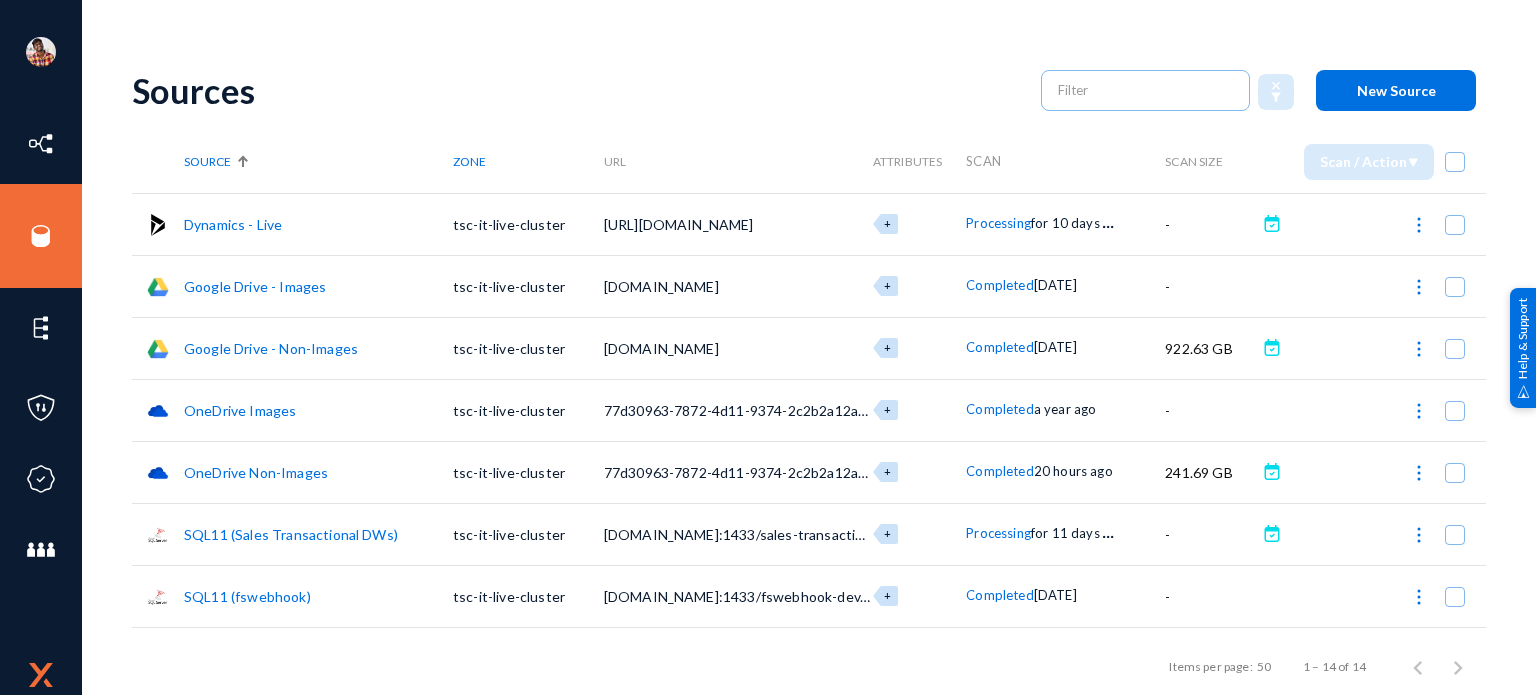 drag, startPoint x: 960, startPoint y: 219, endPoint x: 1106, endPoint y: 227, distance: 146.21901 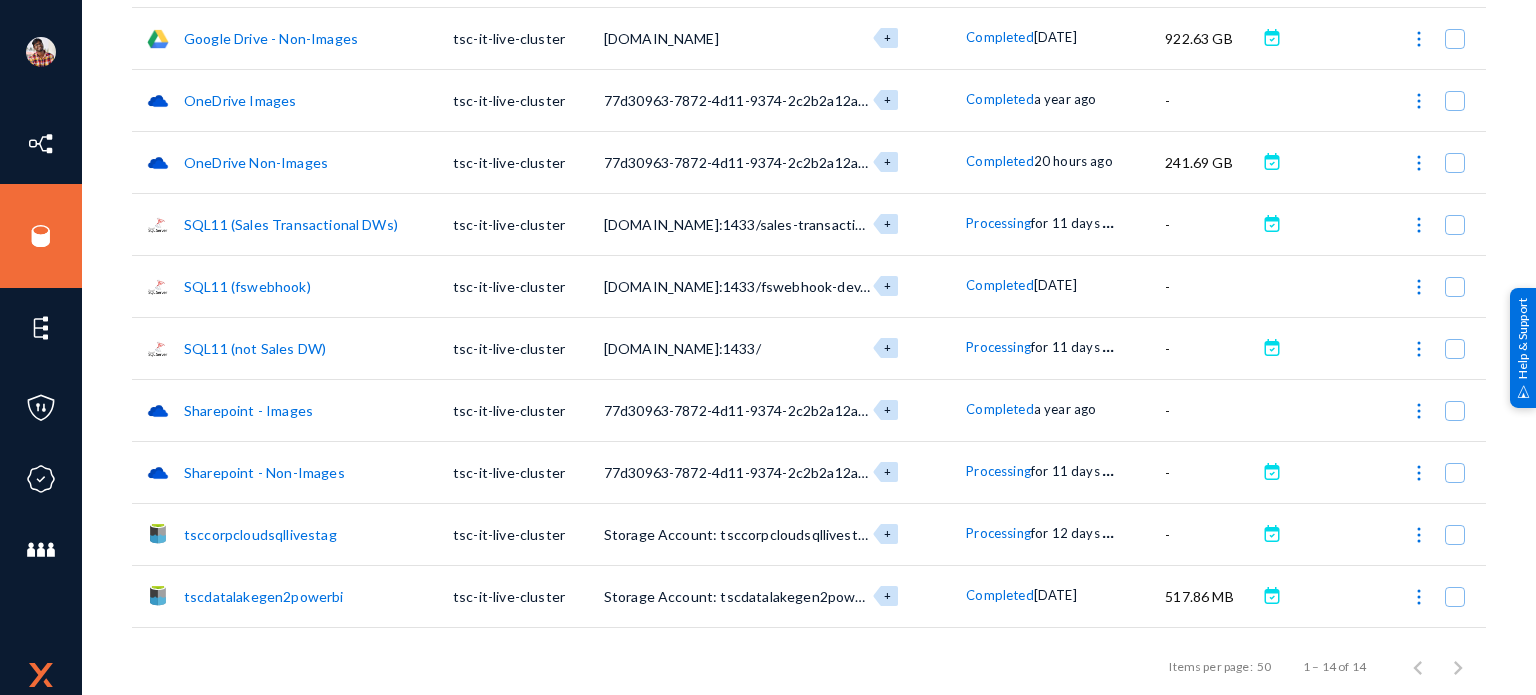 scroll, scrollTop: 422, scrollLeft: 0, axis: vertical 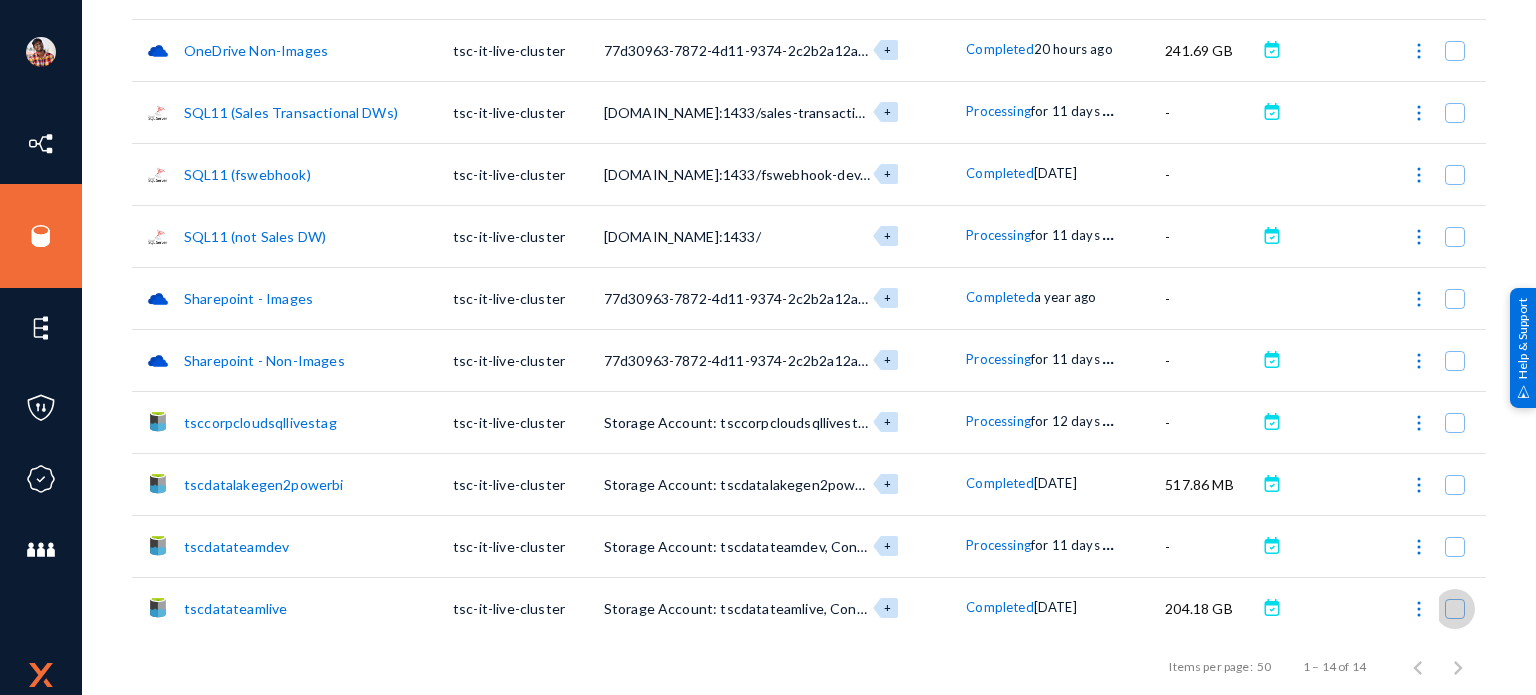 click at bounding box center [1455, 609] 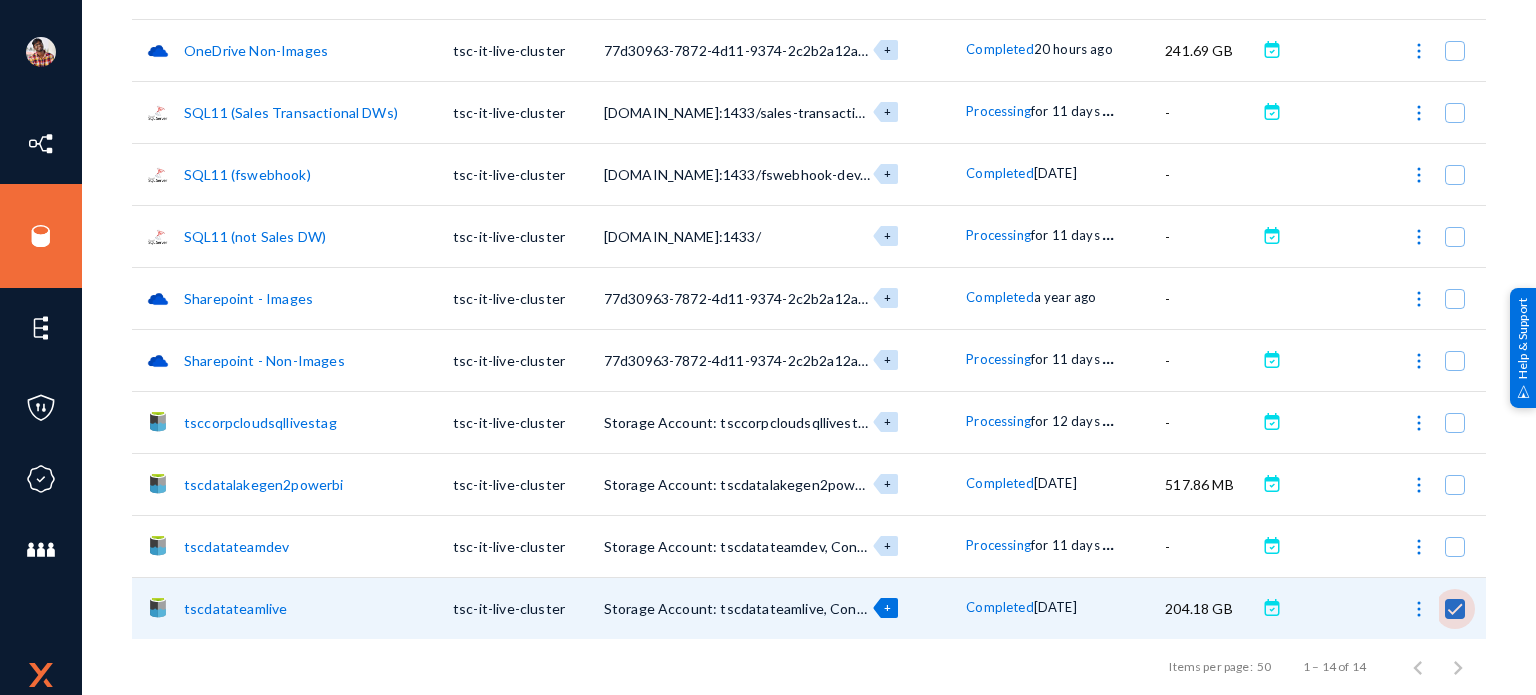 click at bounding box center [1455, 609] 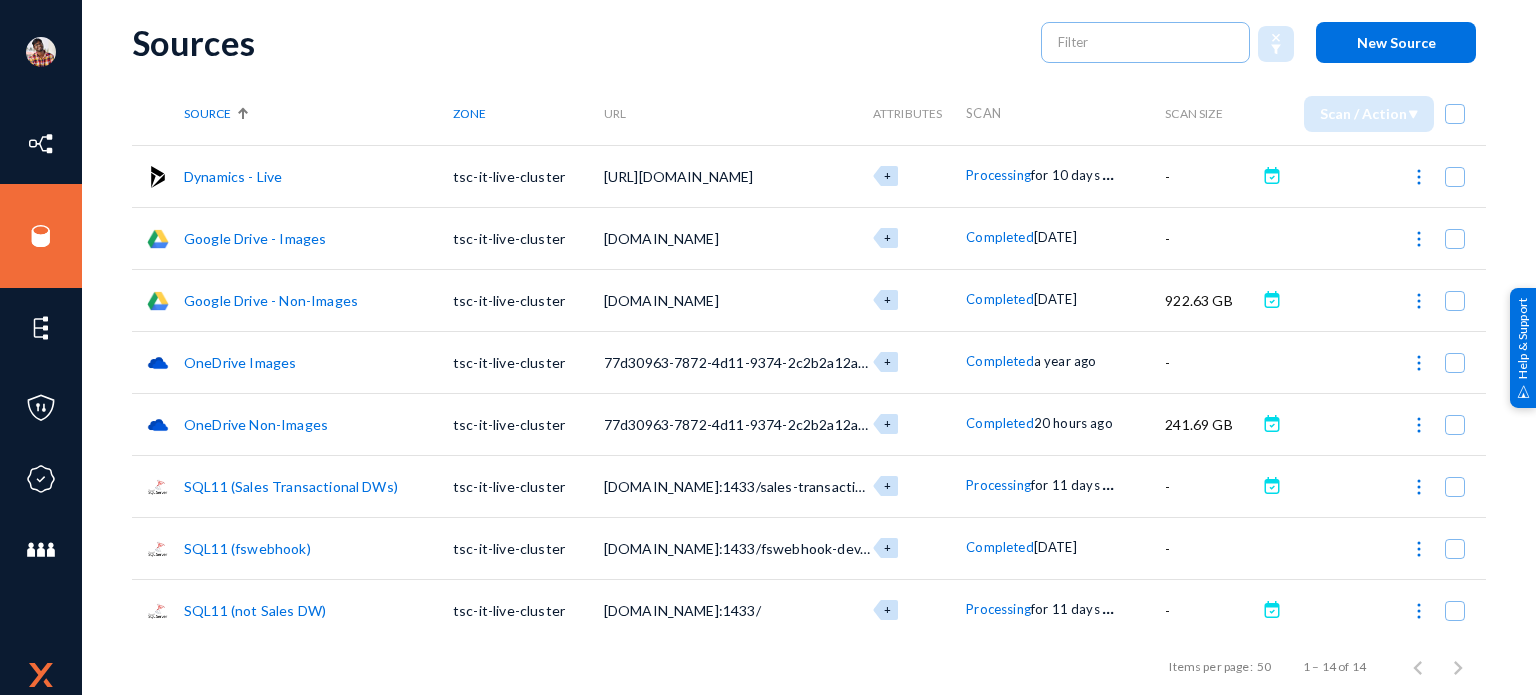 scroll, scrollTop: 0, scrollLeft: 0, axis: both 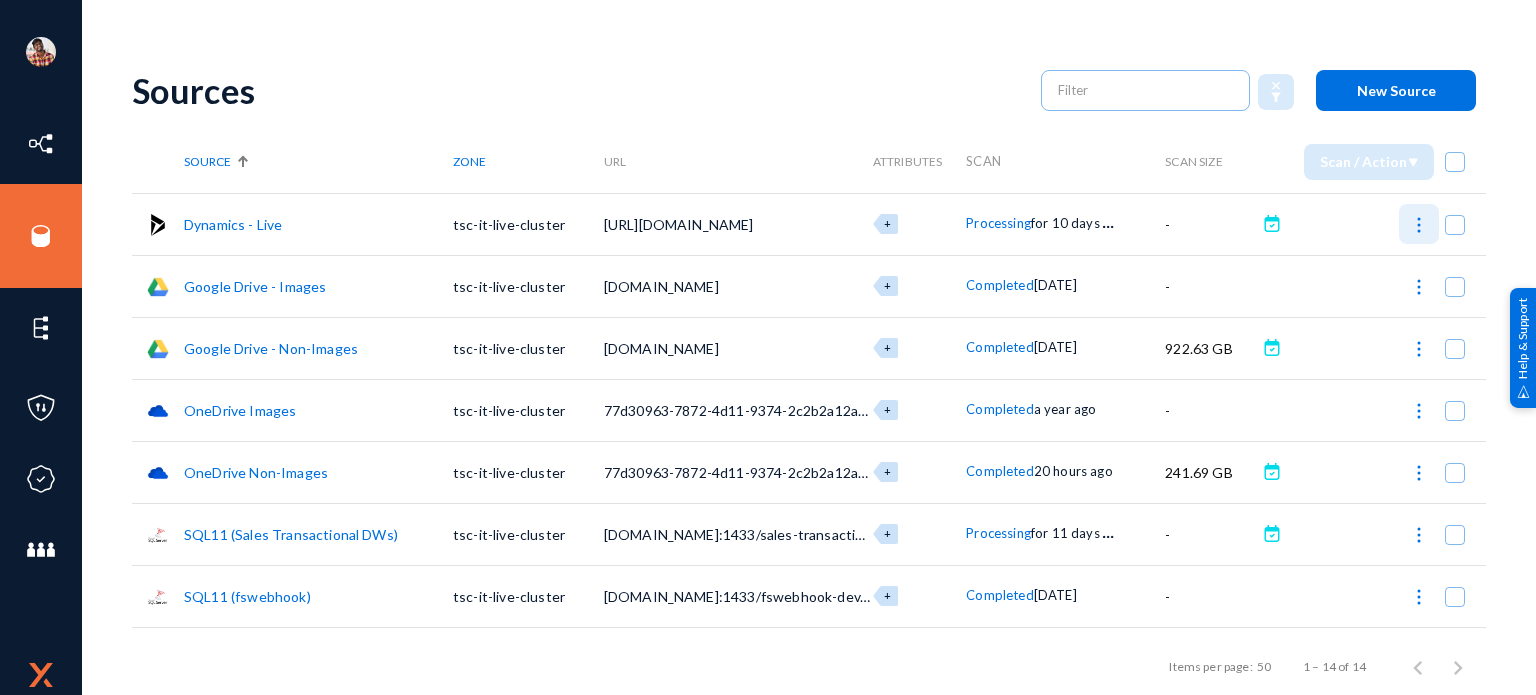 click 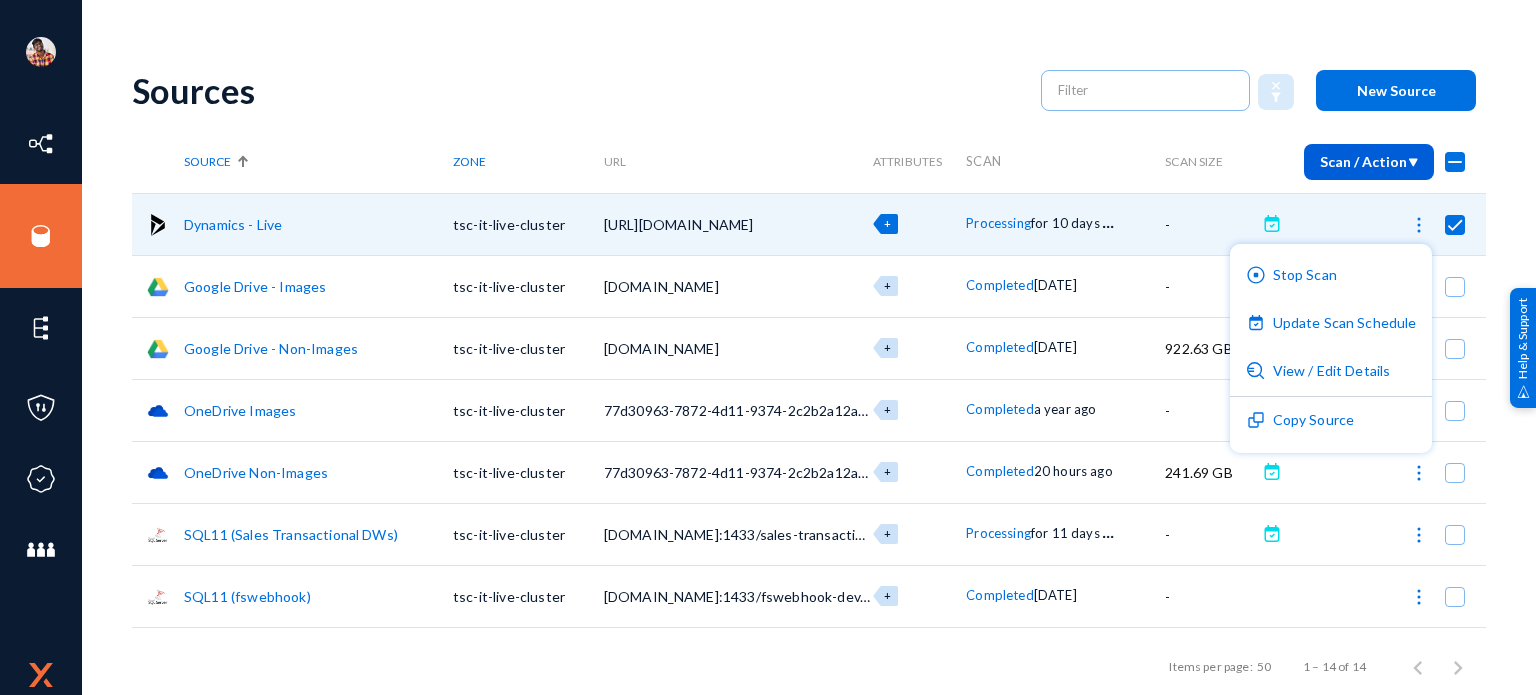click at bounding box center (768, 347) 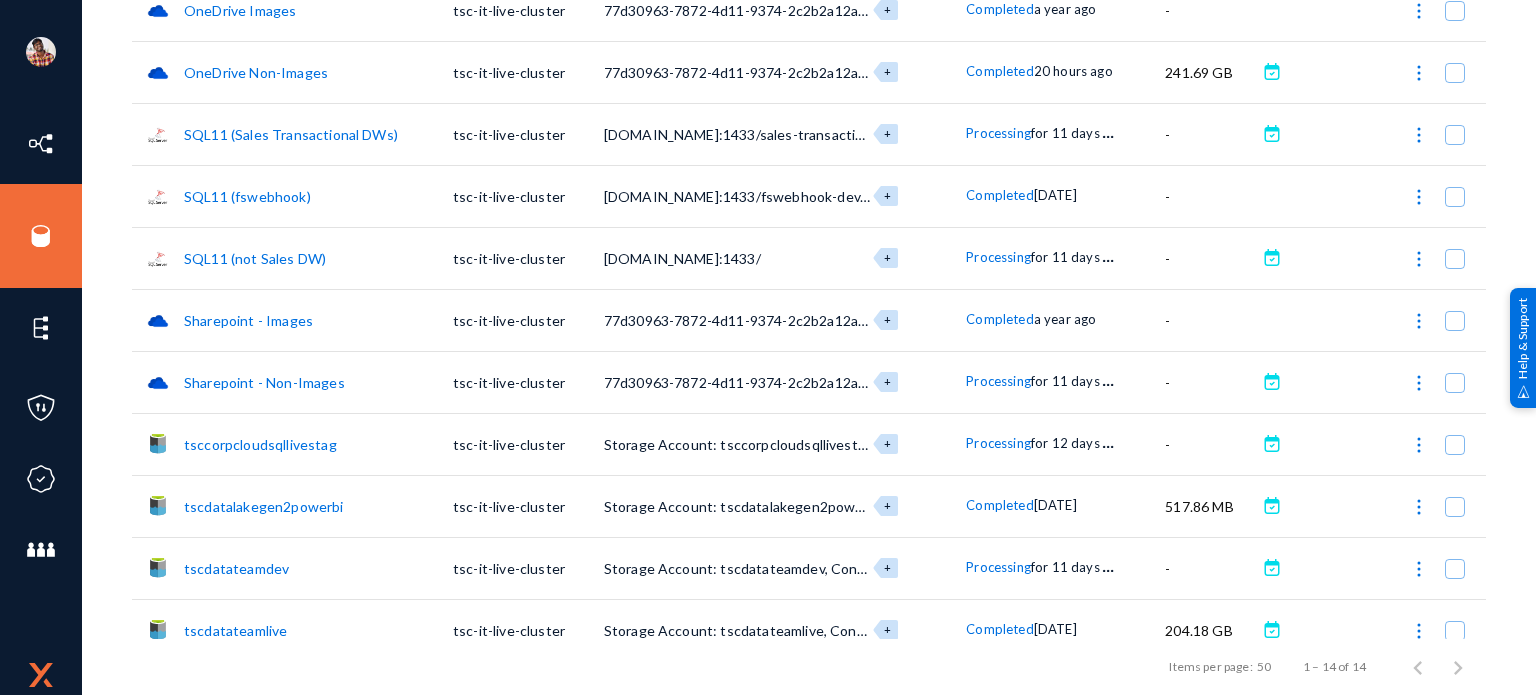 scroll, scrollTop: 422, scrollLeft: 0, axis: vertical 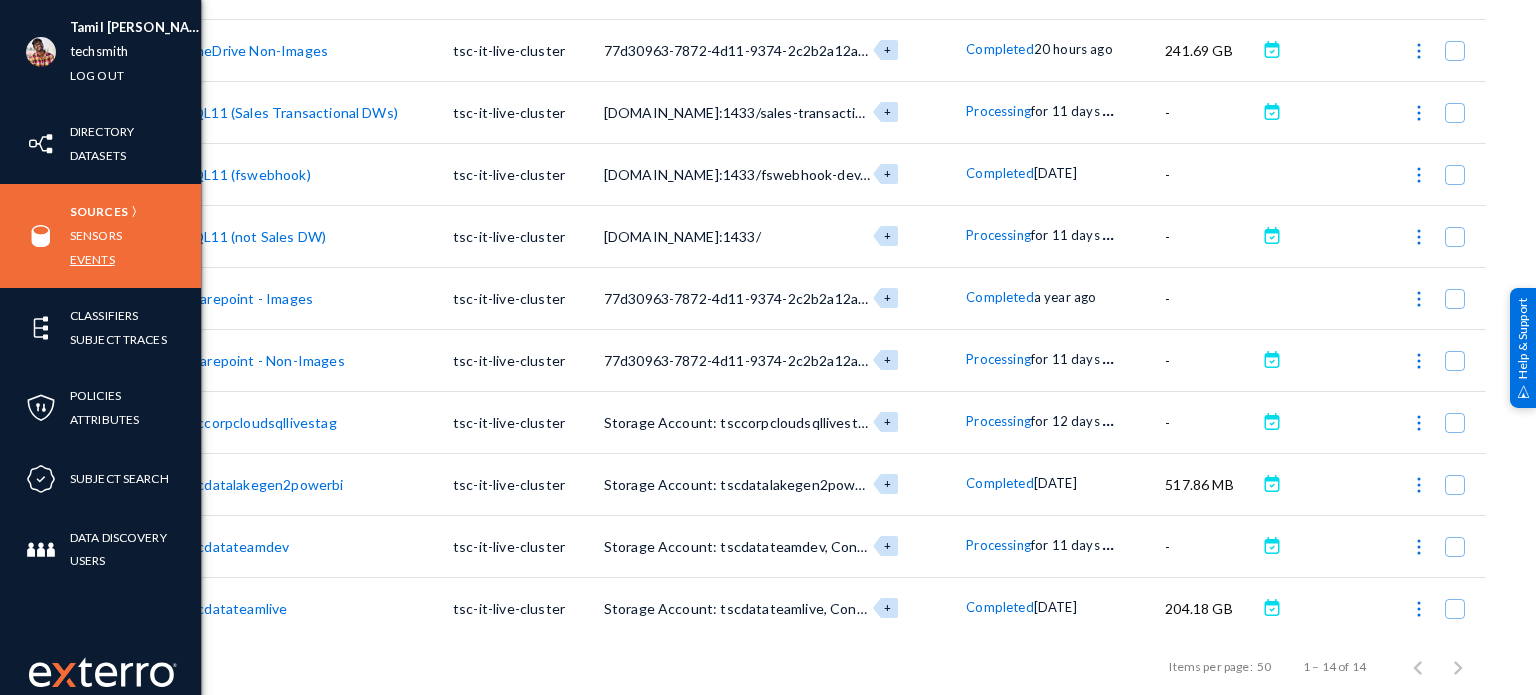 click on "Events" at bounding box center (92, 259) 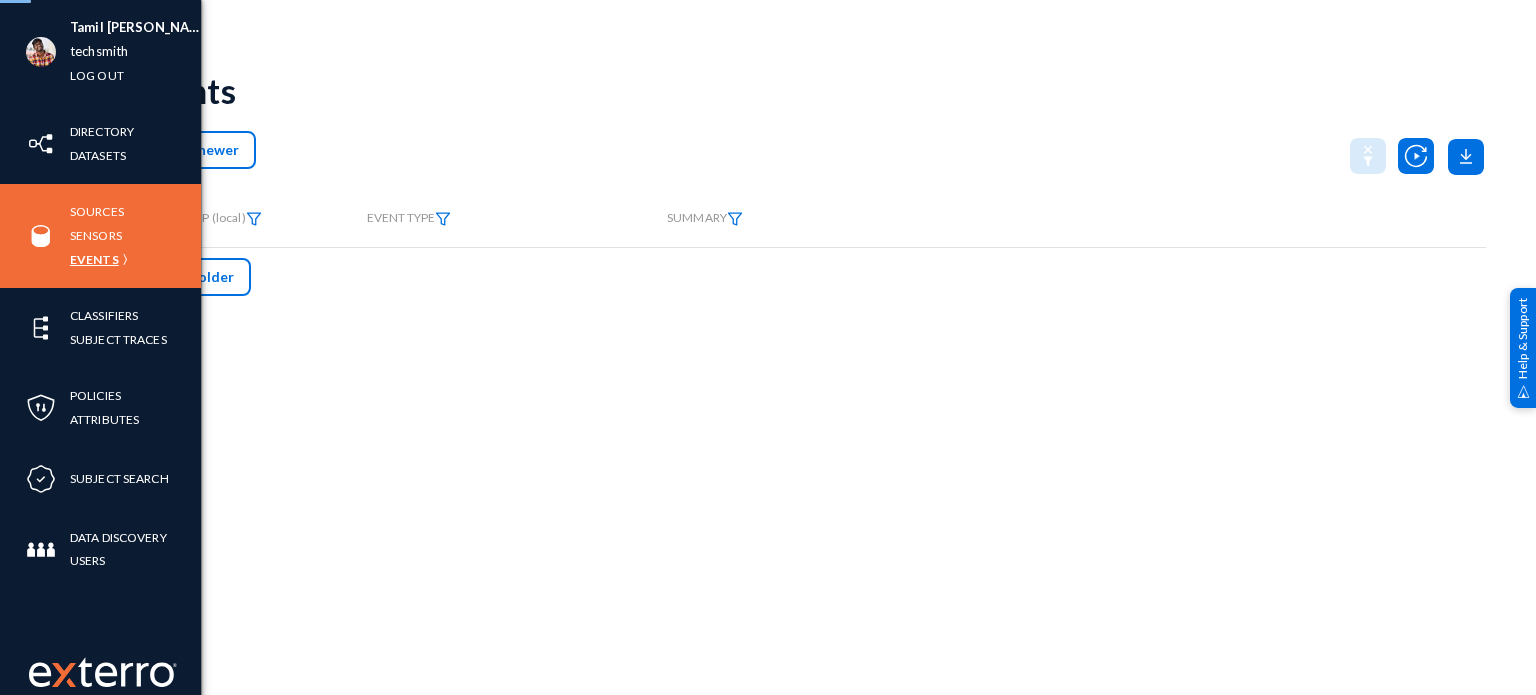 scroll, scrollTop: 0, scrollLeft: 0, axis: both 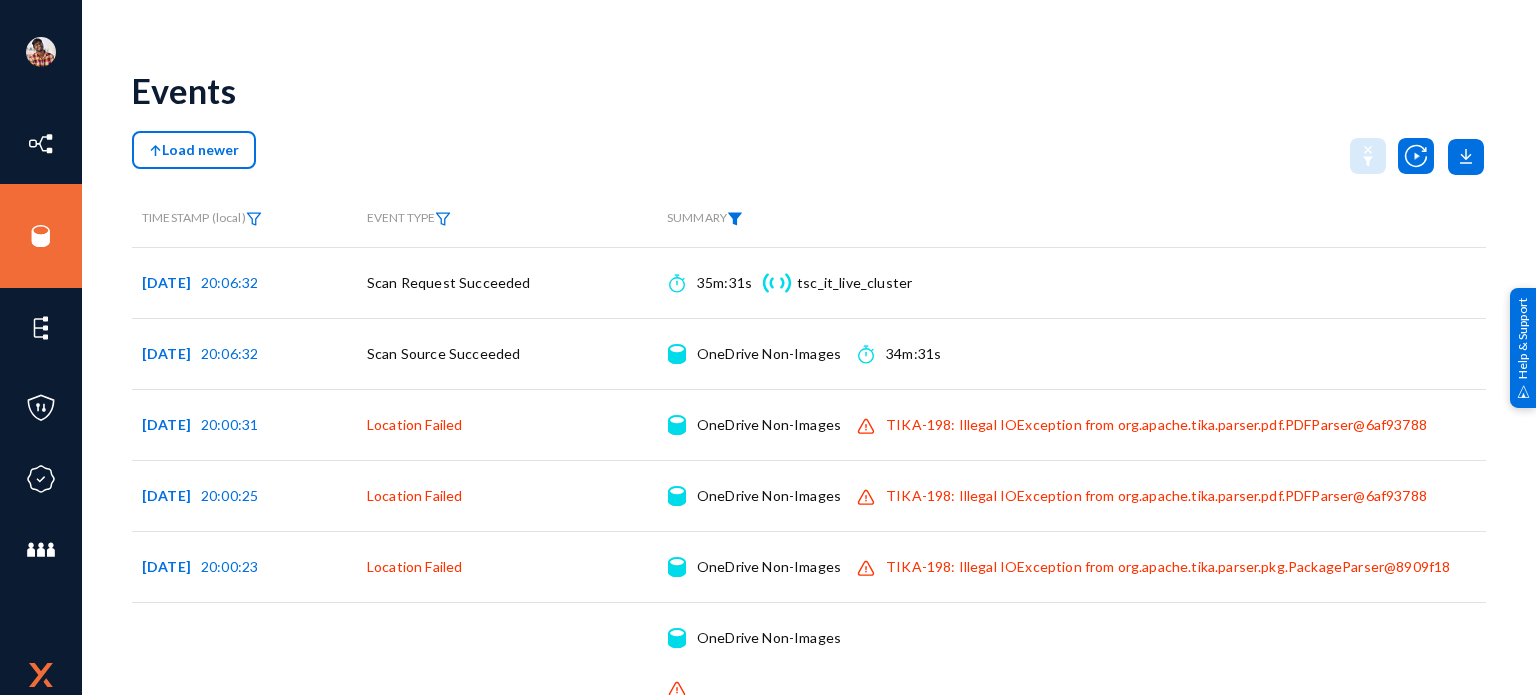 click 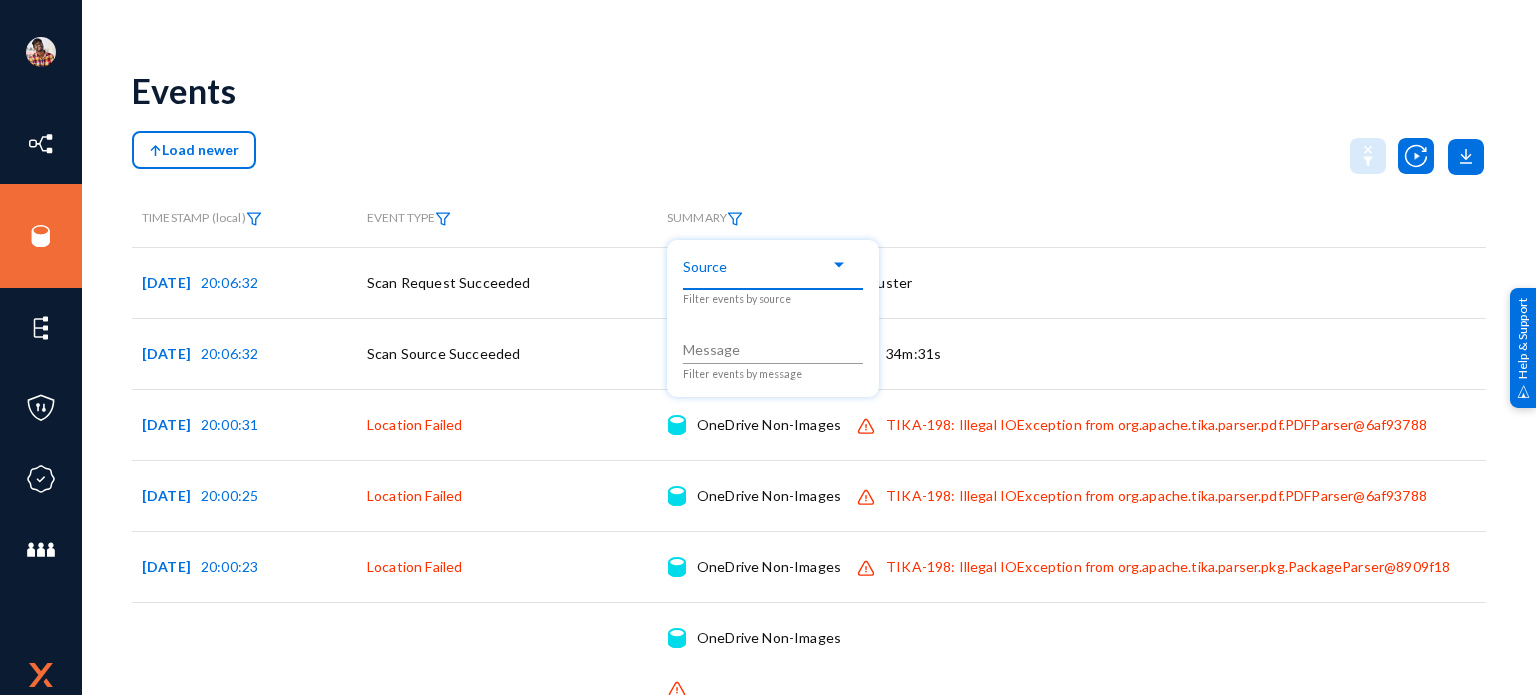 click at bounding box center [764, 265] 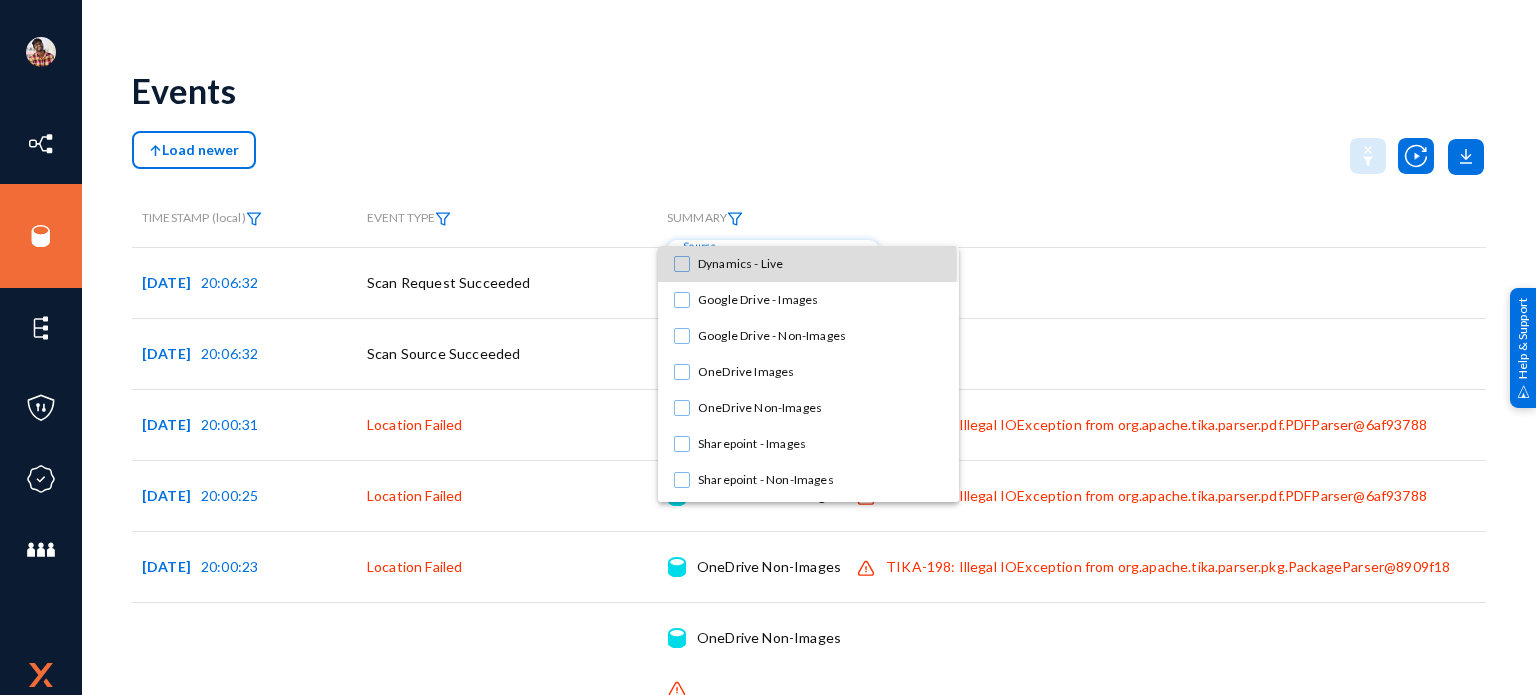 click at bounding box center (682, 264) 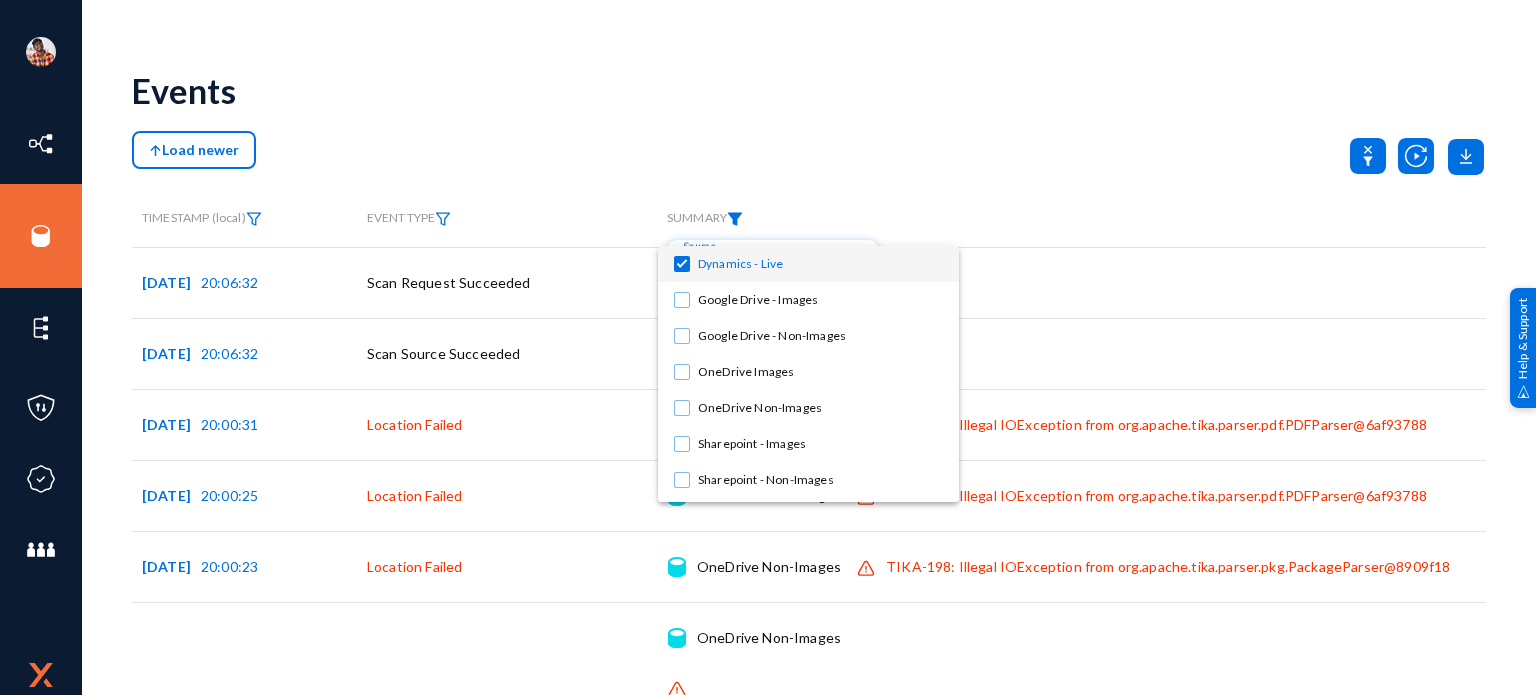 click at bounding box center (768, 347) 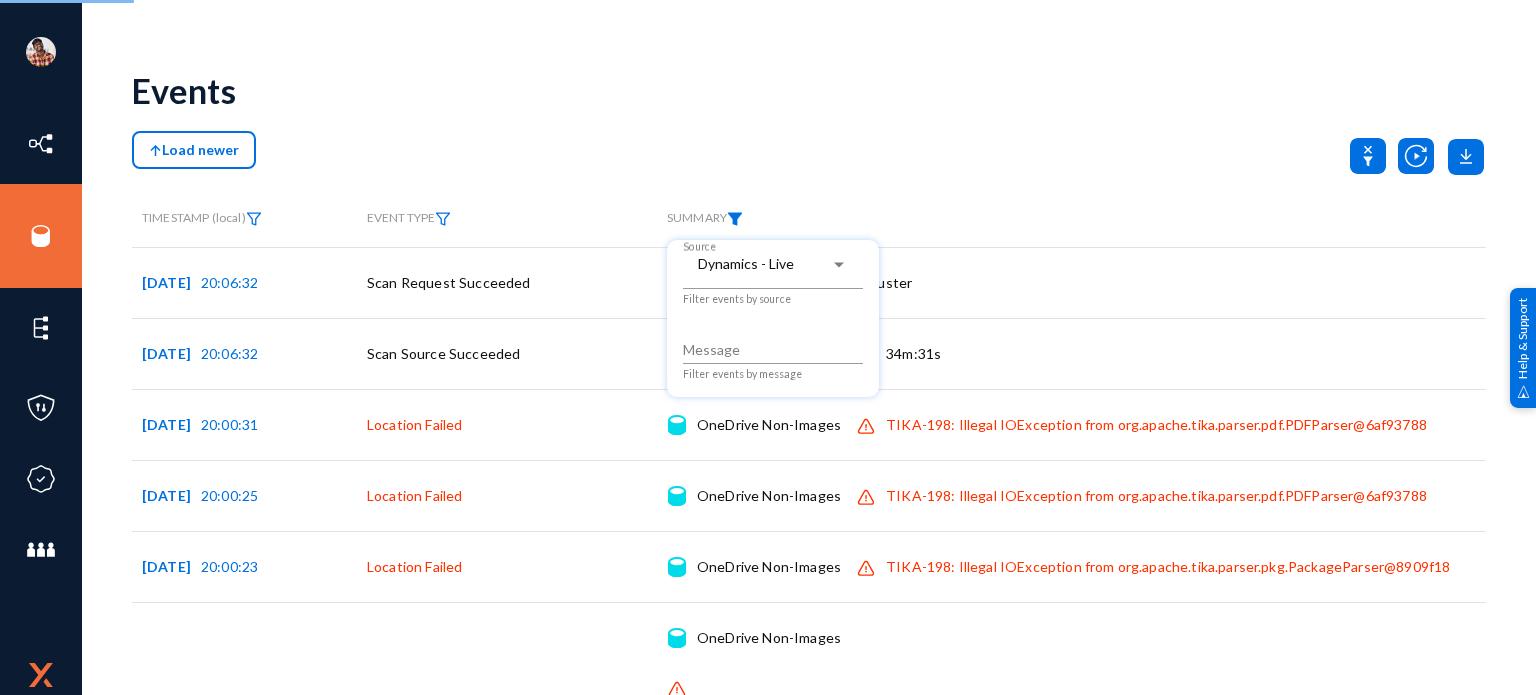 click at bounding box center (768, 347) 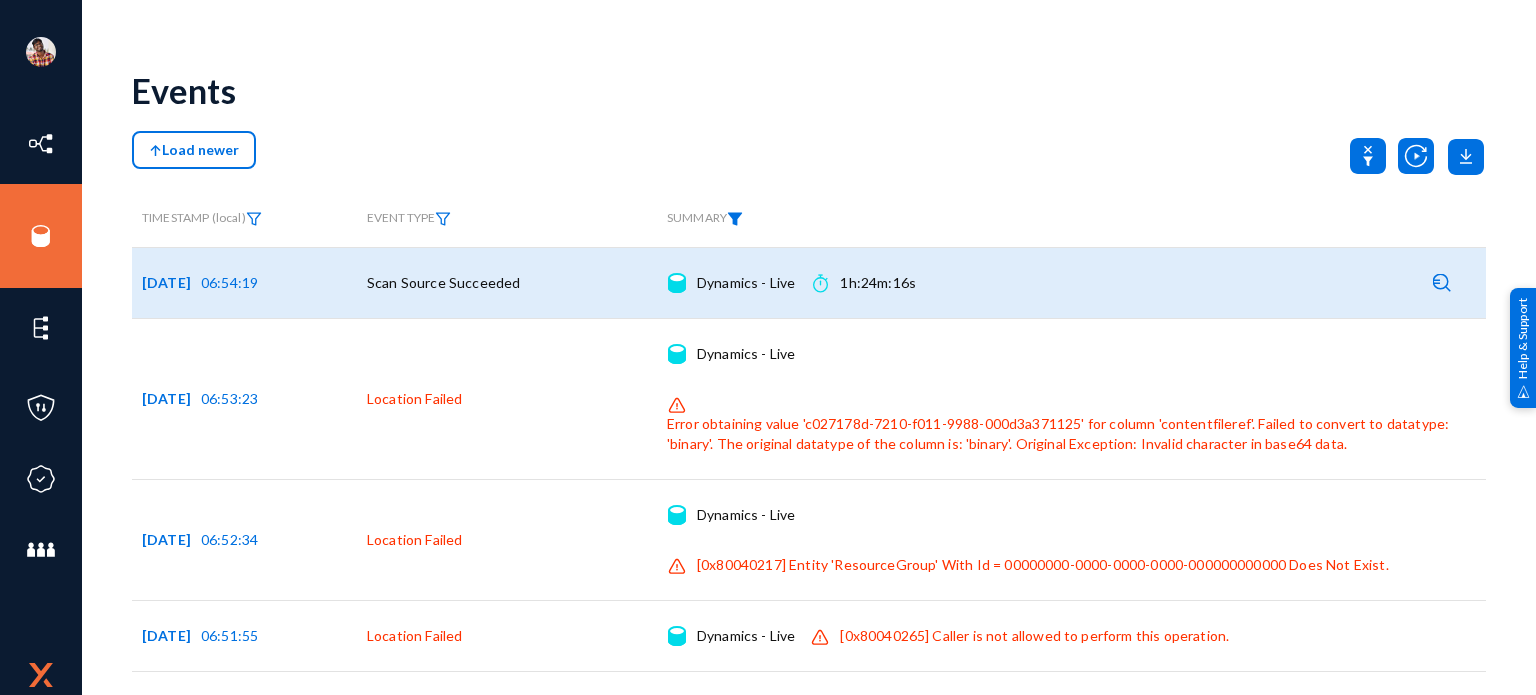 drag, startPoint x: 352, startPoint y: 285, endPoint x: 934, endPoint y: 274, distance: 582.10394 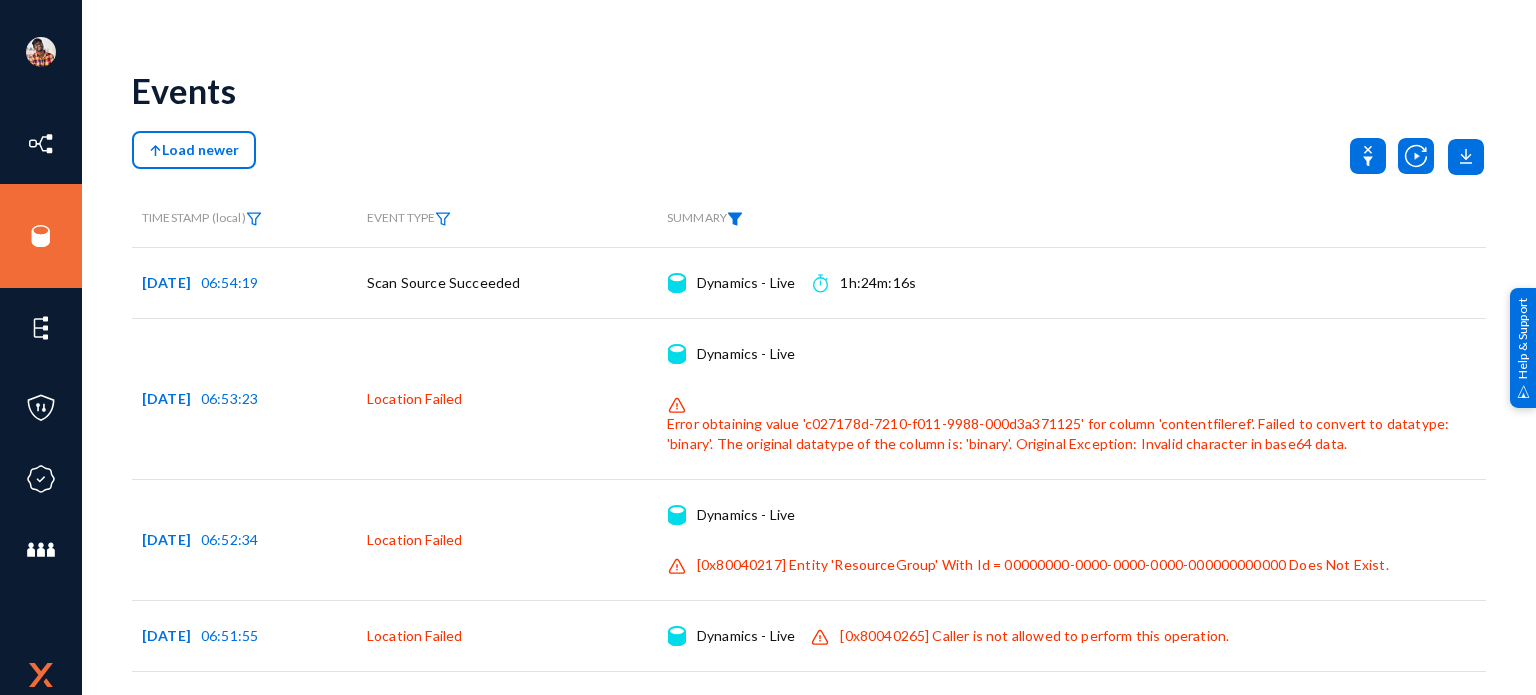click on "Load newer" 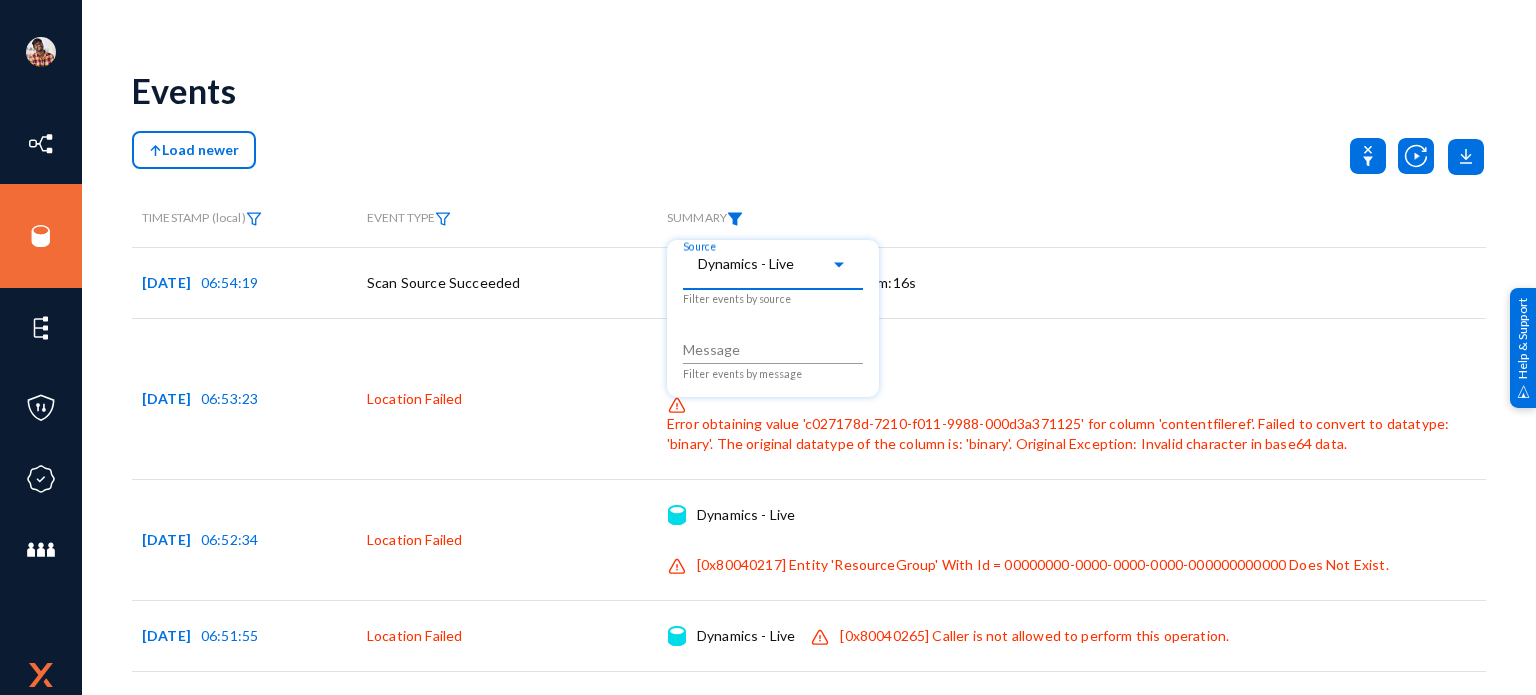 click on "Dynamics - Live" at bounding box center [764, 265] 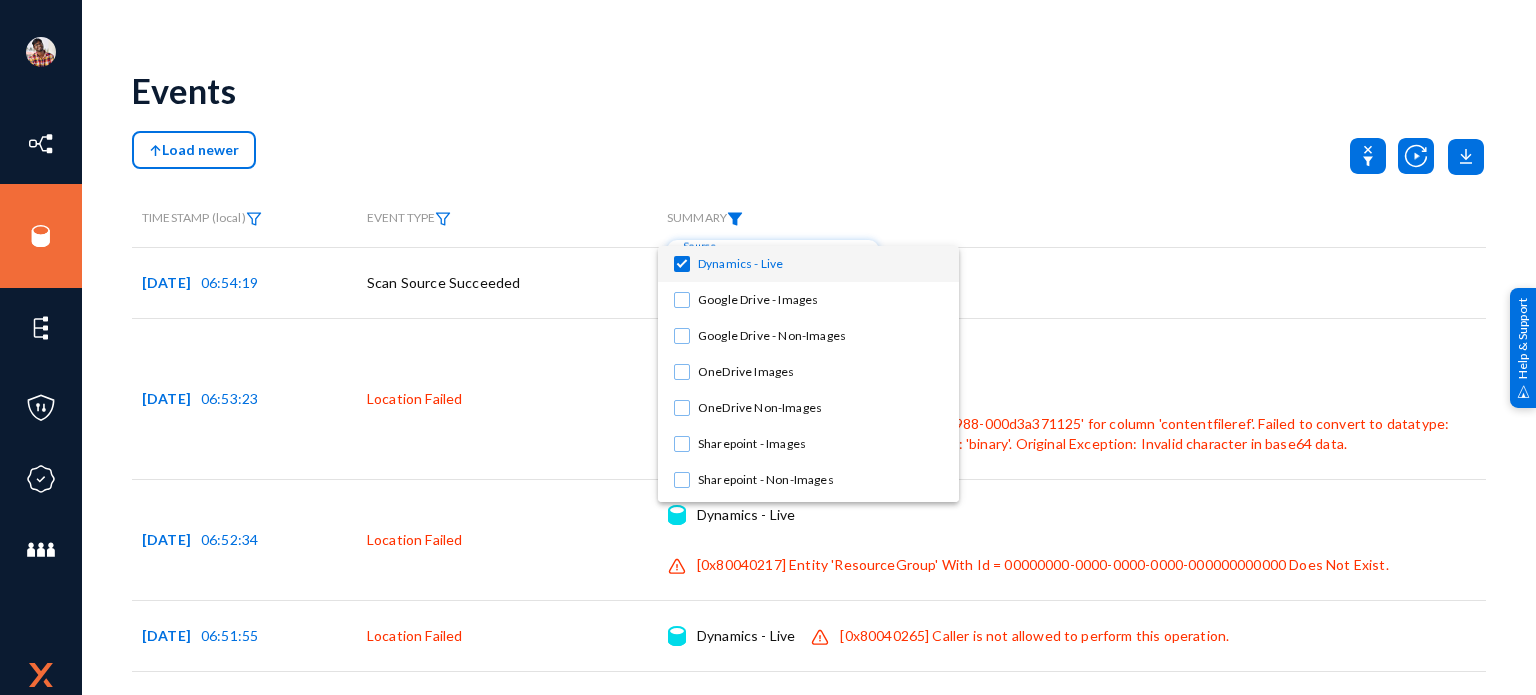 click at bounding box center (682, 264) 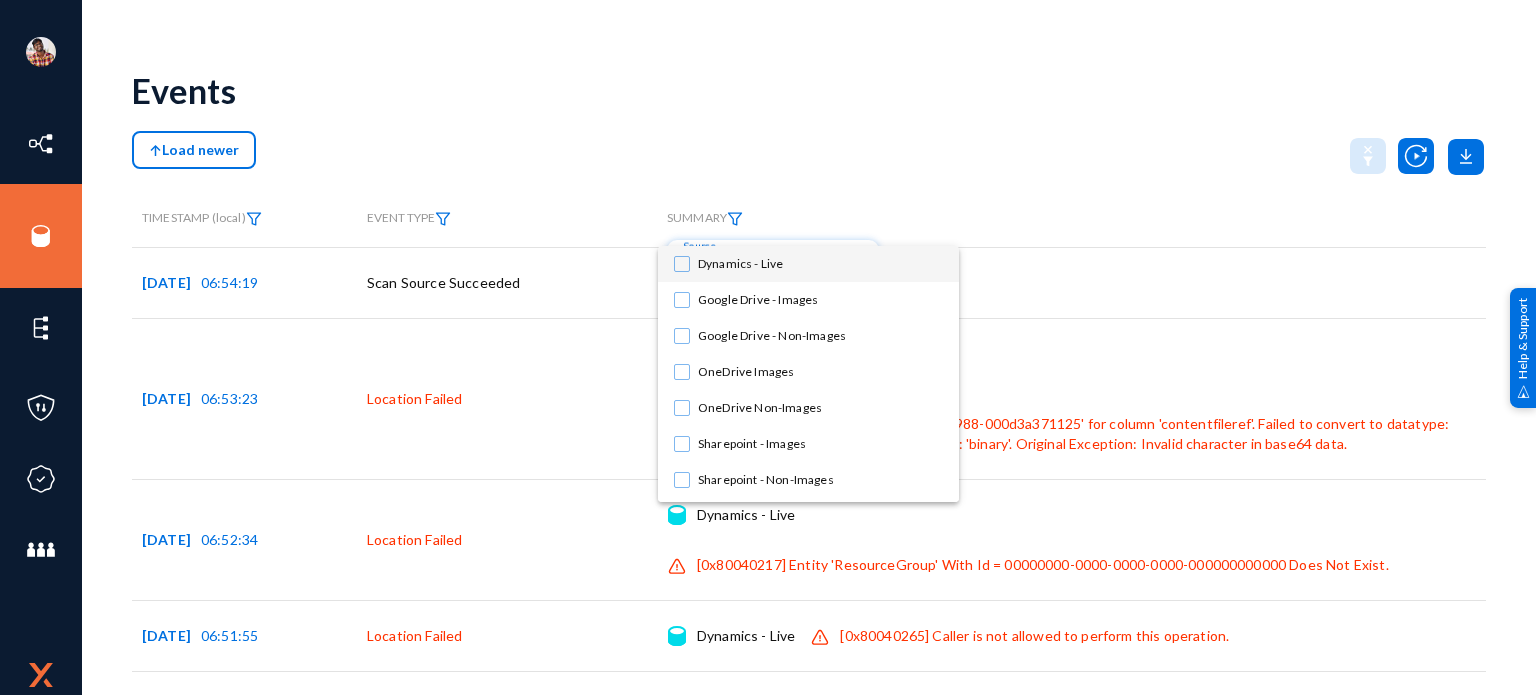 click at bounding box center [768, 347] 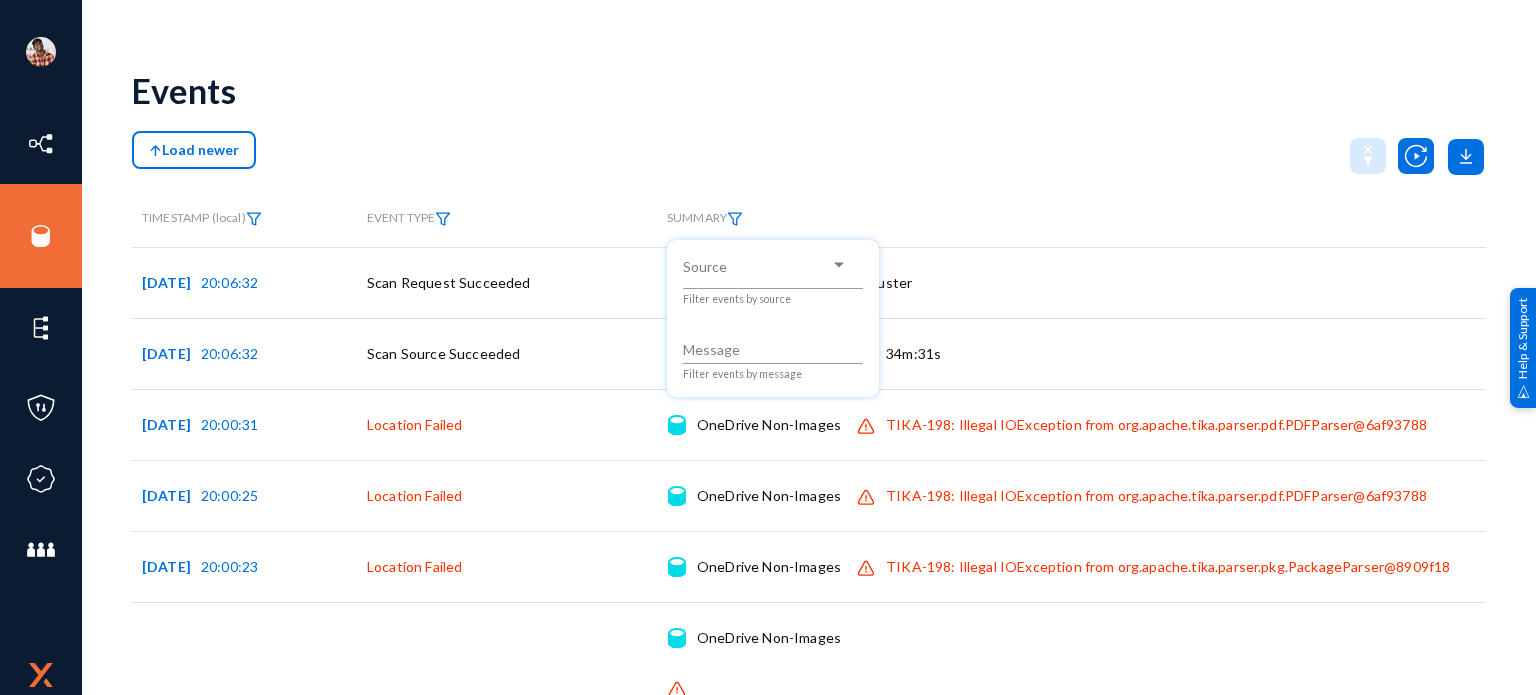 click at bounding box center [768, 347] 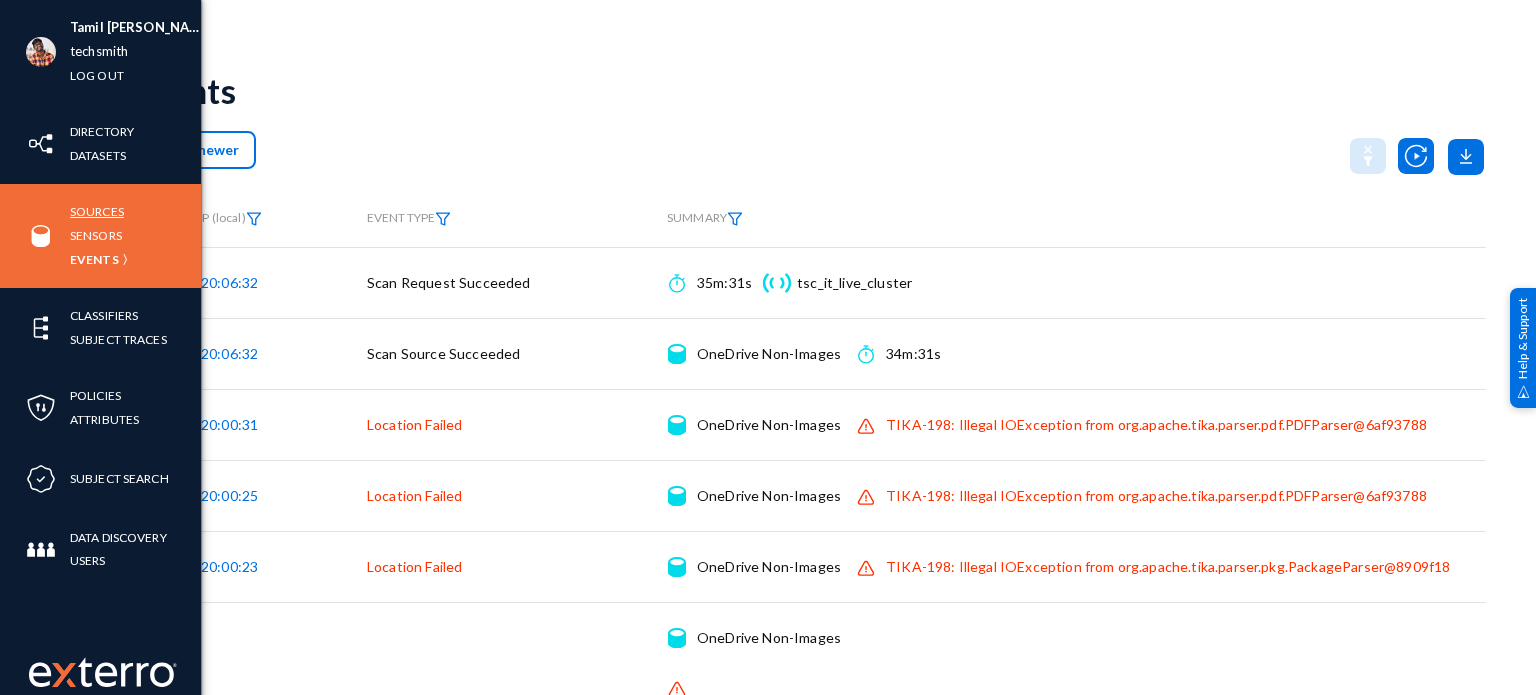 click on "Sources" at bounding box center (97, 211) 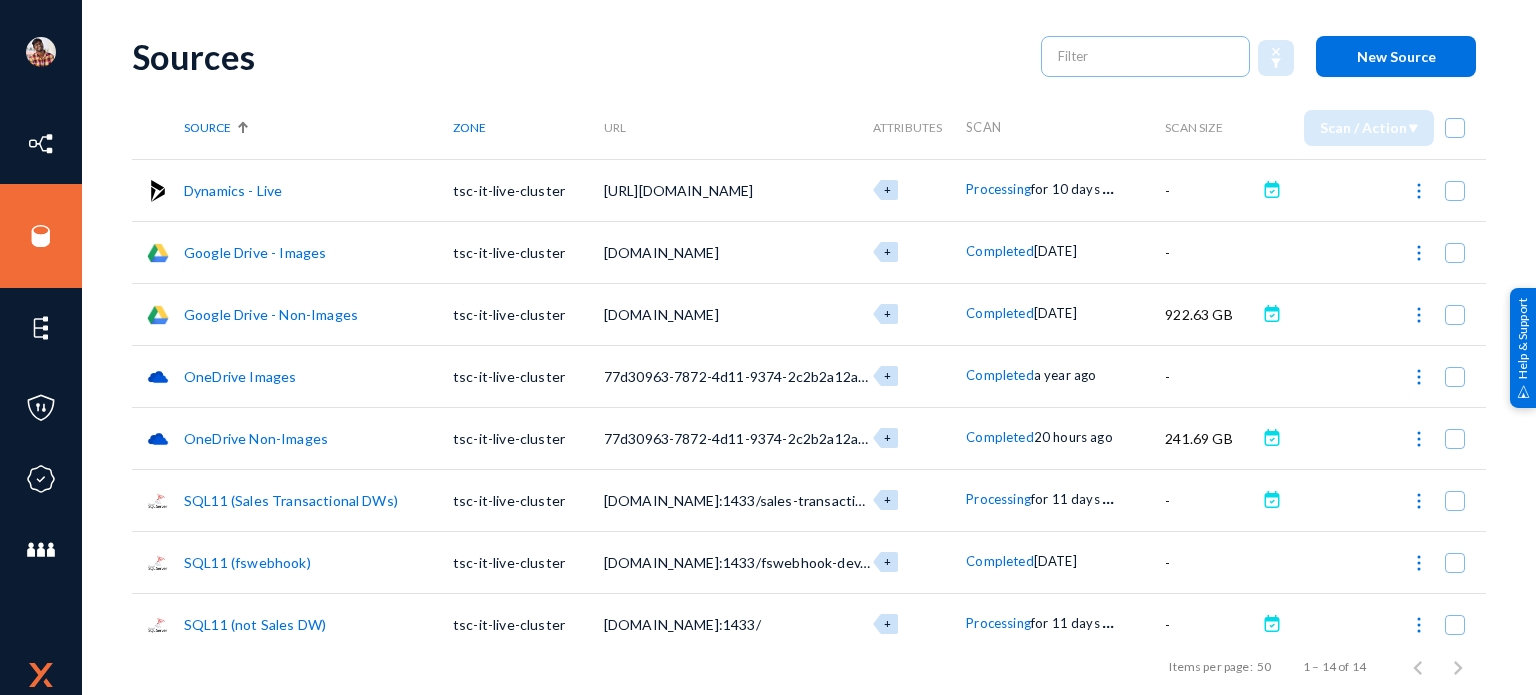 scroll, scrollTop: 0, scrollLeft: 0, axis: both 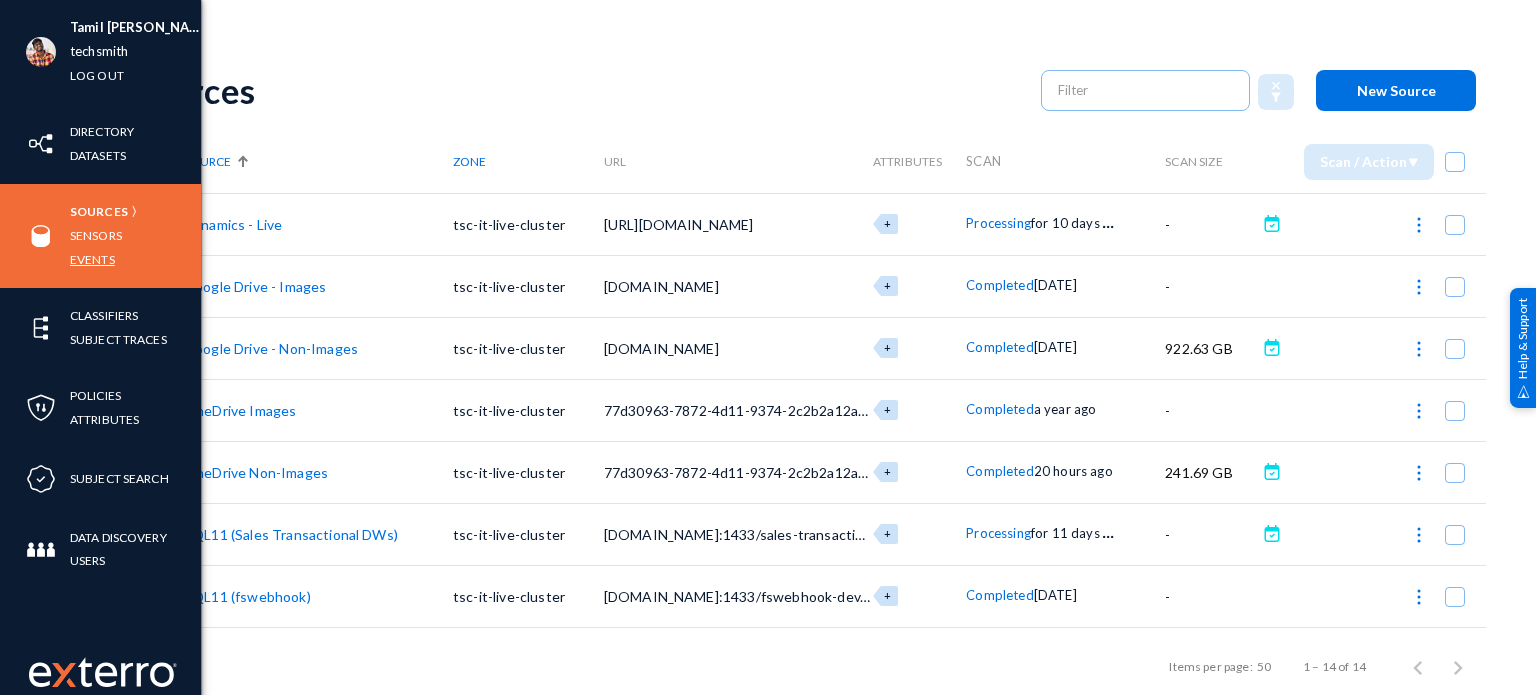 click on "Events" at bounding box center [92, 259] 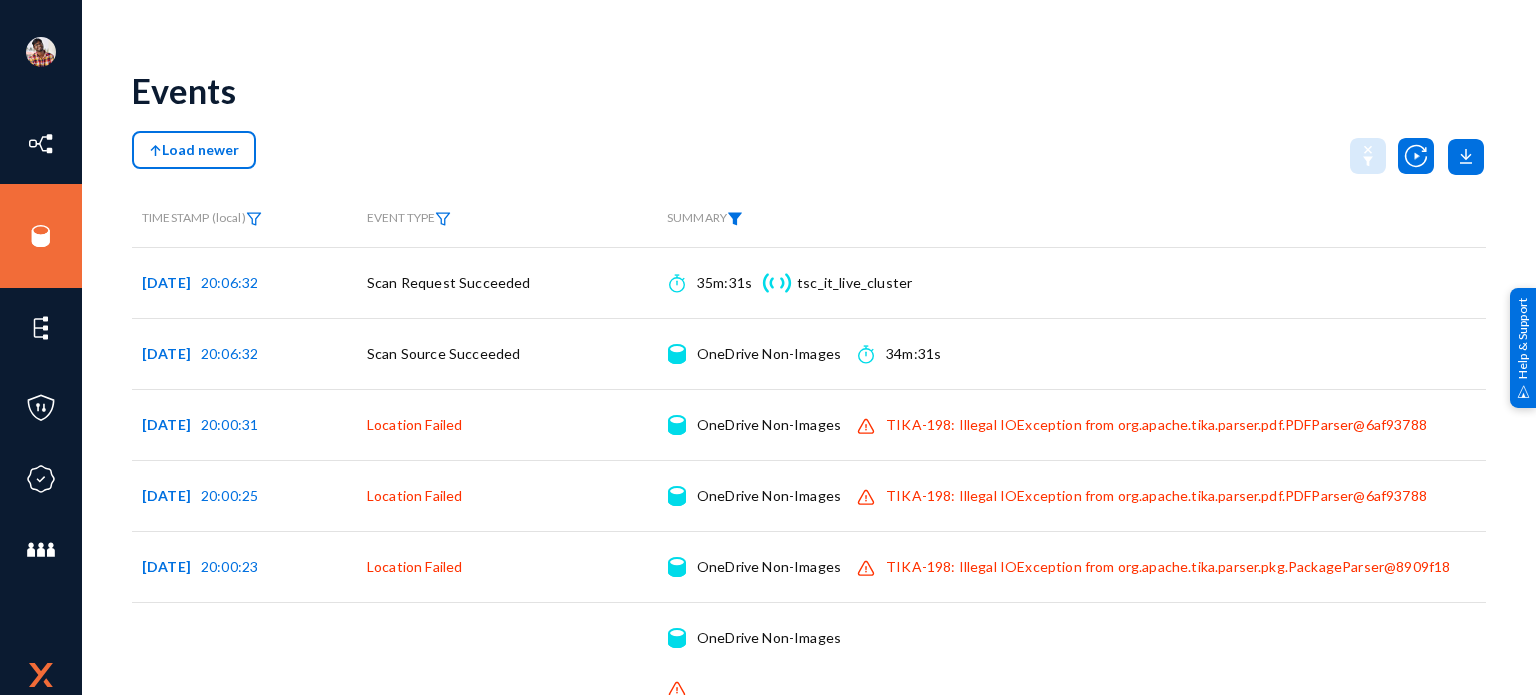 click 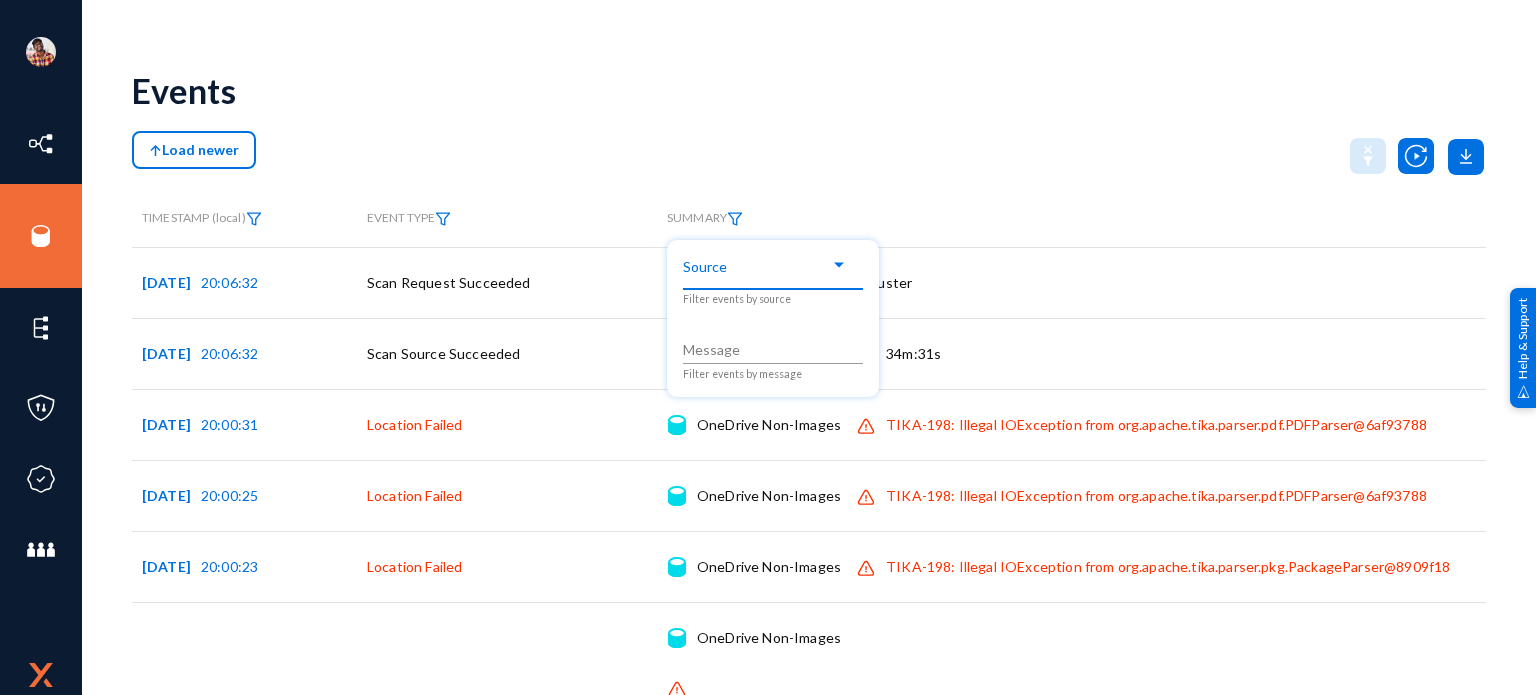 click at bounding box center (773, 267) 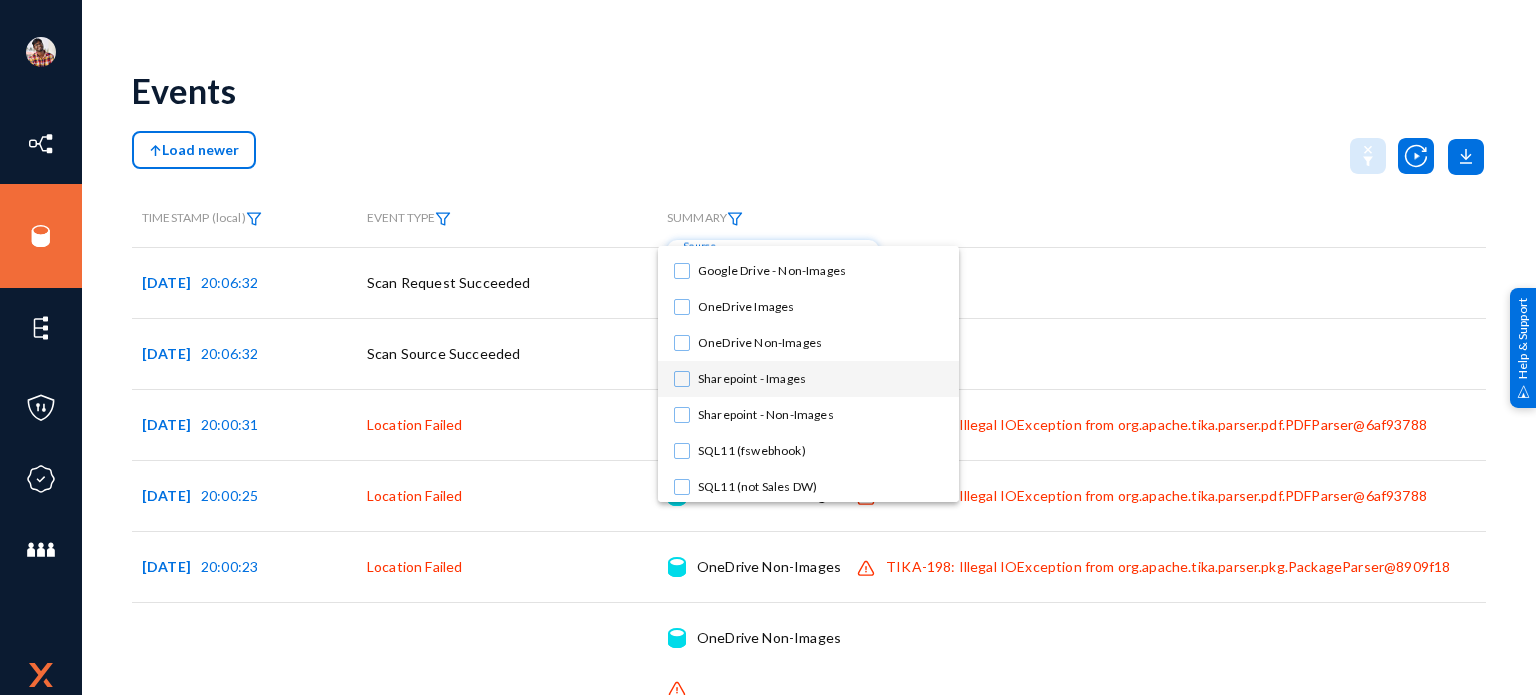 scroll, scrollTop: 100, scrollLeft: 0, axis: vertical 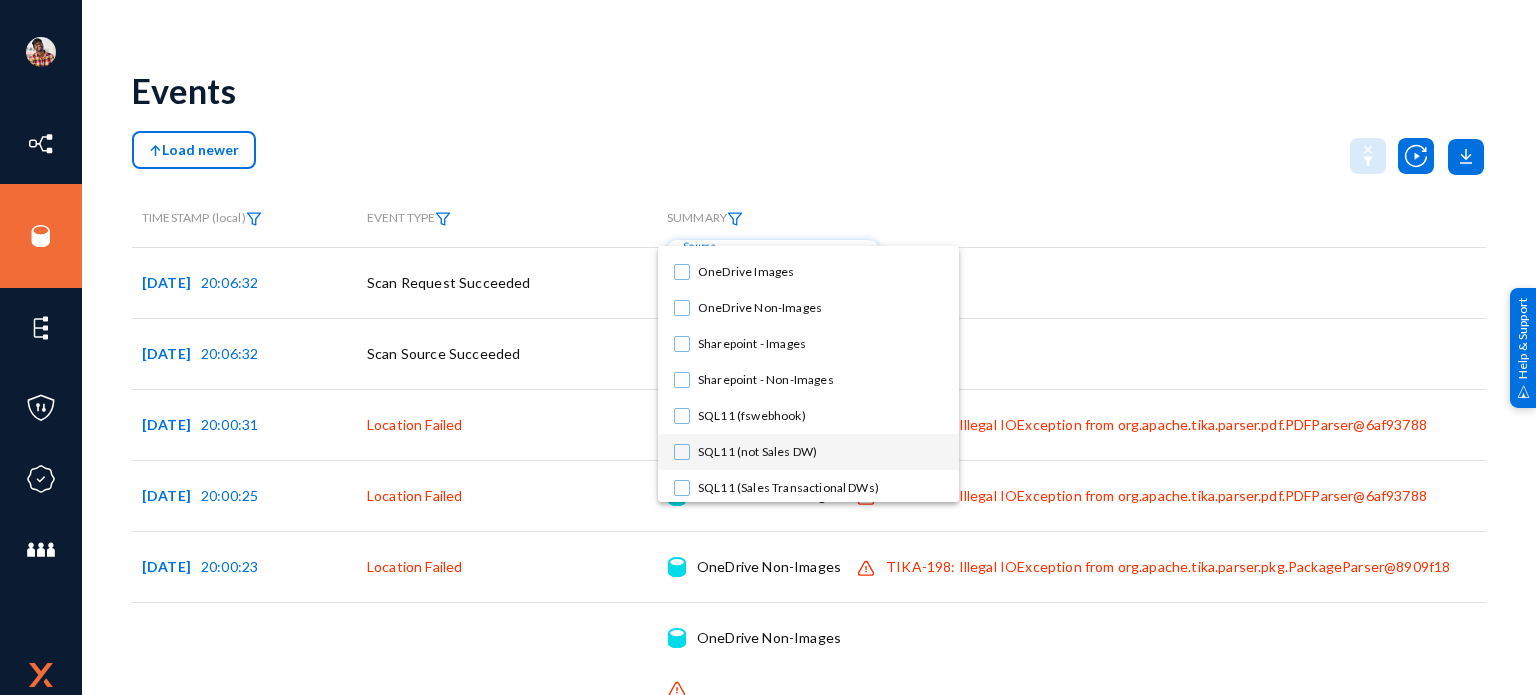click at bounding box center (682, 452) 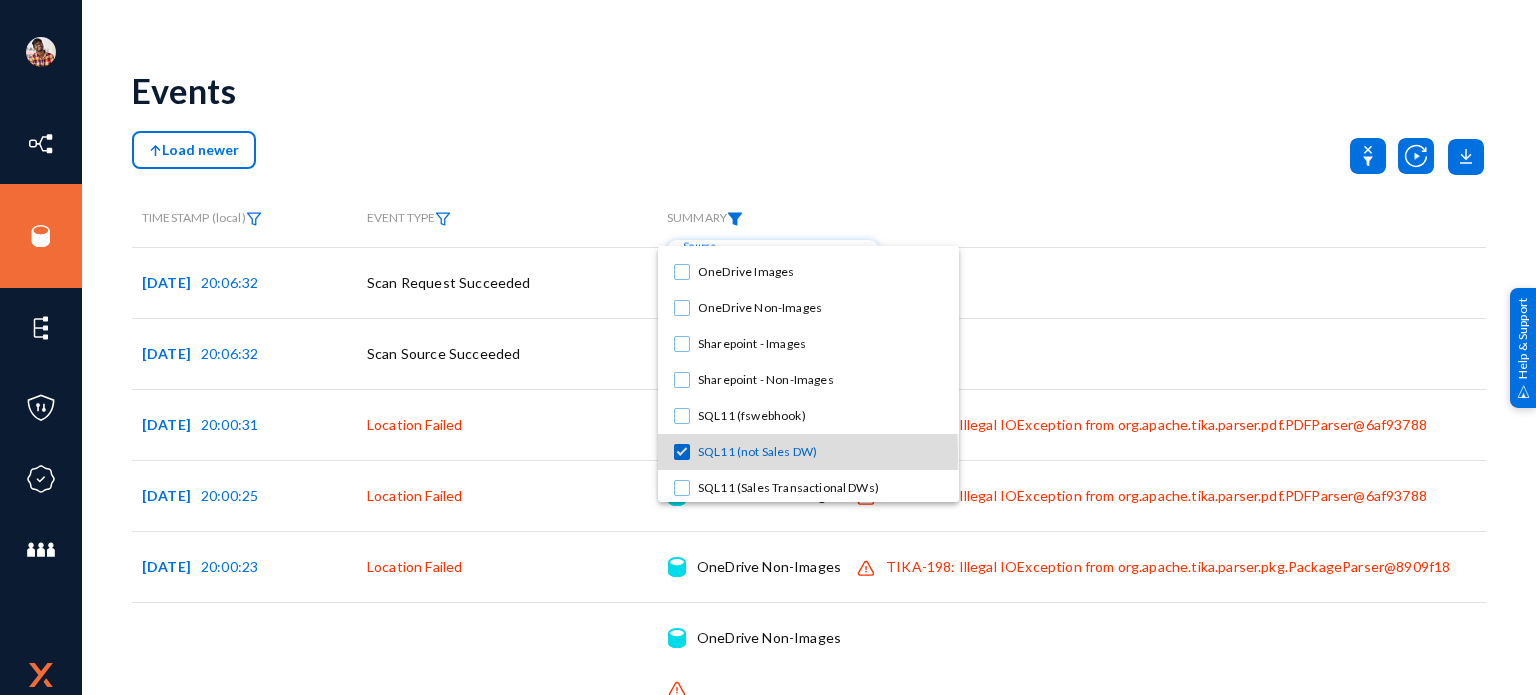 scroll, scrollTop: 122, scrollLeft: 0, axis: vertical 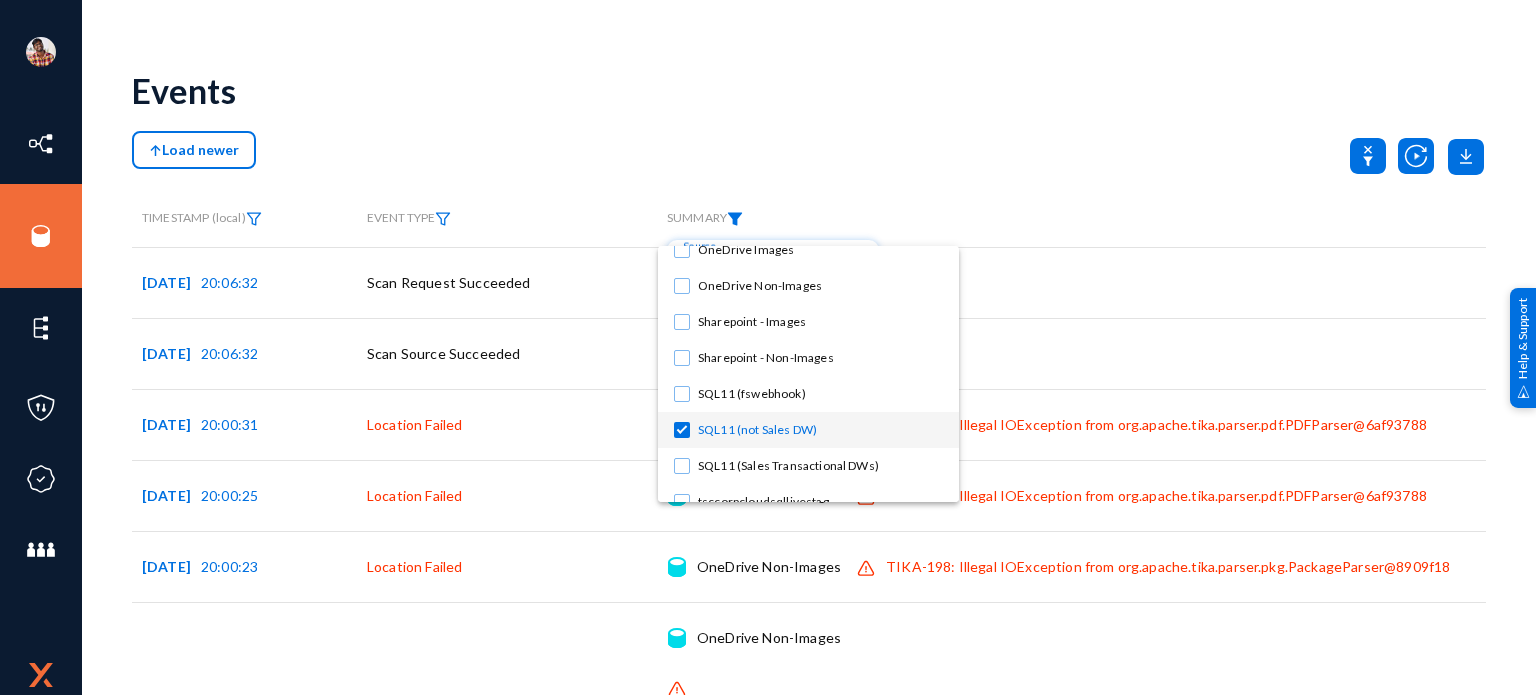 click at bounding box center (768, 347) 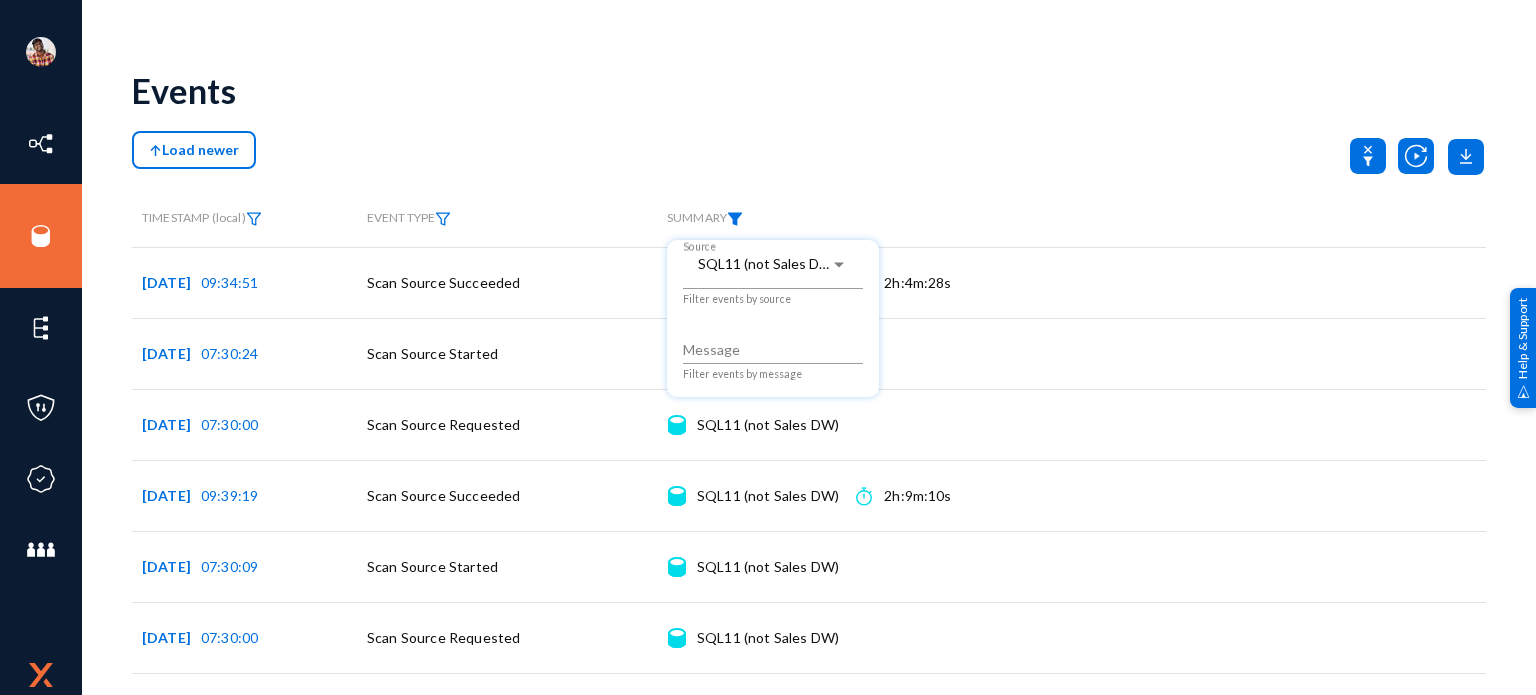 click at bounding box center (768, 347) 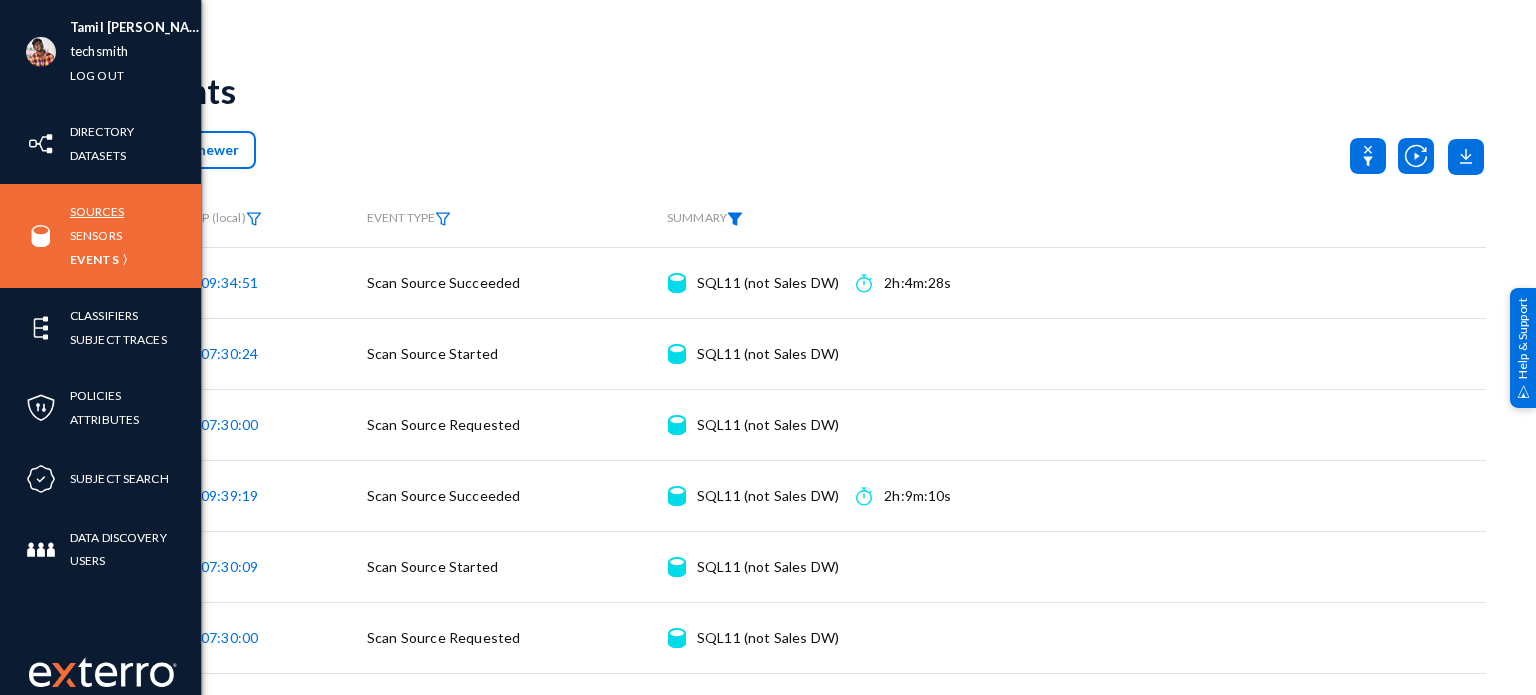 click on "Sources" at bounding box center (97, 211) 